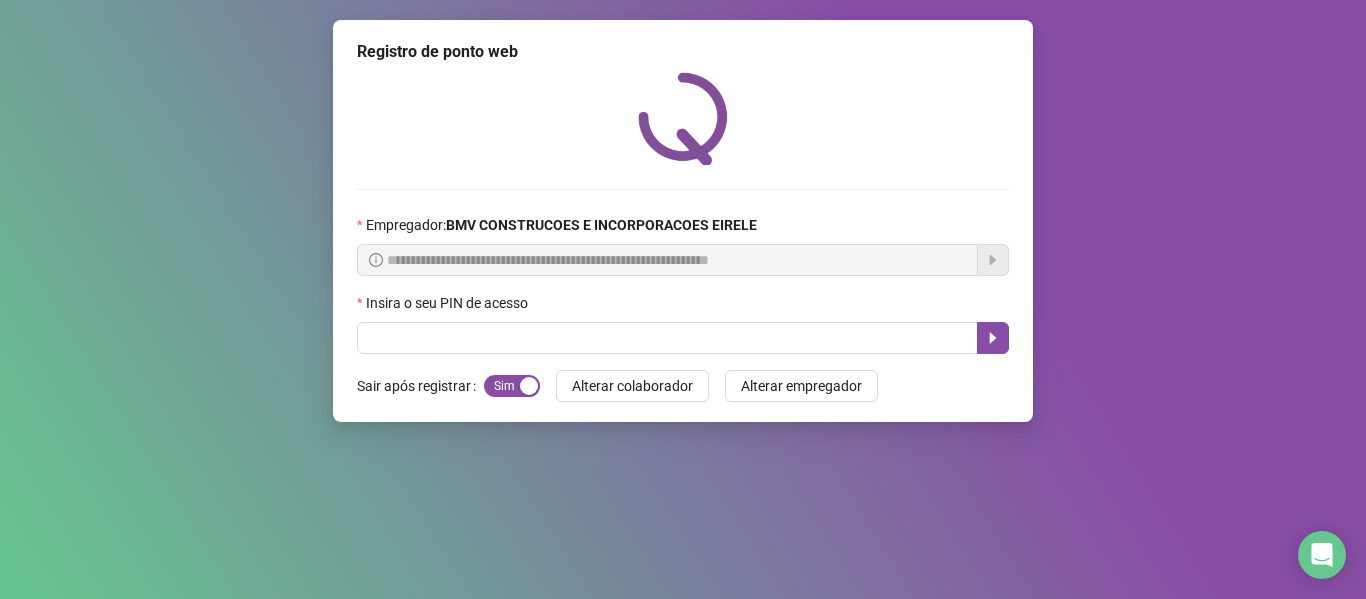 click at bounding box center (667, 338) 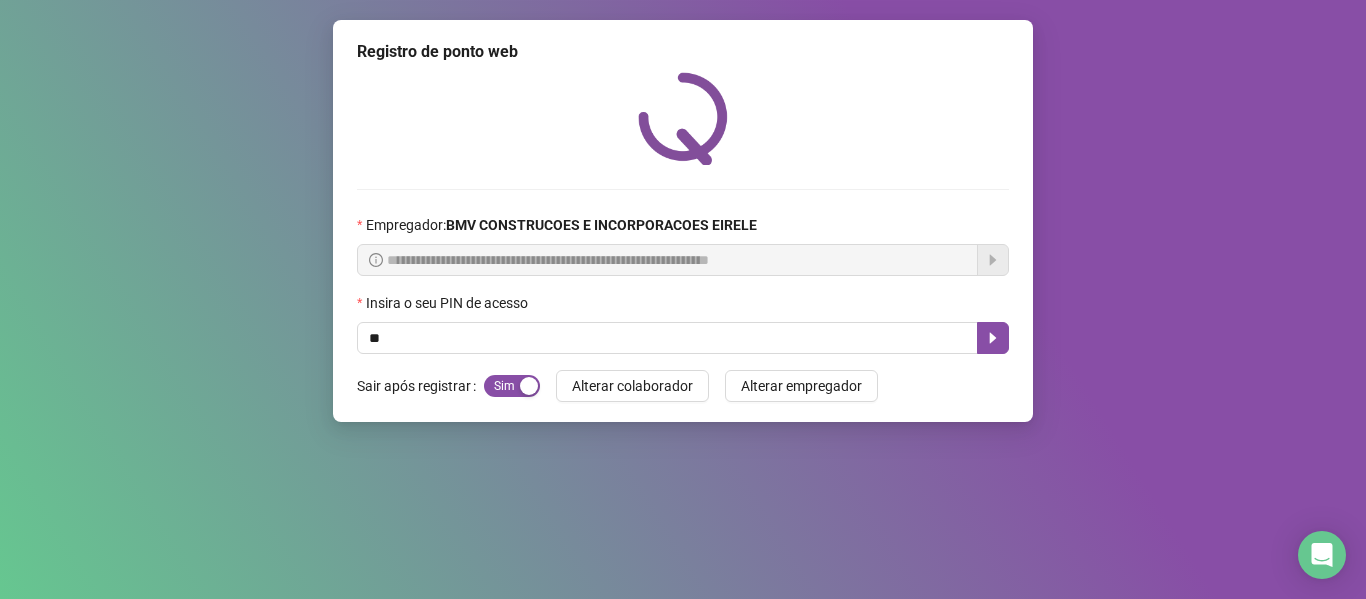 type on "*" 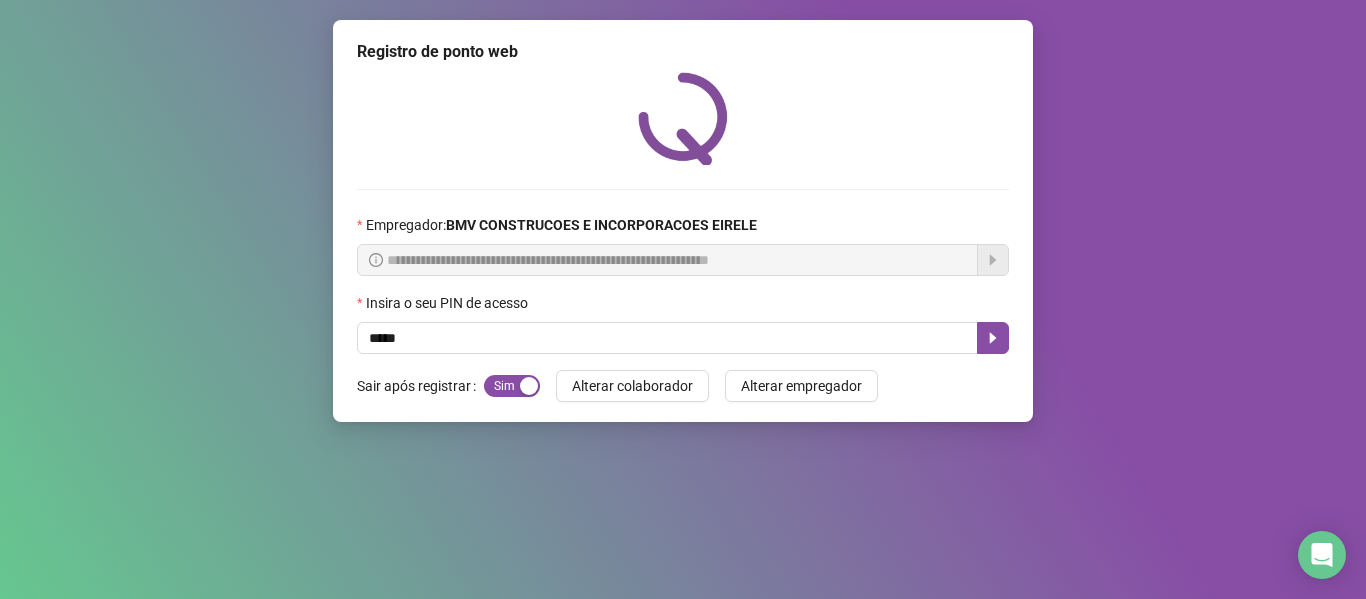 type on "*****" 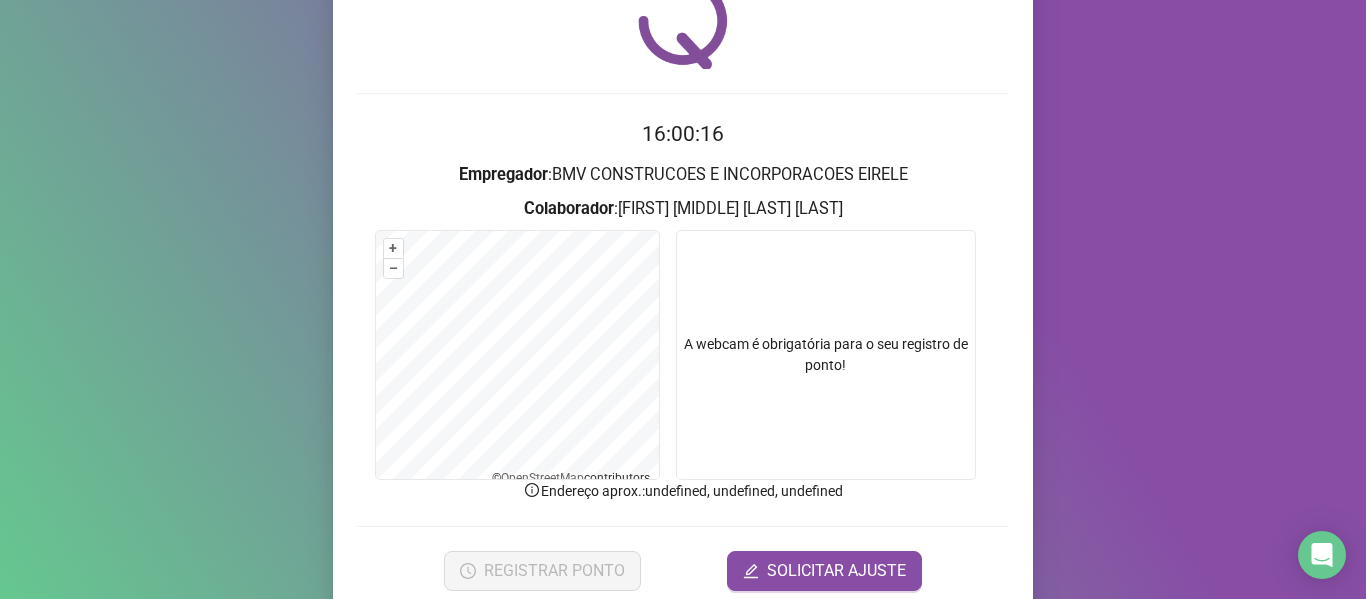 scroll, scrollTop: 176, scrollLeft: 0, axis: vertical 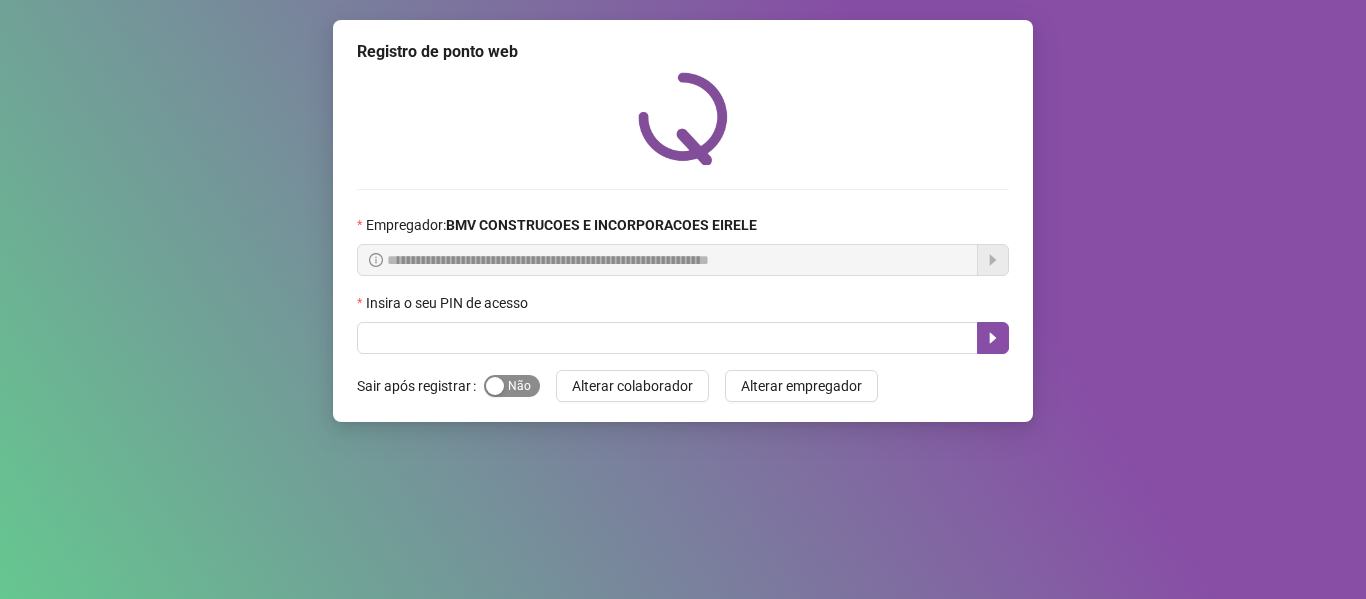 click on "Sim Não" at bounding box center (512, 386) 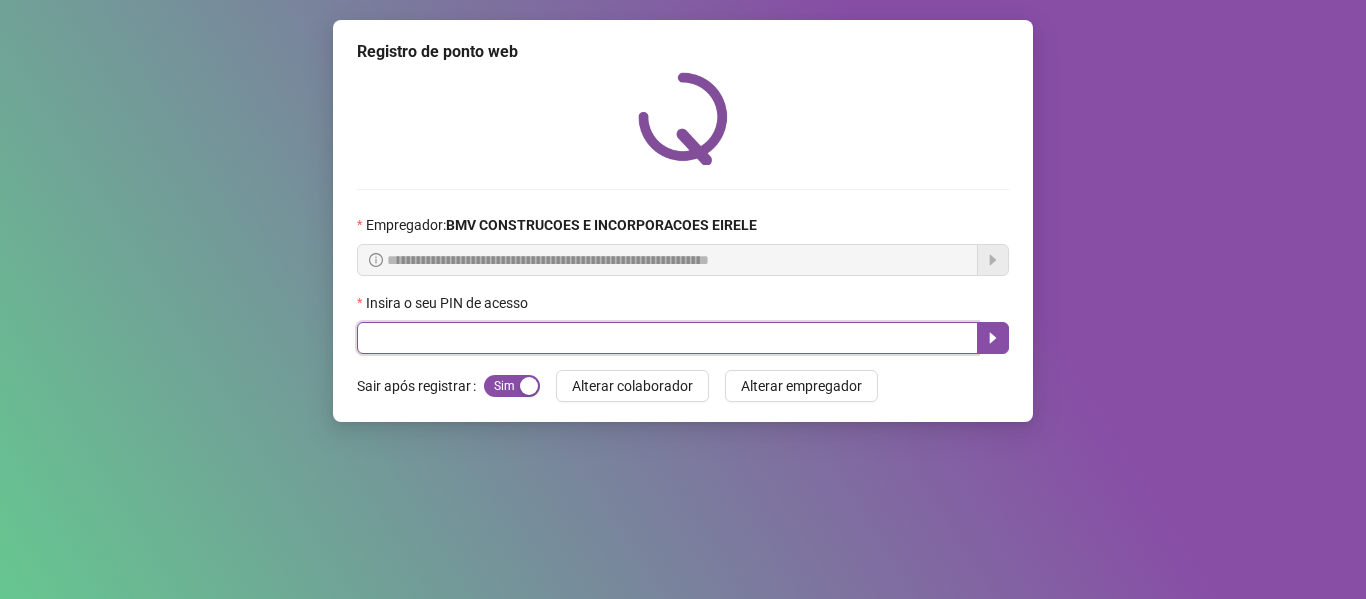 click at bounding box center [667, 338] 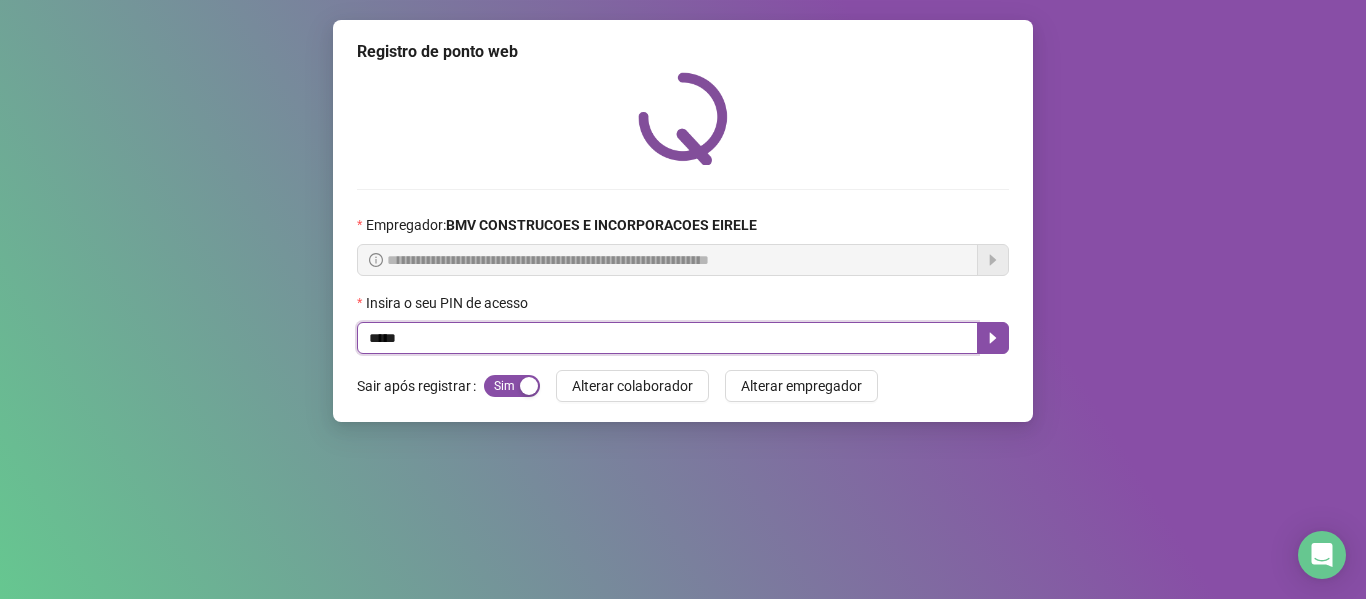 type on "*****" 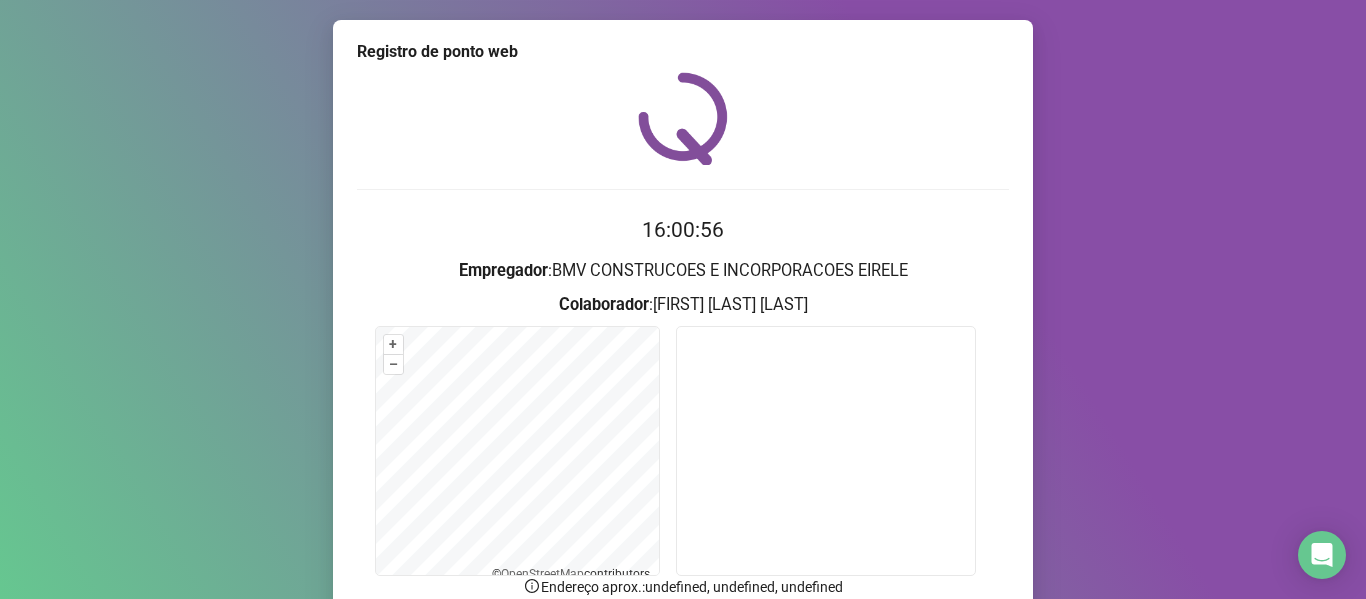 scroll, scrollTop: 176, scrollLeft: 0, axis: vertical 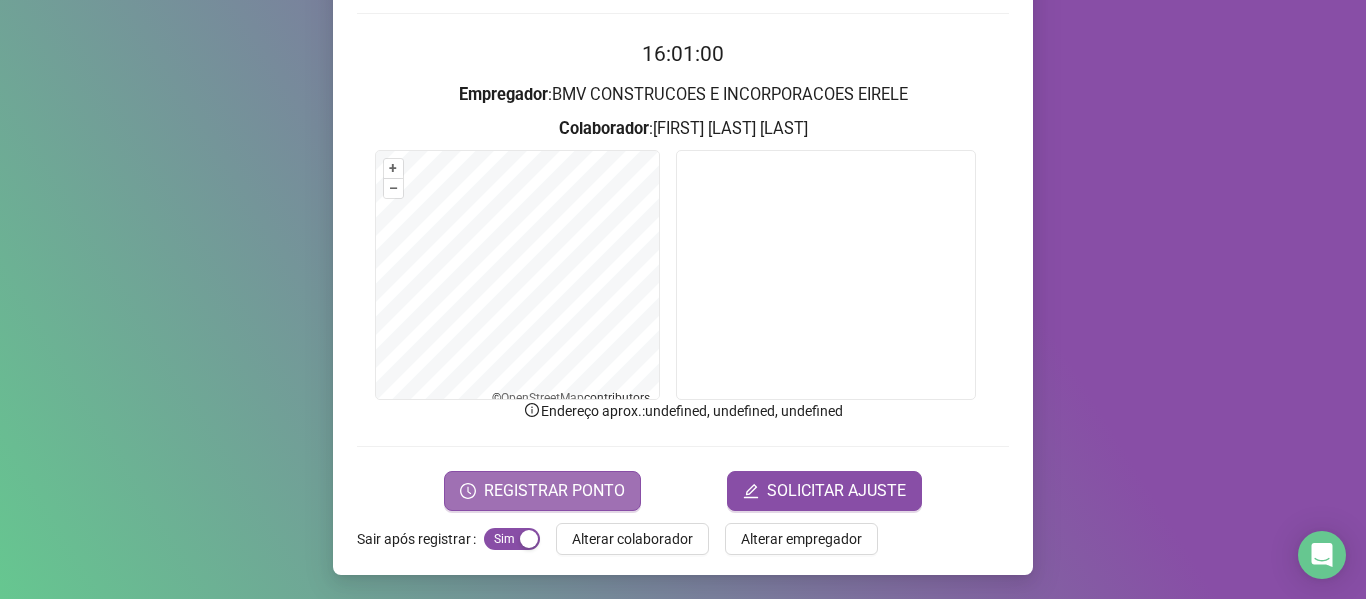 click on "REGISTRAR PONTO" at bounding box center [554, 491] 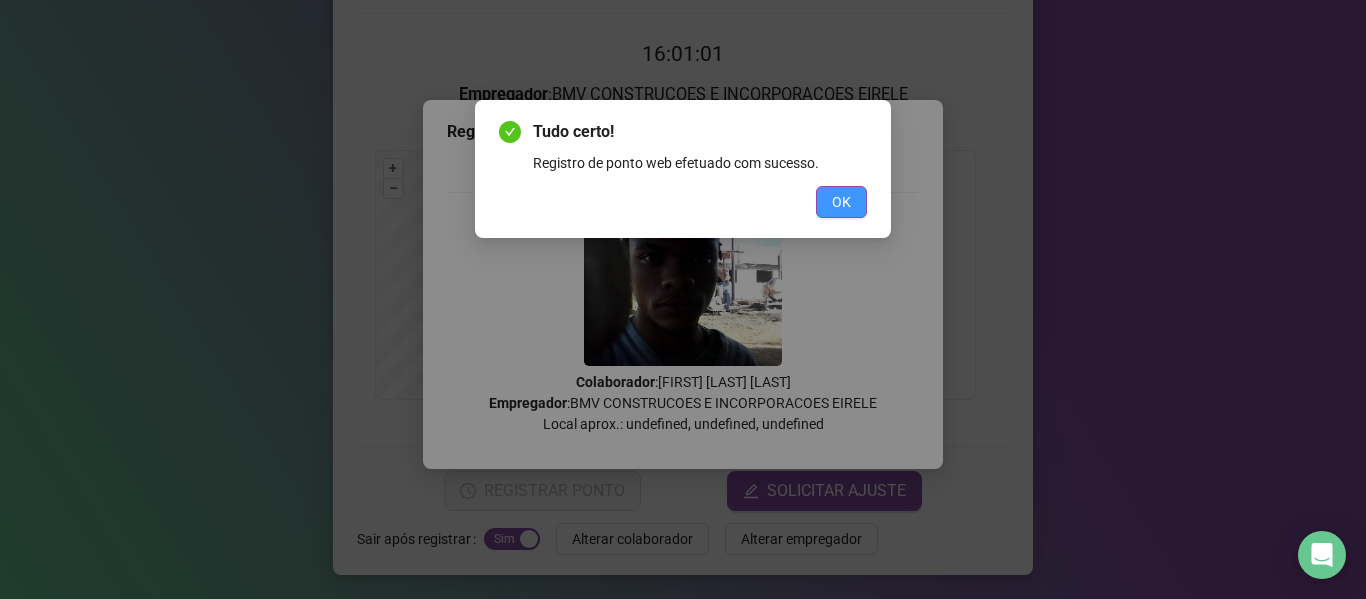 click on "OK" at bounding box center [841, 202] 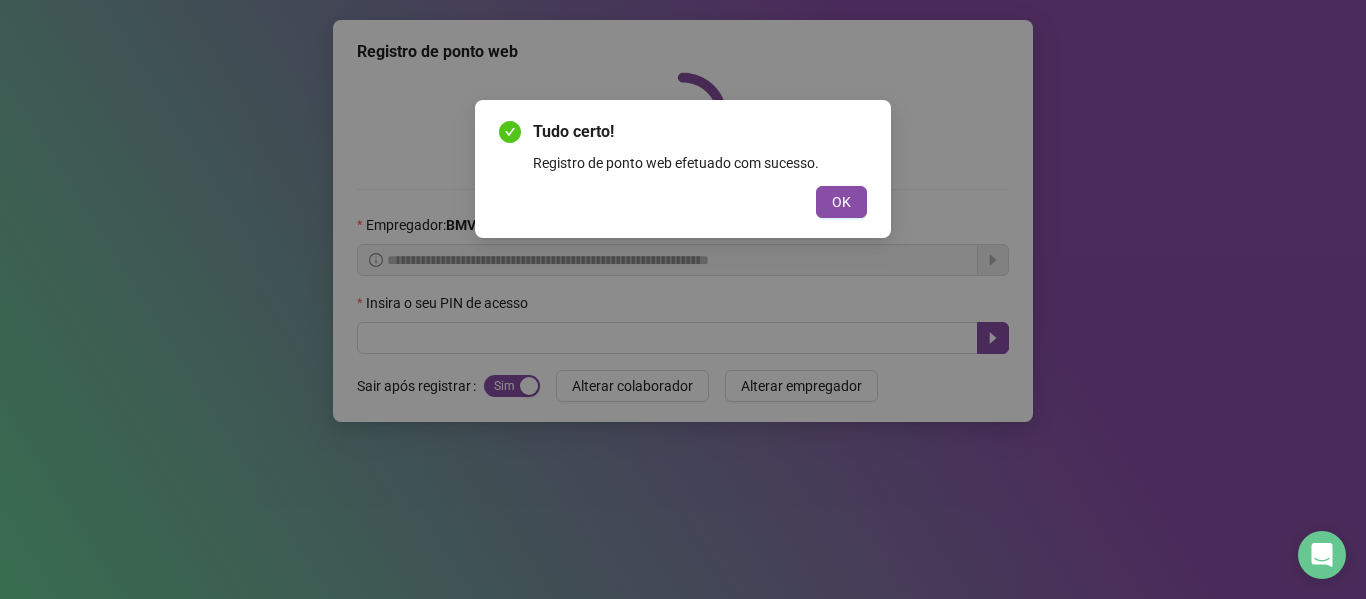 scroll, scrollTop: 0, scrollLeft: 0, axis: both 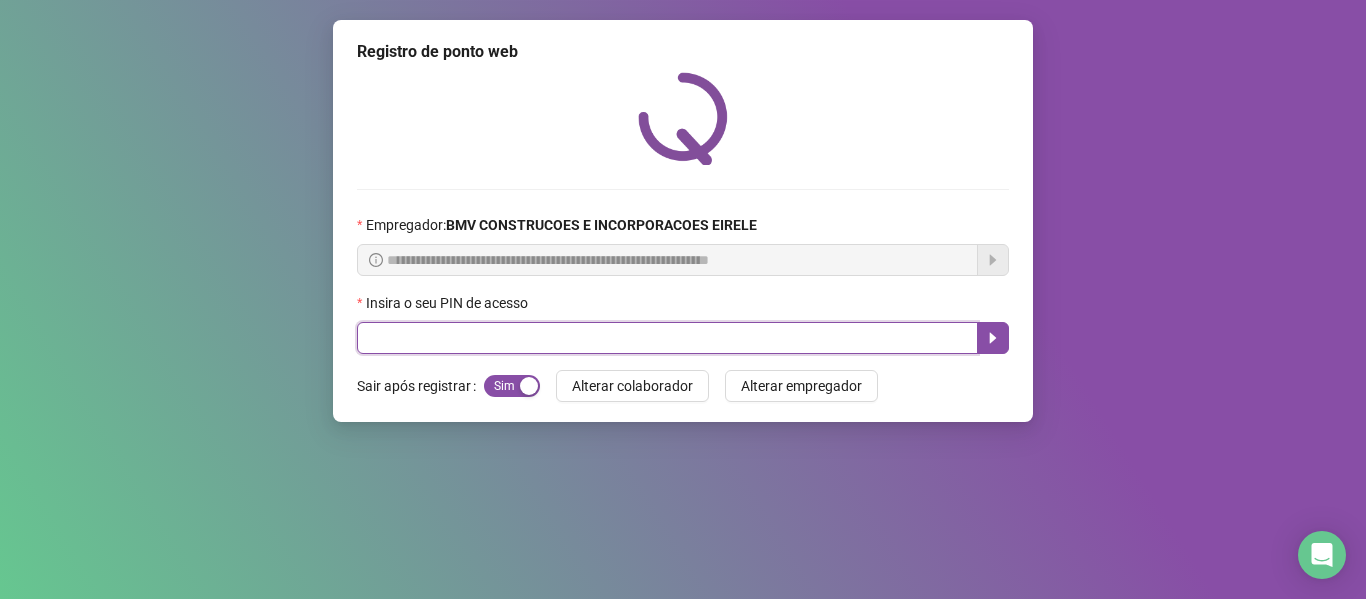 click at bounding box center [667, 338] 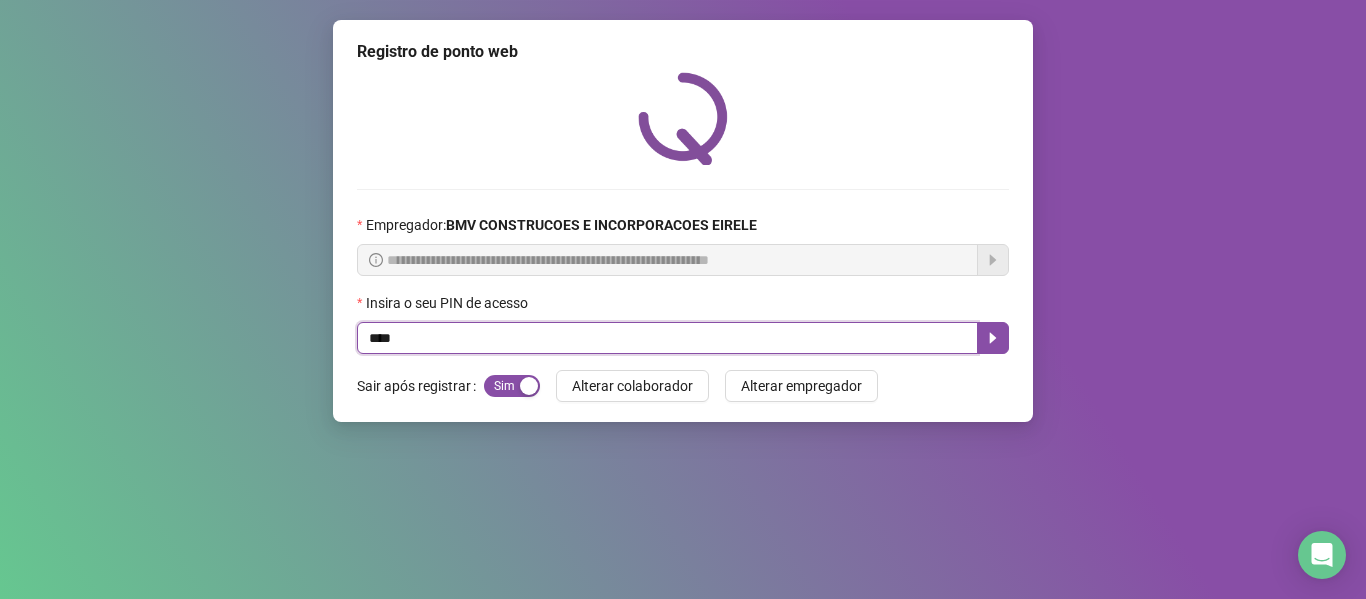 type on "*****" 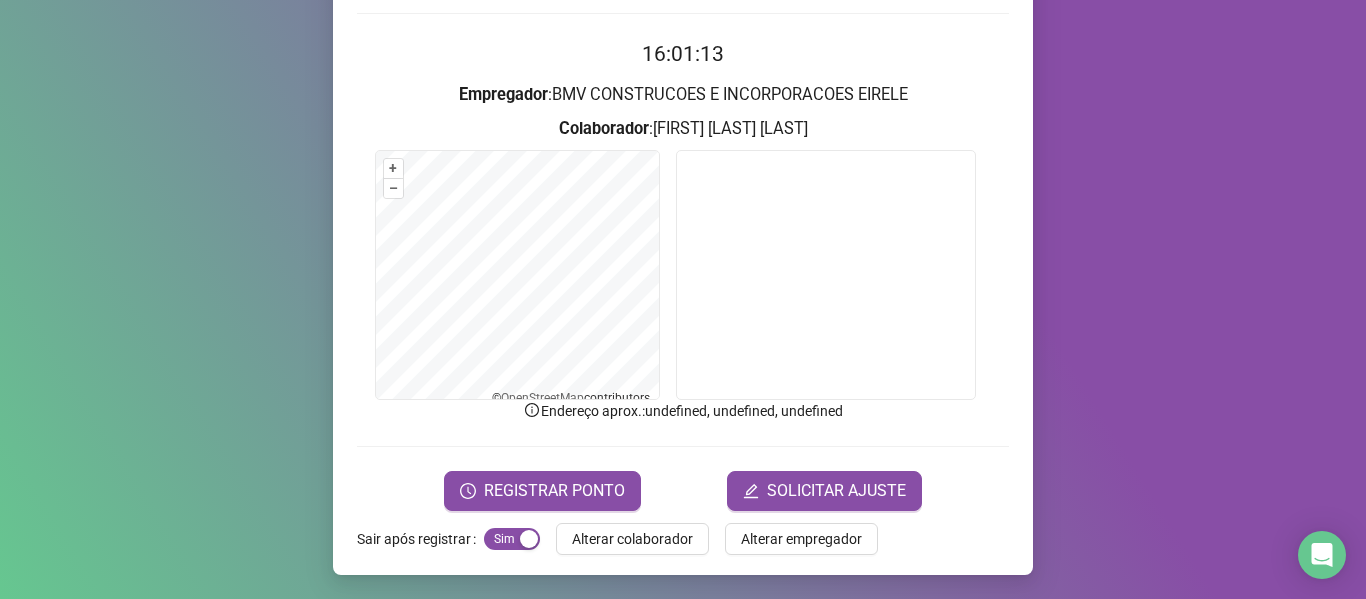 click on "REGISTRAR PONTO SOLICITAR AJUSTE" at bounding box center [683, 491] 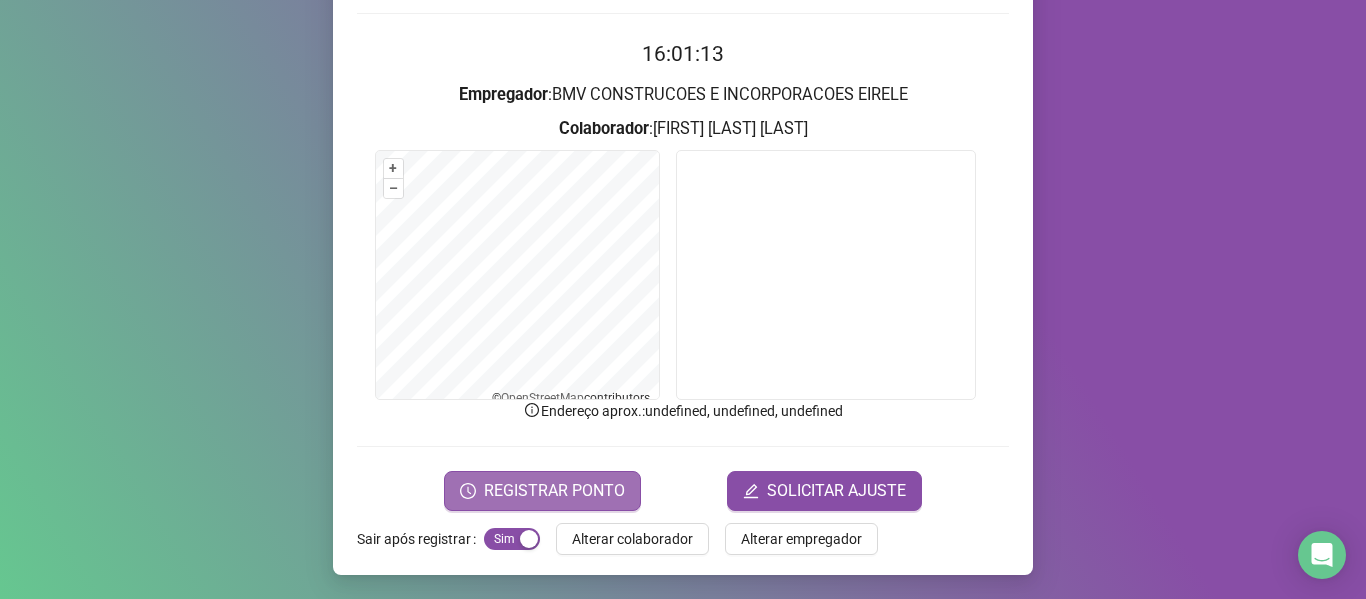 drag, startPoint x: 632, startPoint y: 497, endPoint x: 614, endPoint y: 484, distance: 22.203604 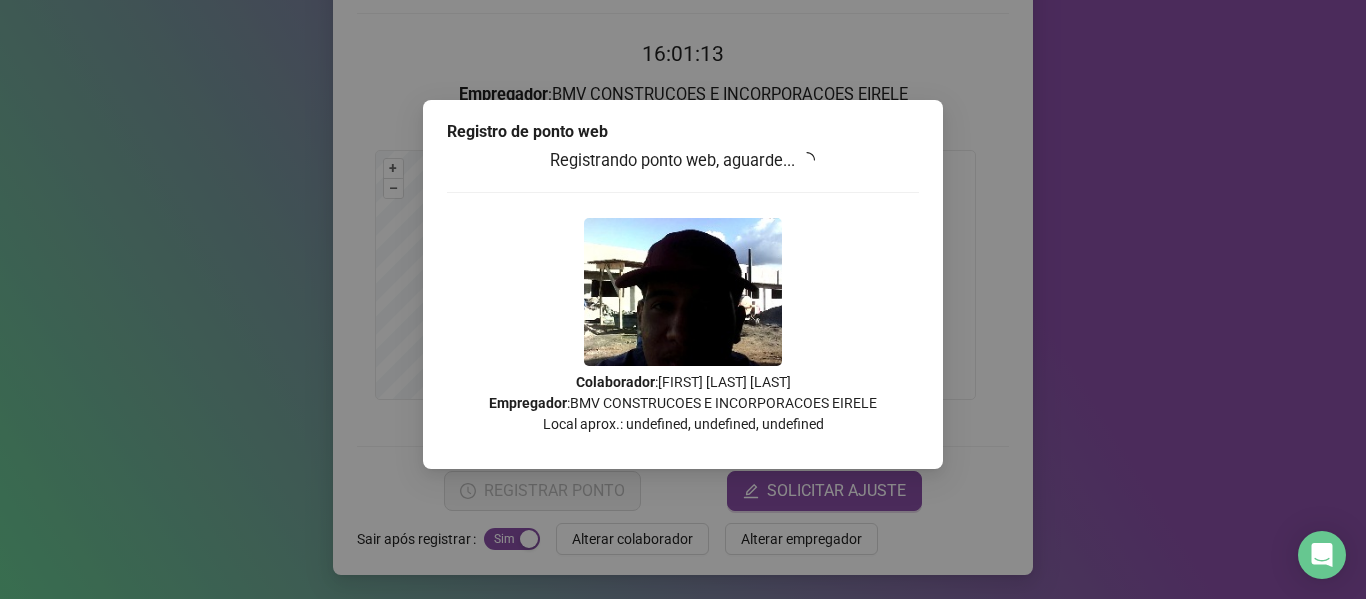 click on "Registro de ponto web Registrando ponto web, aguarde...   Colaborador :  [FIRST] [LAST] [LAST] Empregador :  BMV CONSTRUCOES E INCORPORACOES EIRELE  Local aprox.: undefined, undefined, undefined" at bounding box center [683, 299] 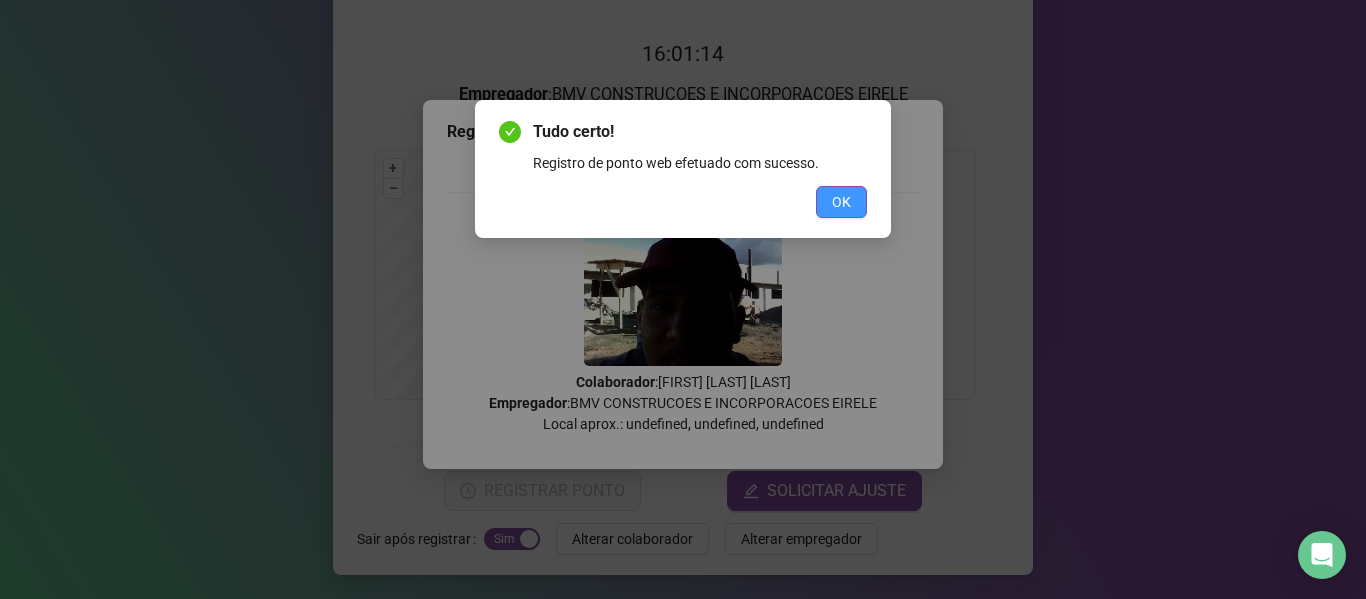 drag, startPoint x: 844, startPoint y: 186, endPoint x: 843, endPoint y: 199, distance: 13.038404 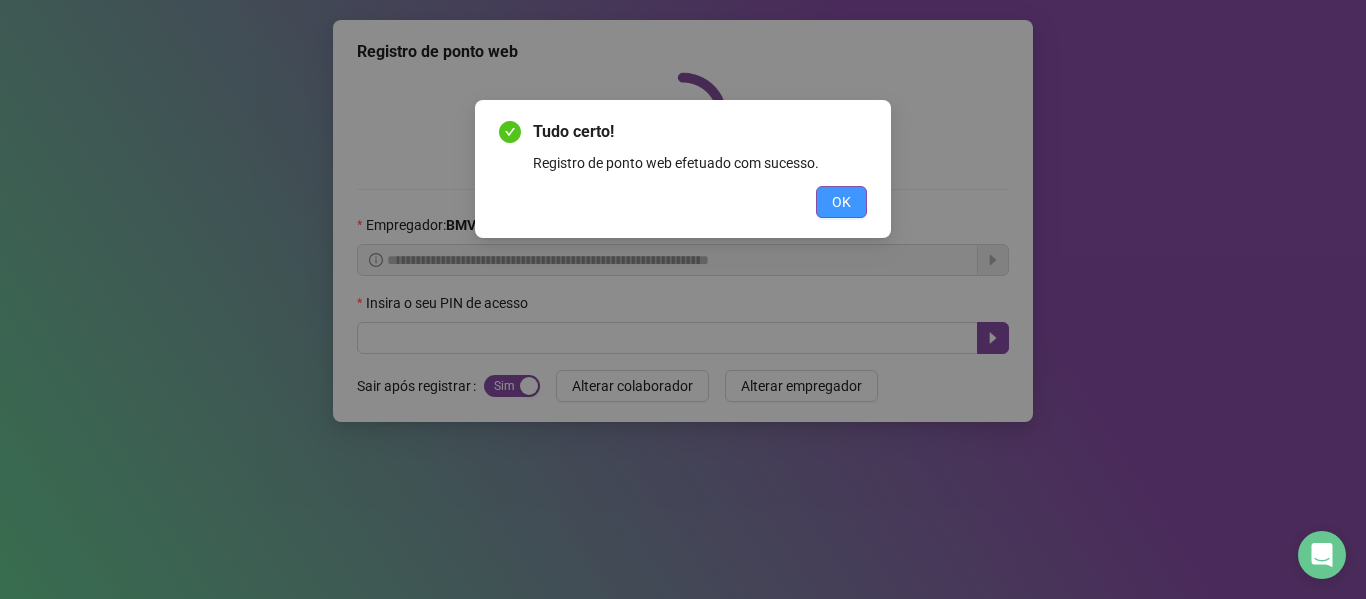 scroll, scrollTop: 0, scrollLeft: 0, axis: both 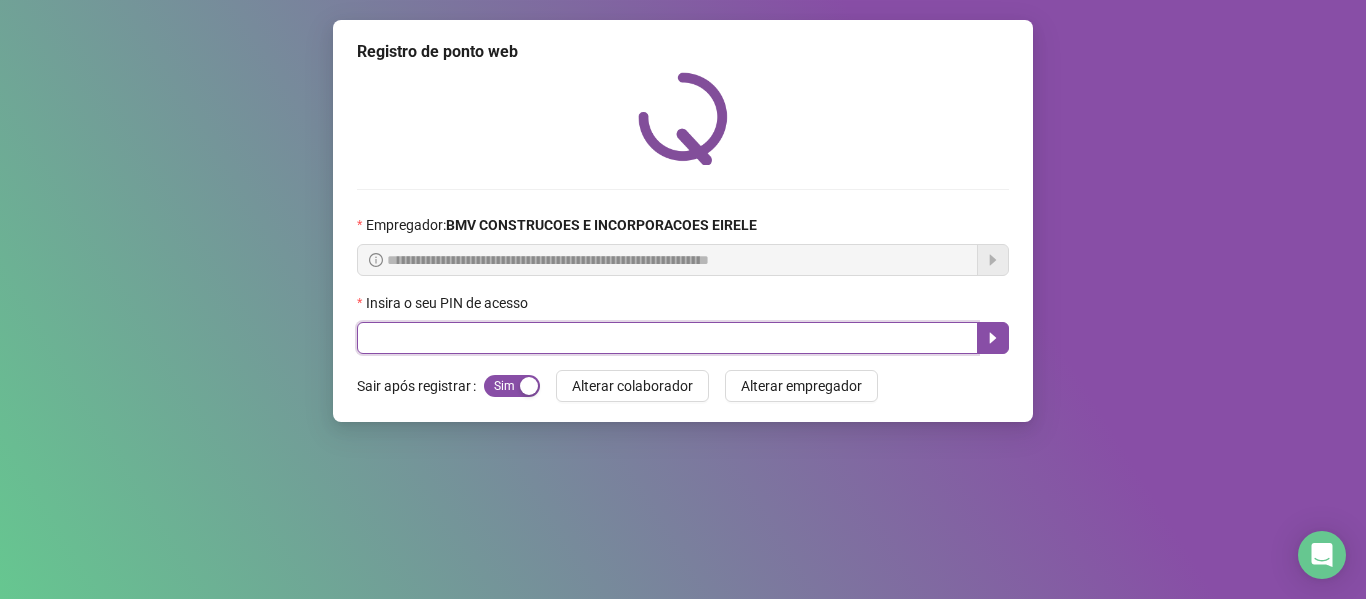 click at bounding box center (667, 338) 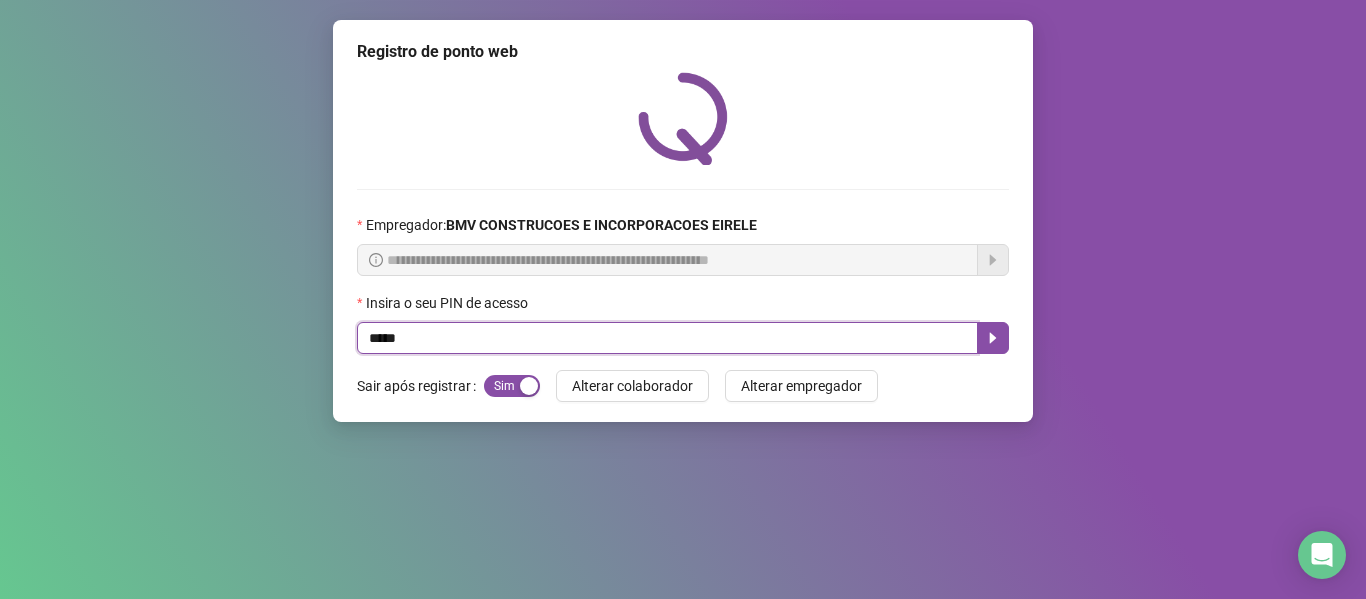 type on "*****" 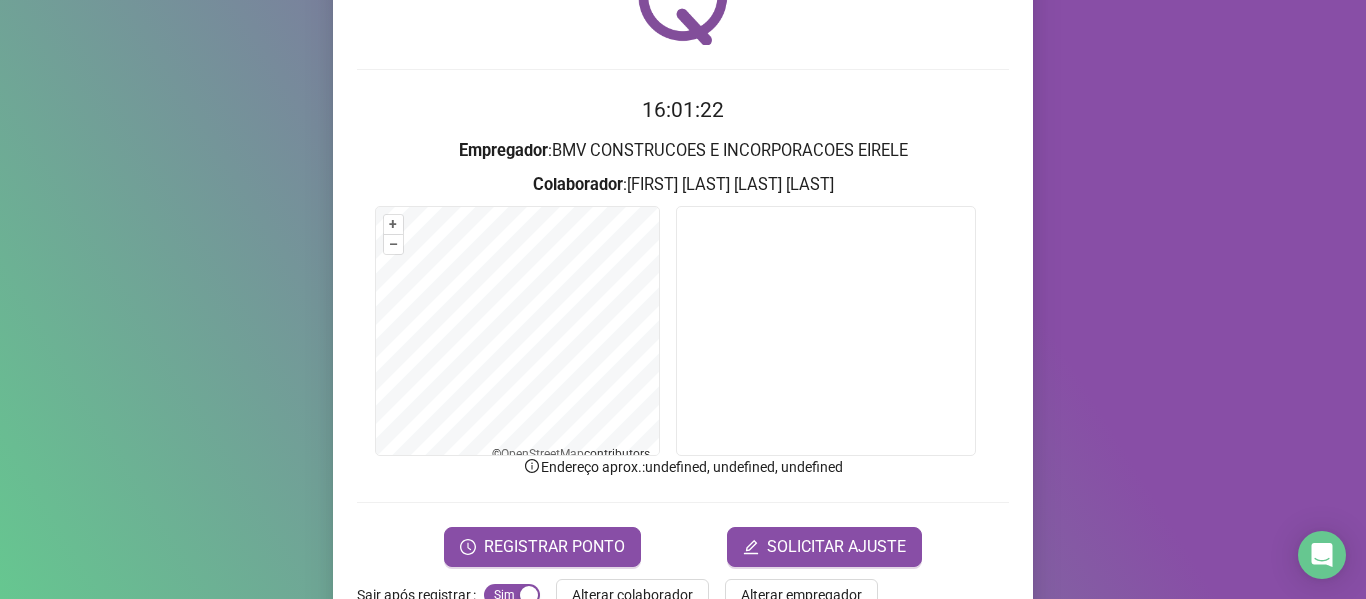 scroll, scrollTop: 142, scrollLeft: 0, axis: vertical 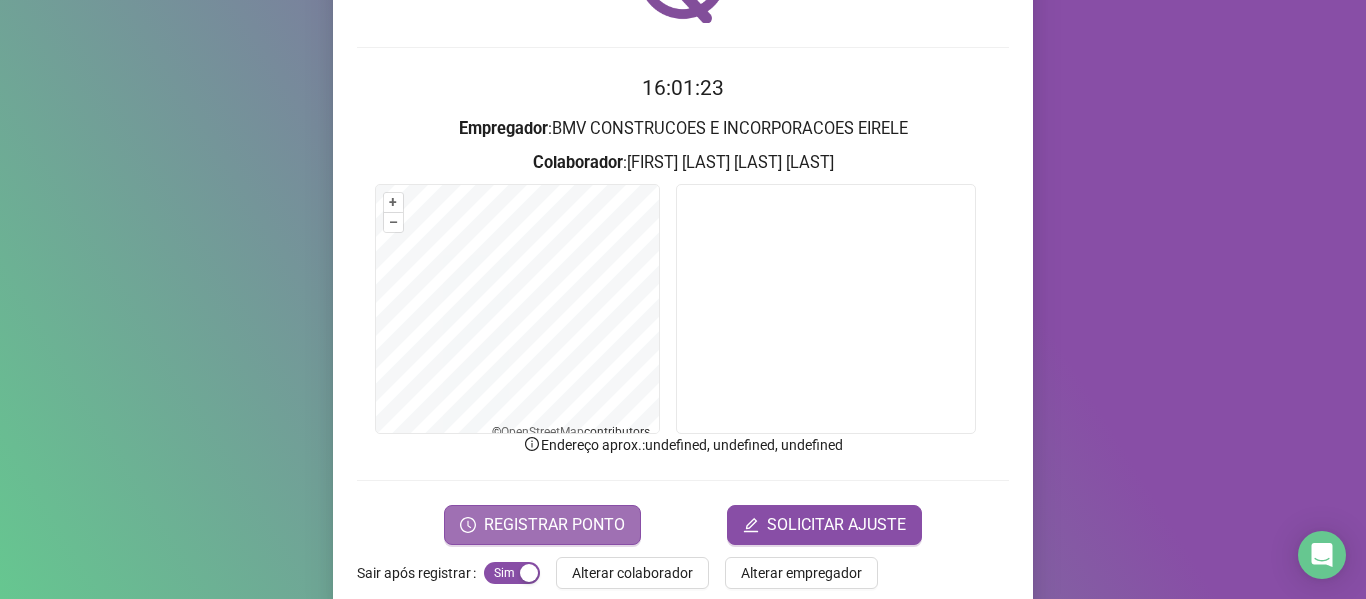 click on "REGISTRAR PONTO" at bounding box center [554, 525] 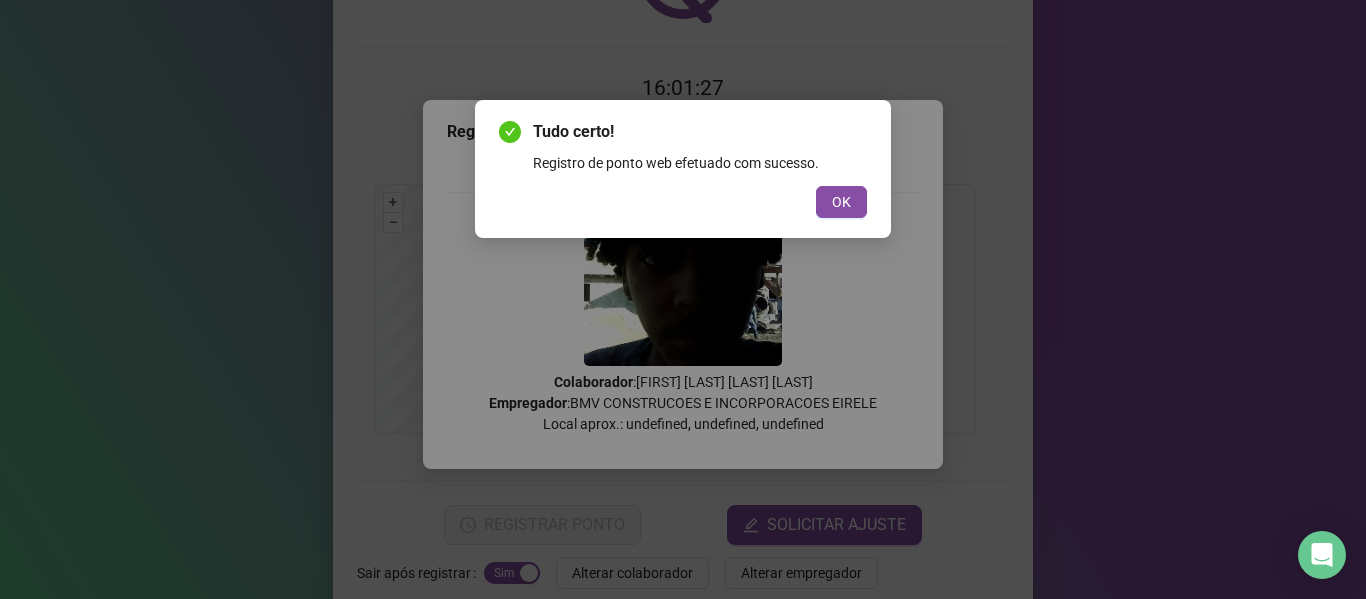 click on "OK" at bounding box center [841, 202] 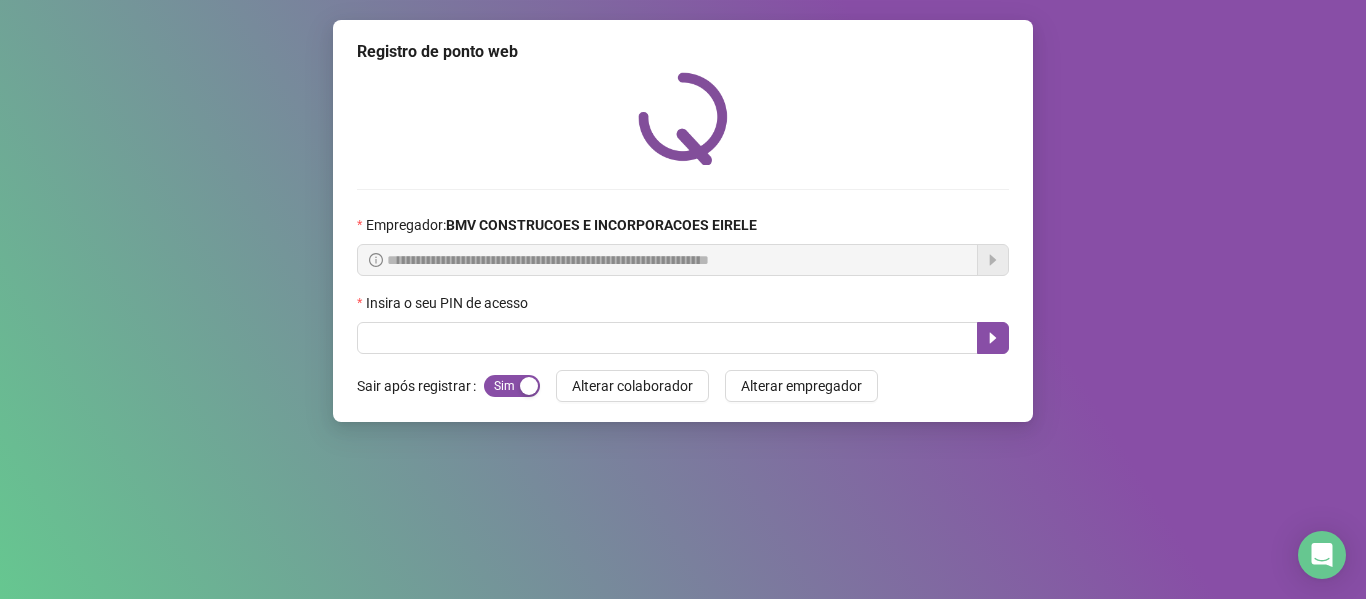 scroll, scrollTop: 0, scrollLeft: 0, axis: both 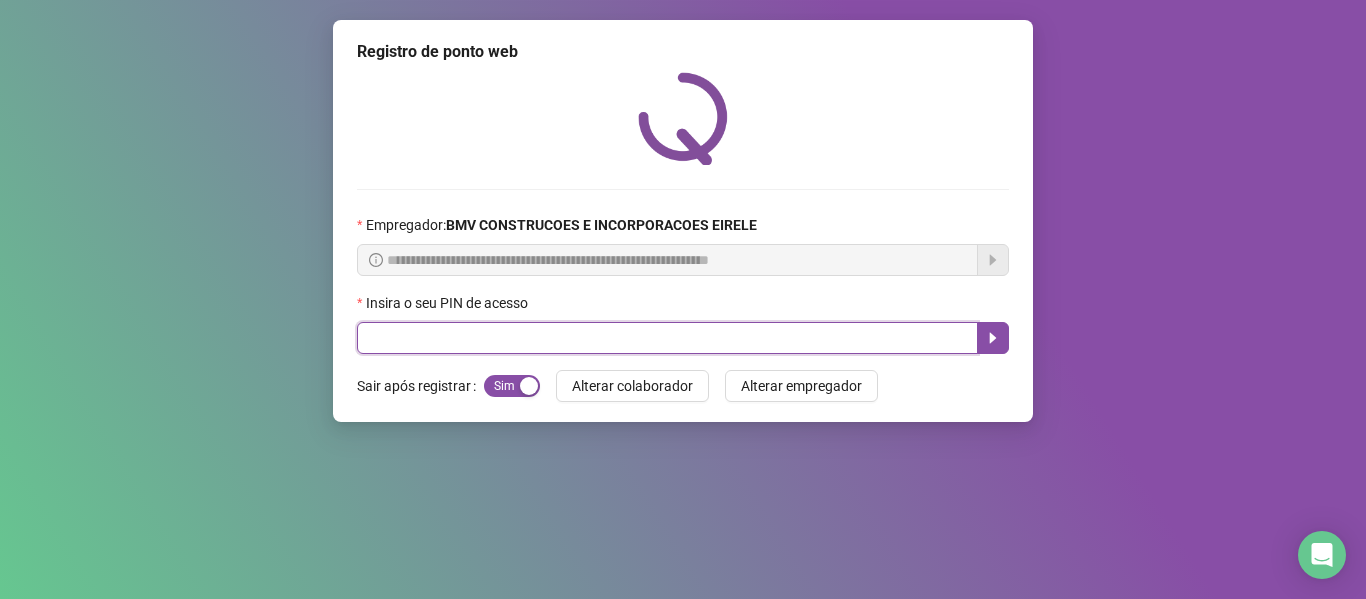 click at bounding box center [667, 338] 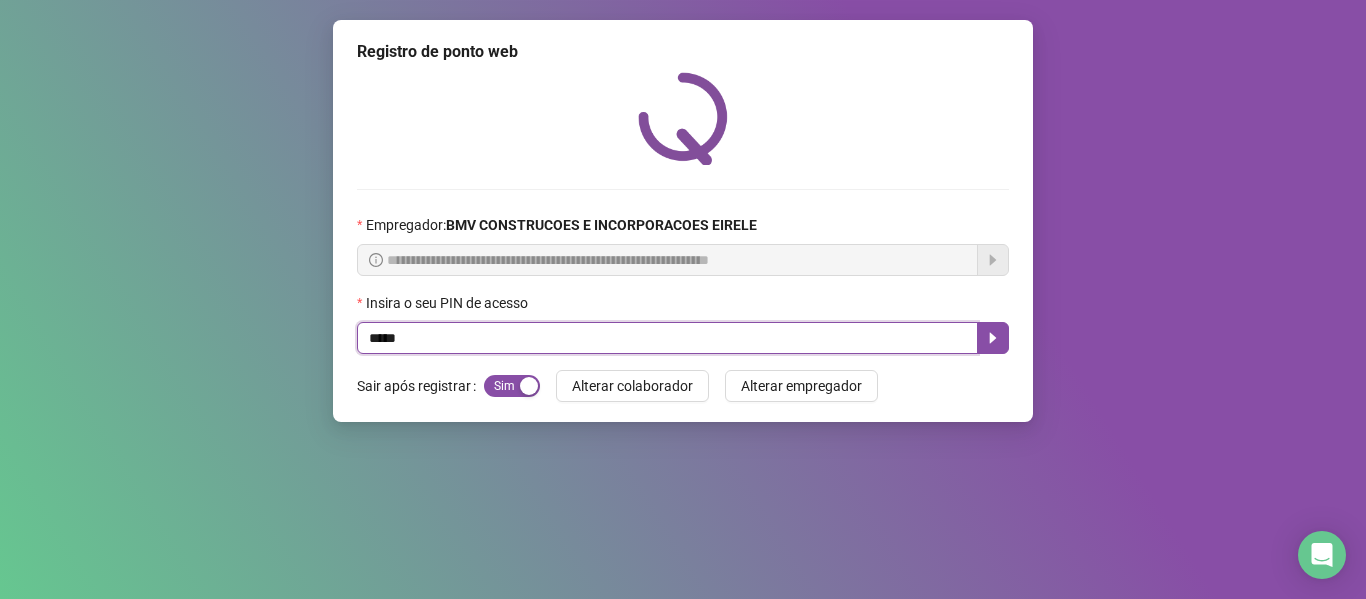type on "*****" 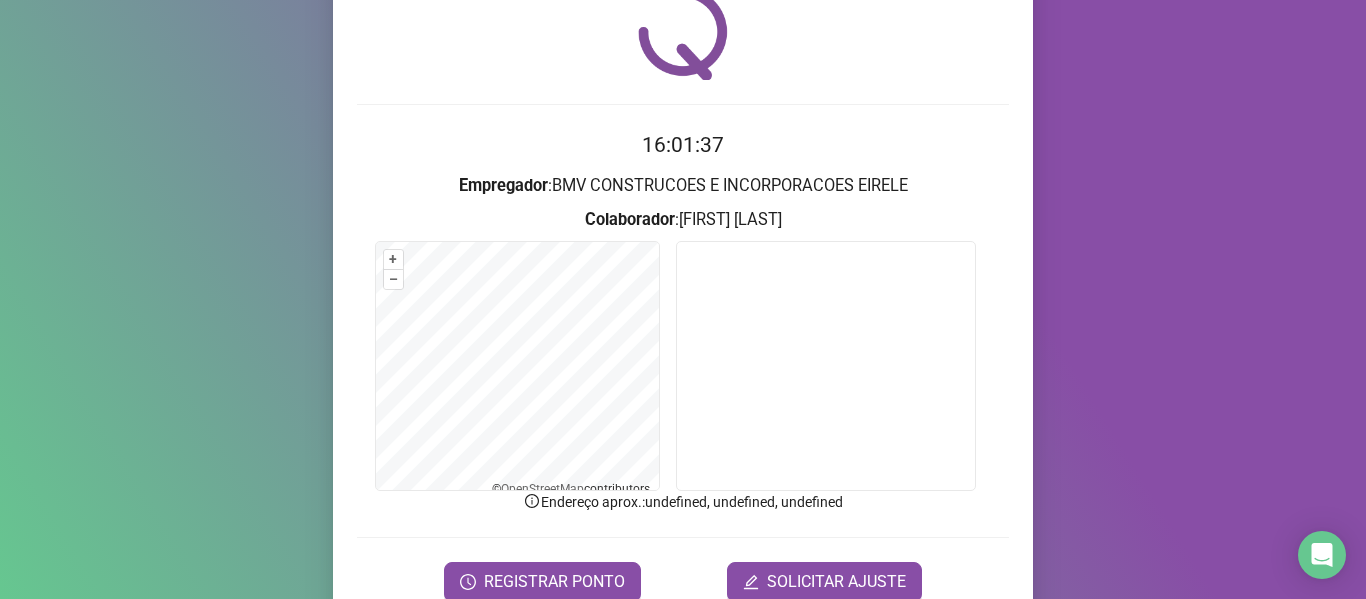 scroll, scrollTop: 105, scrollLeft: 0, axis: vertical 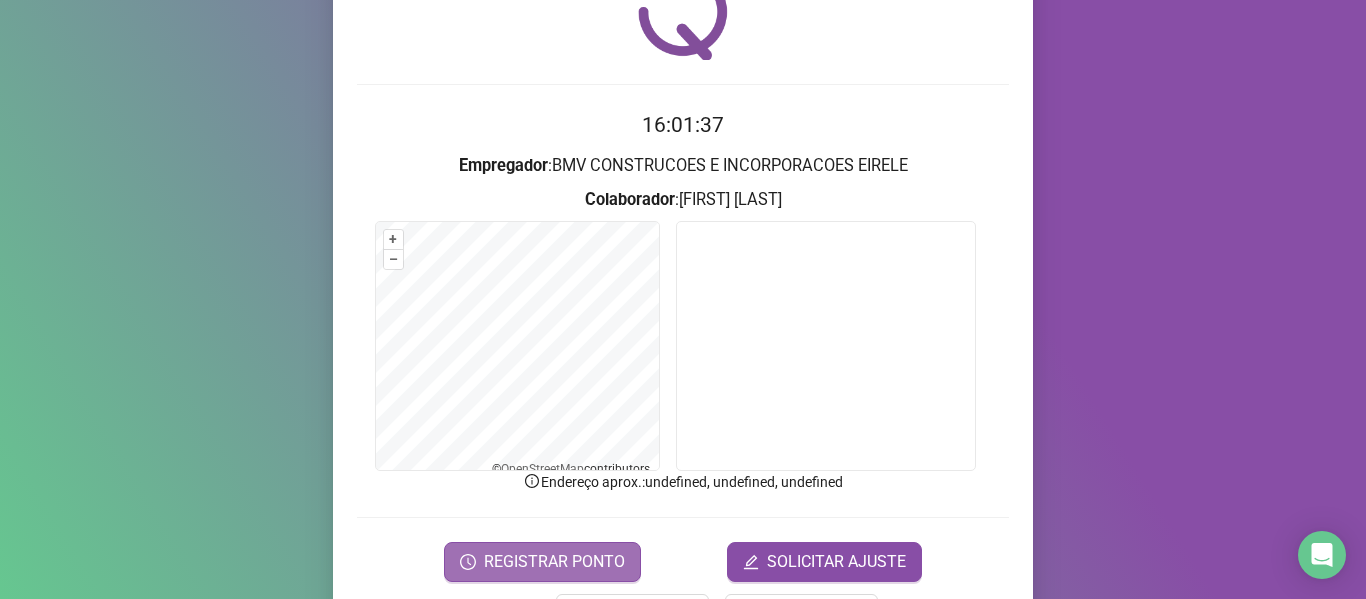 click on "REGISTRAR PONTO" at bounding box center (554, 562) 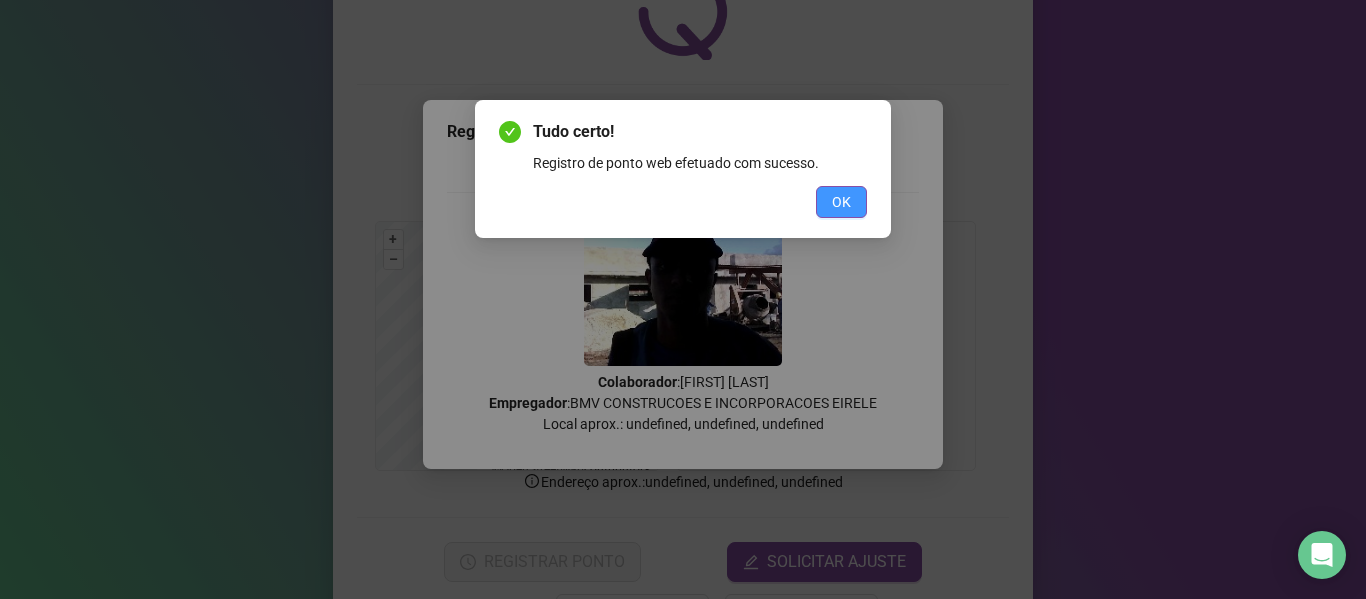 click on "OK" at bounding box center (841, 202) 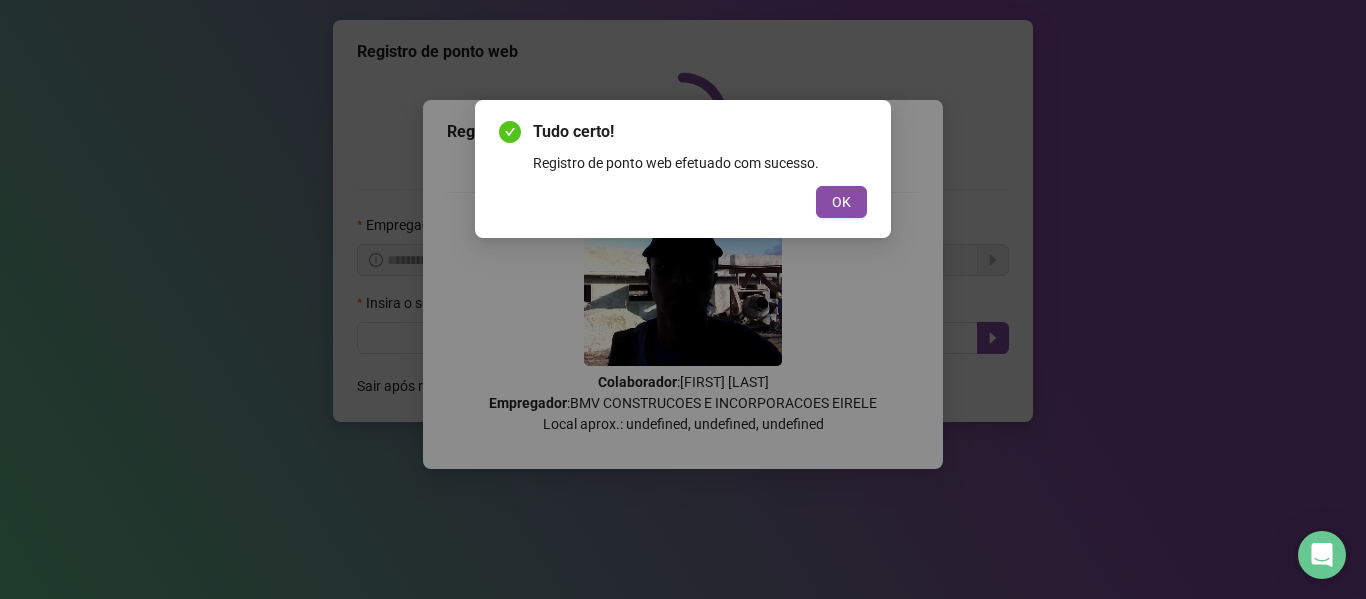 scroll, scrollTop: 0, scrollLeft: 0, axis: both 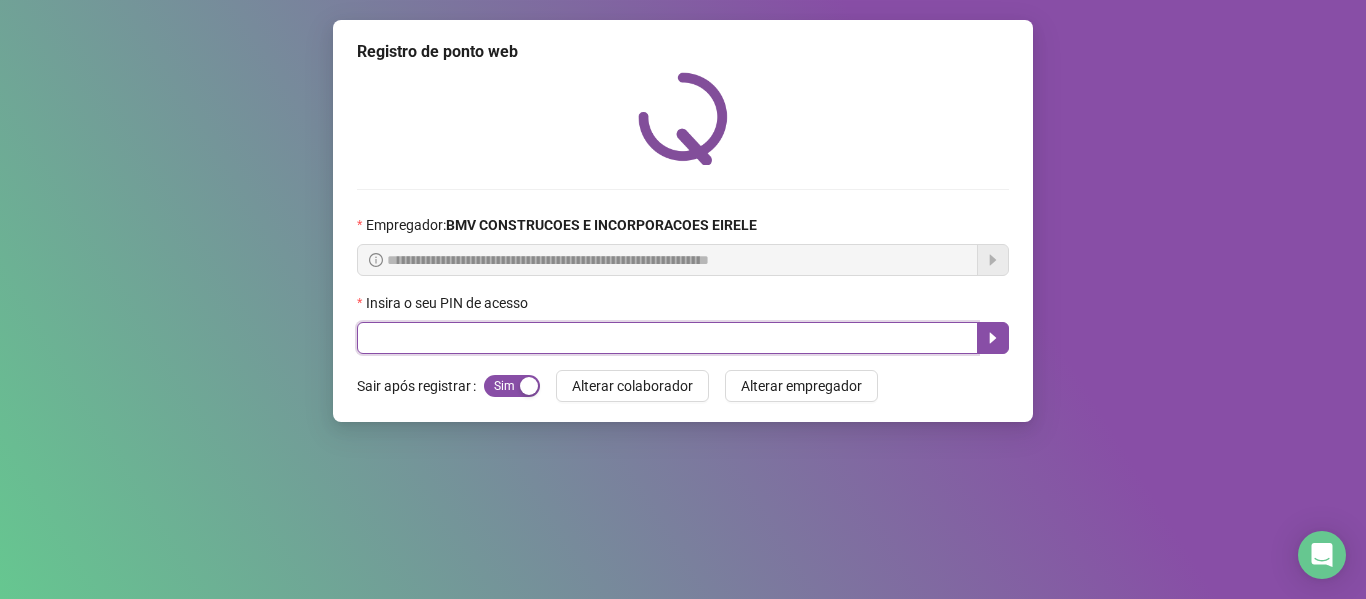 click at bounding box center (667, 338) 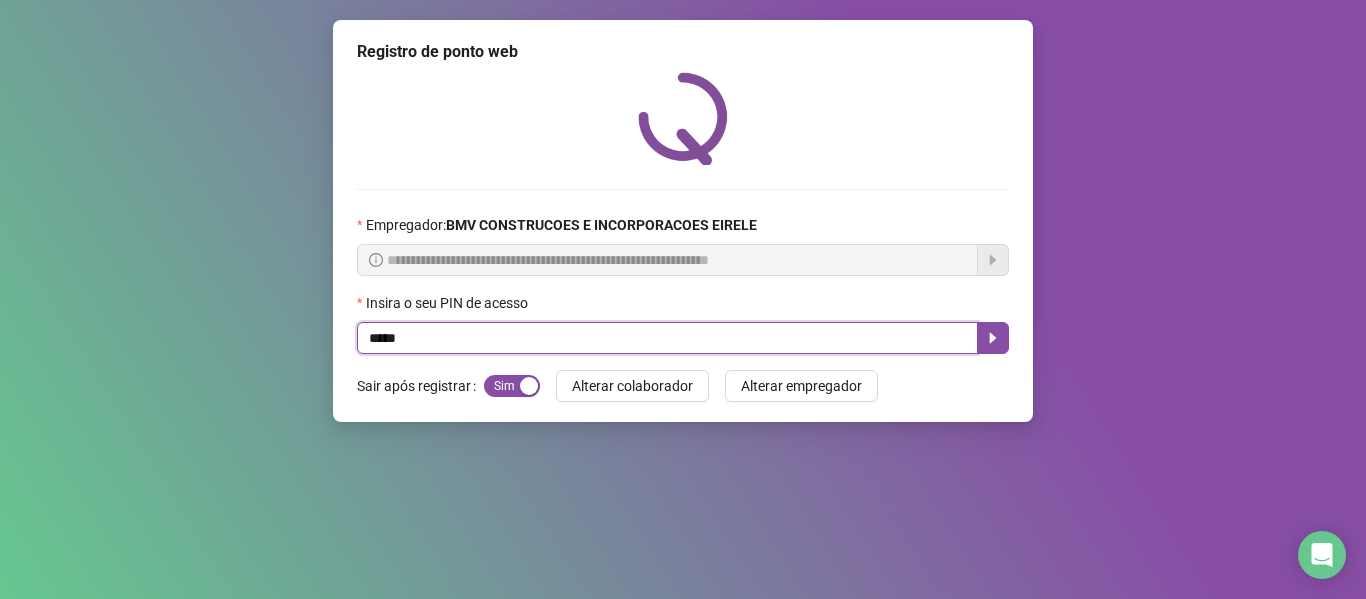 type on "*****" 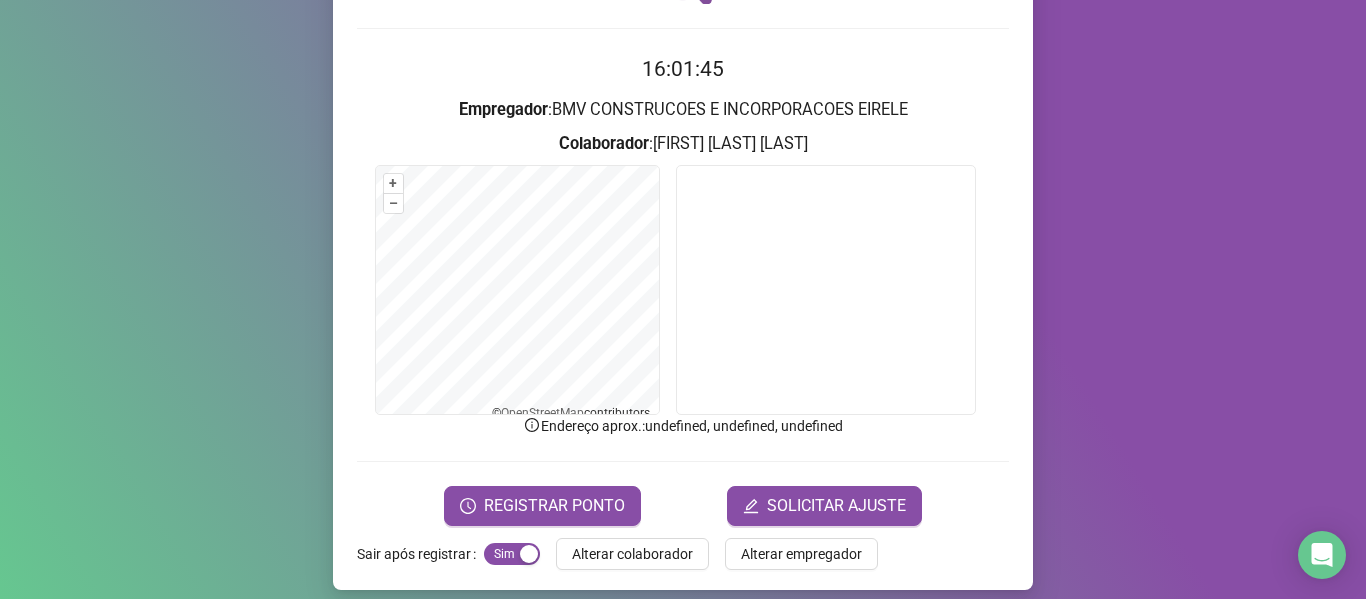scroll, scrollTop: 168, scrollLeft: 0, axis: vertical 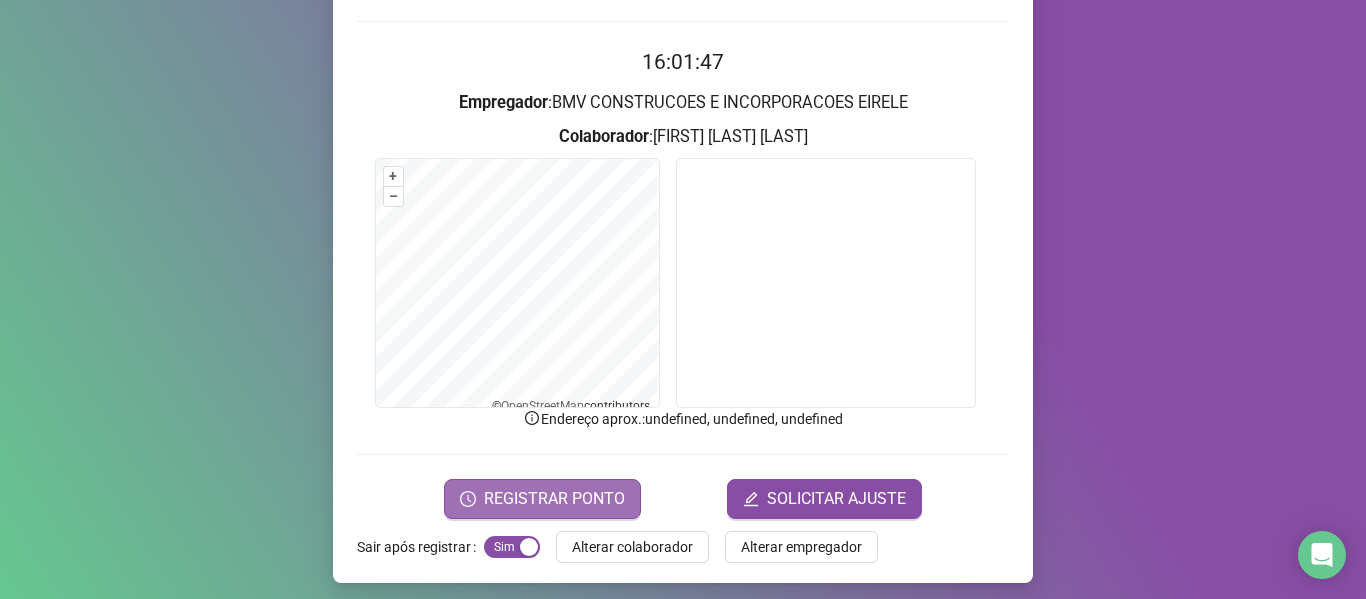 click on "REGISTRAR PONTO" at bounding box center [554, 499] 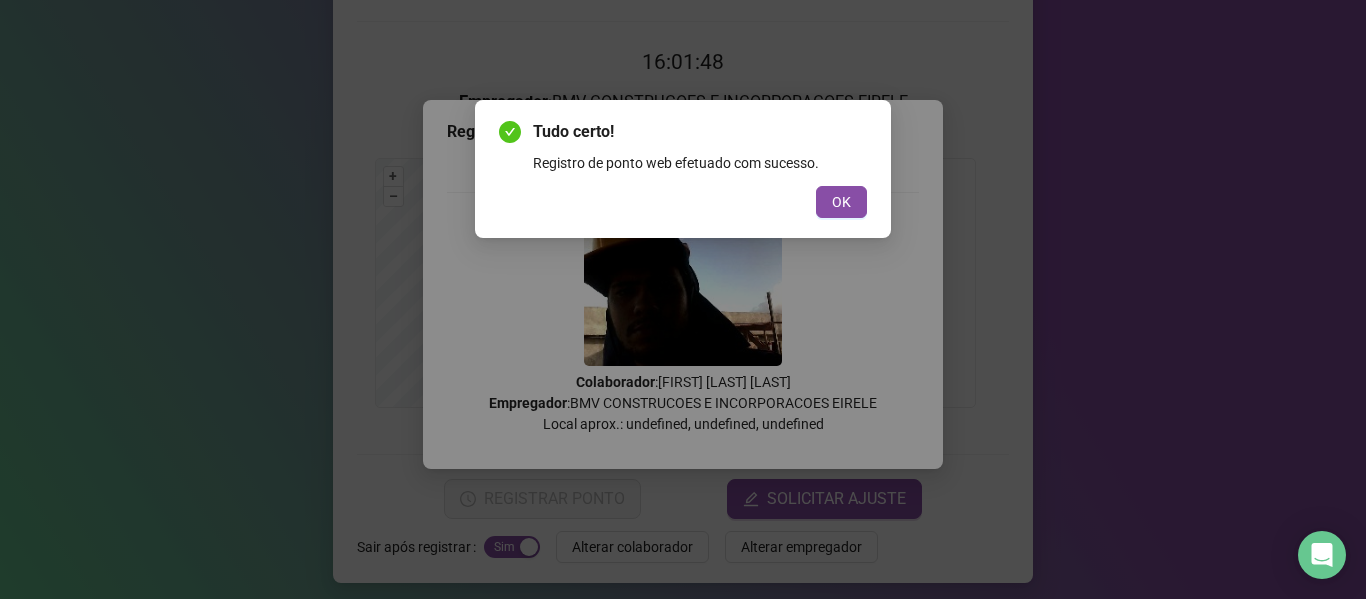 click on "OK" at bounding box center (841, 202) 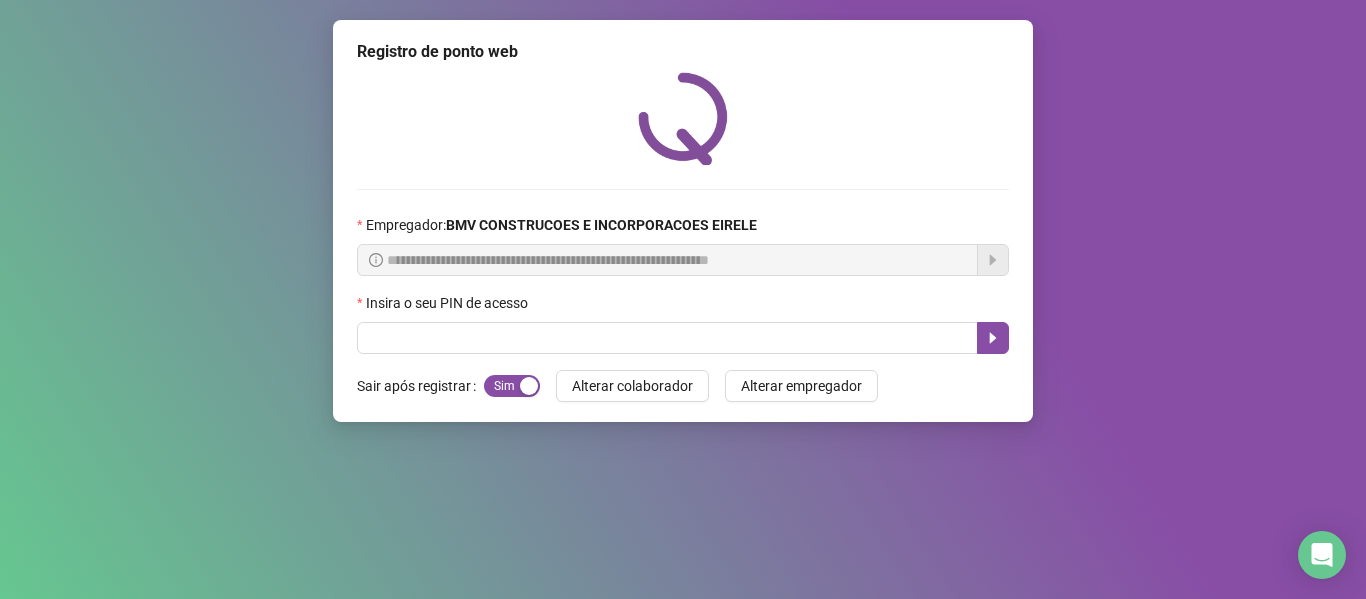 scroll, scrollTop: 0, scrollLeft: 0, axis: both 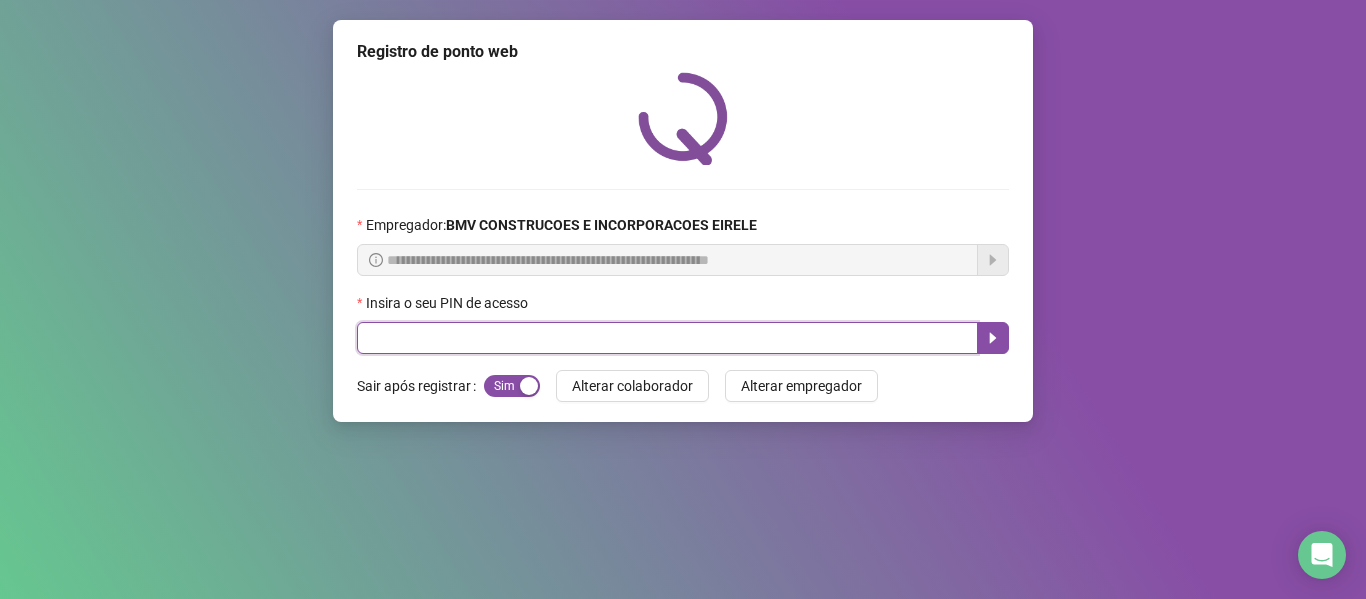 click at bounding box center [667, 338] 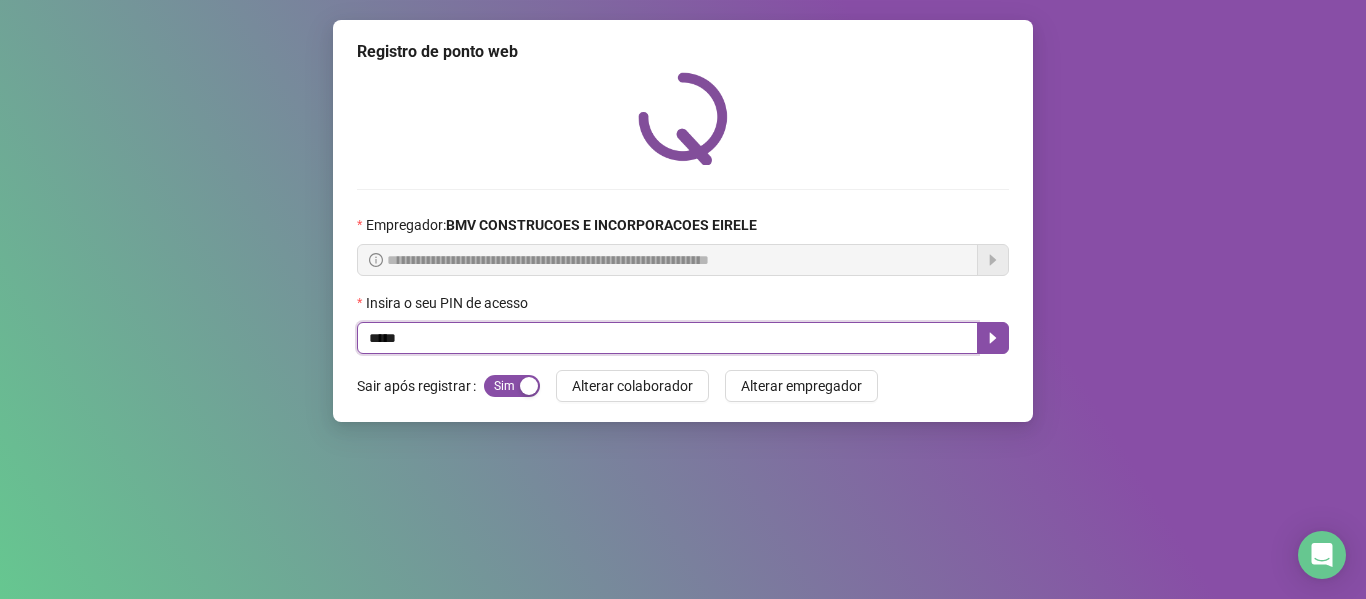 type on "*****" 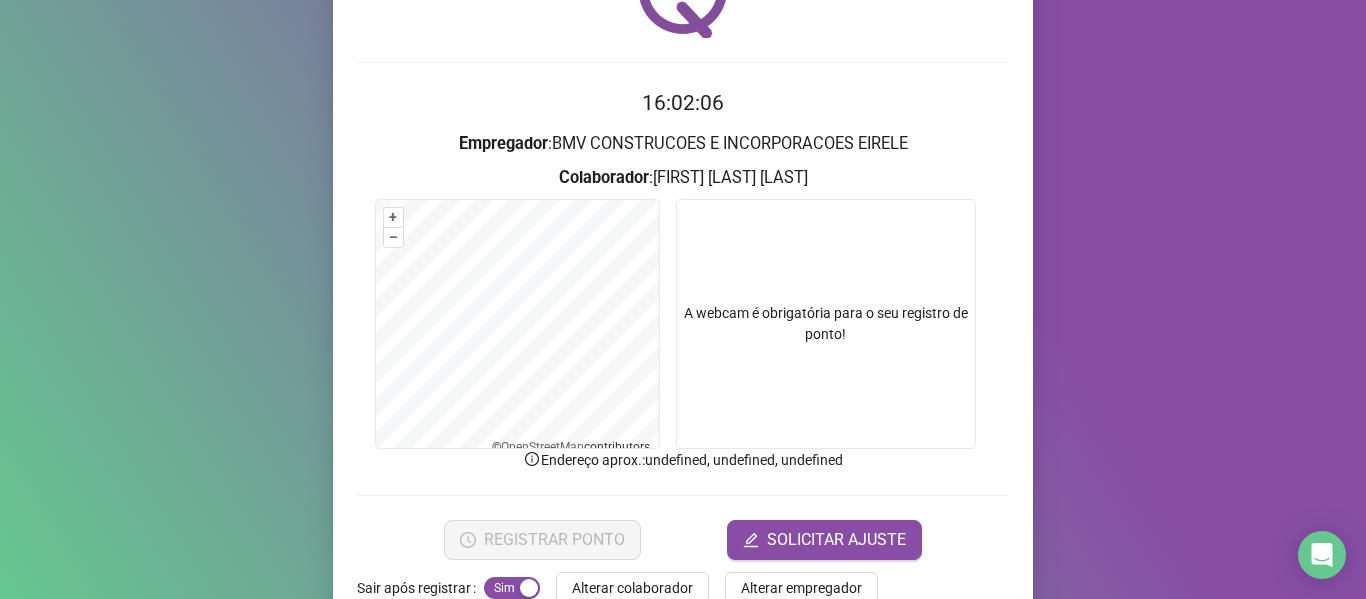 scroll, scrollTop: 176, scrollLeft: 0, axis: vertical 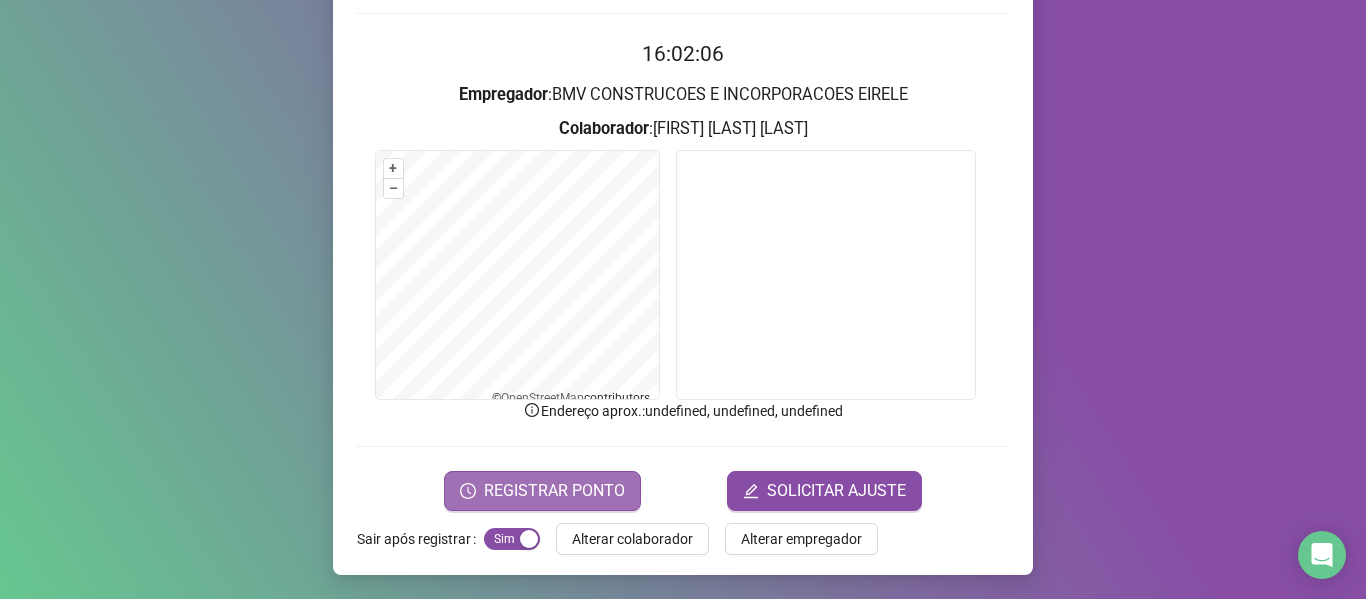 click on "REGISTRAR PONTO" at bounding box center (554, 491) 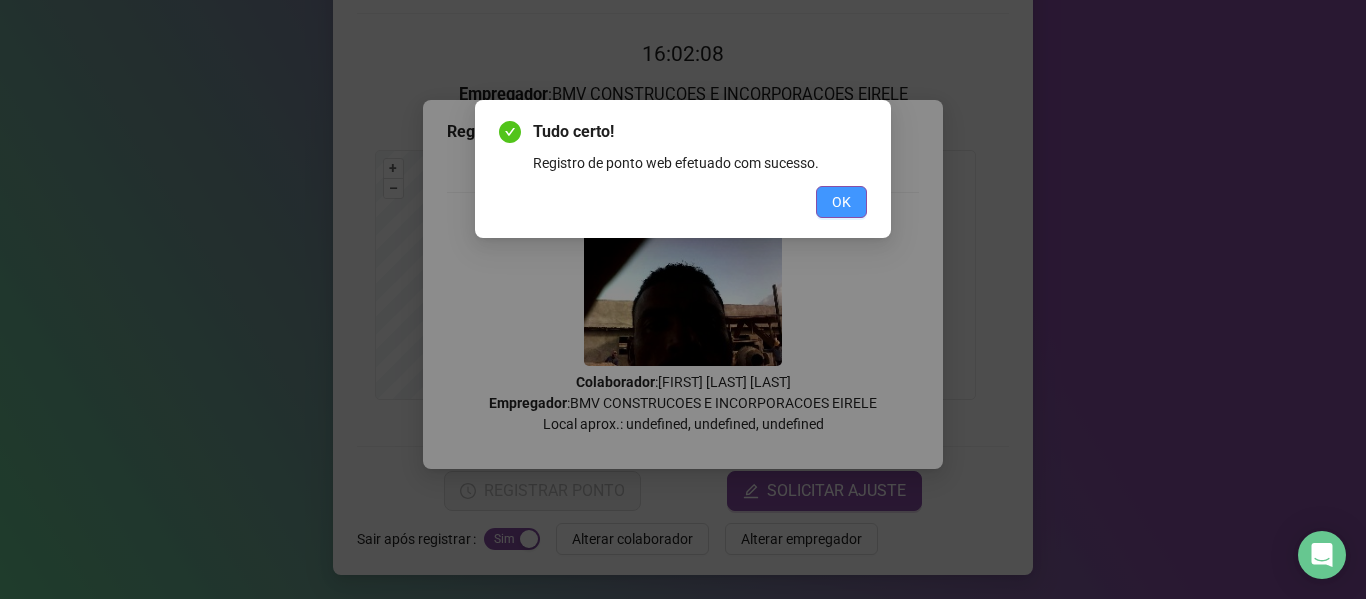 click on "OK" at bounding box center [841, 202] 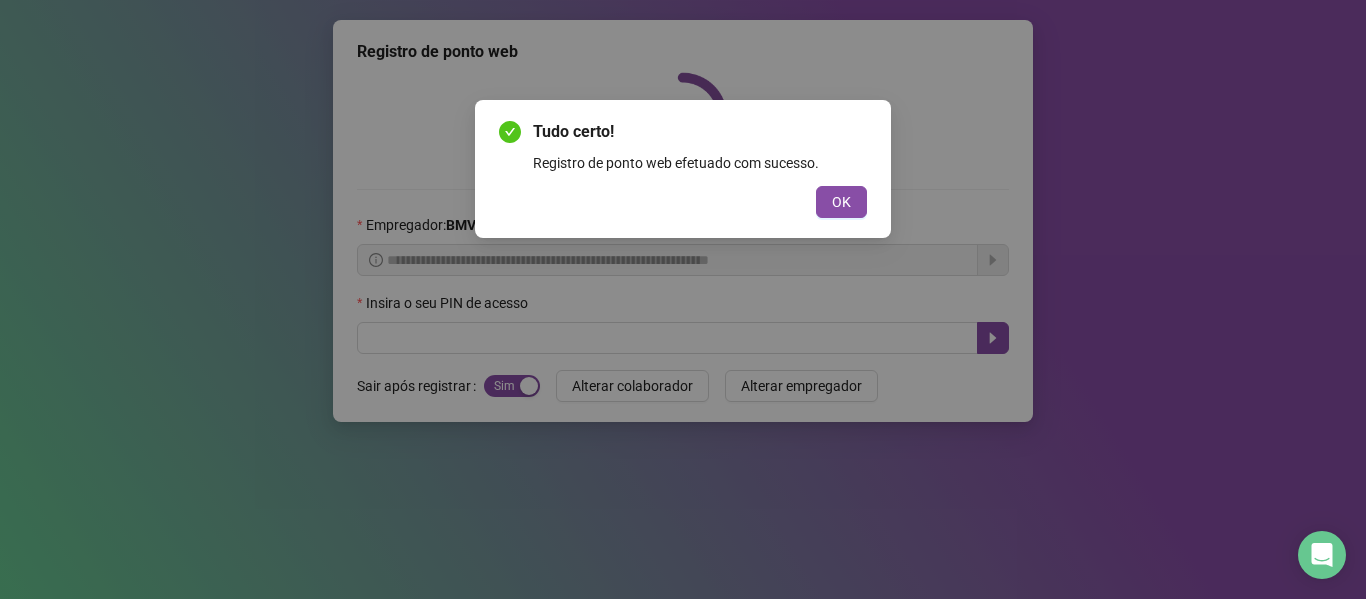 scroll, scrollTop: 0, scrollLeft: 0, axis: both 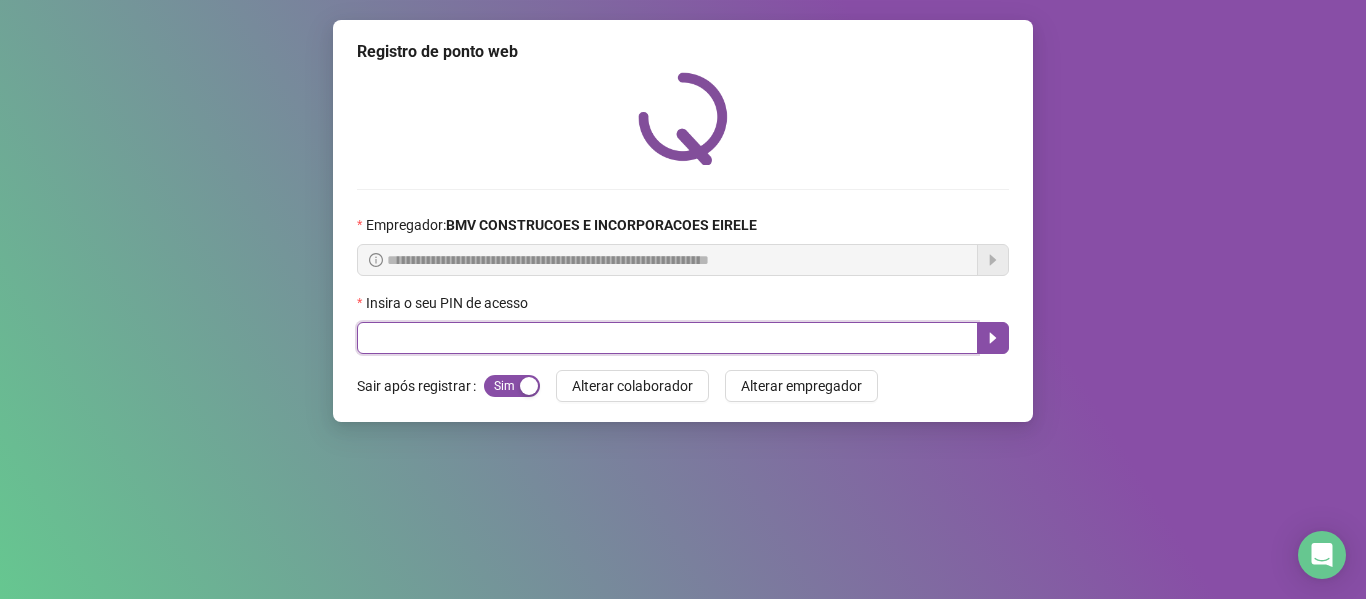 click at bounding box center [667, 338] 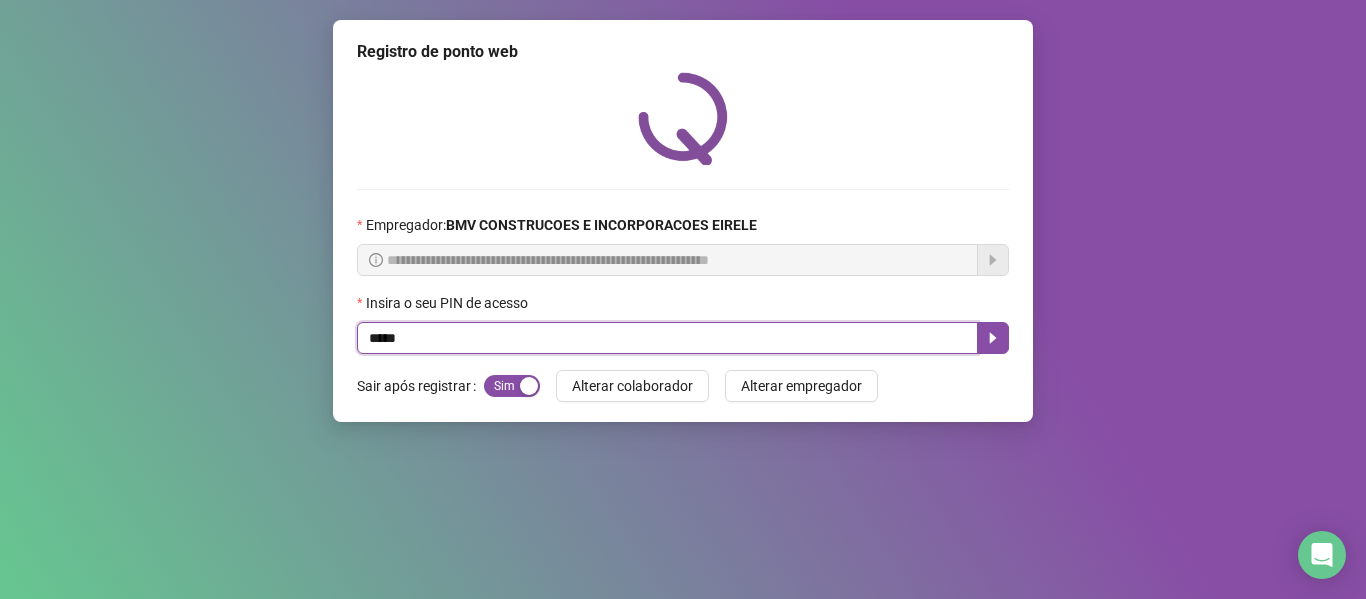 type on "*****" 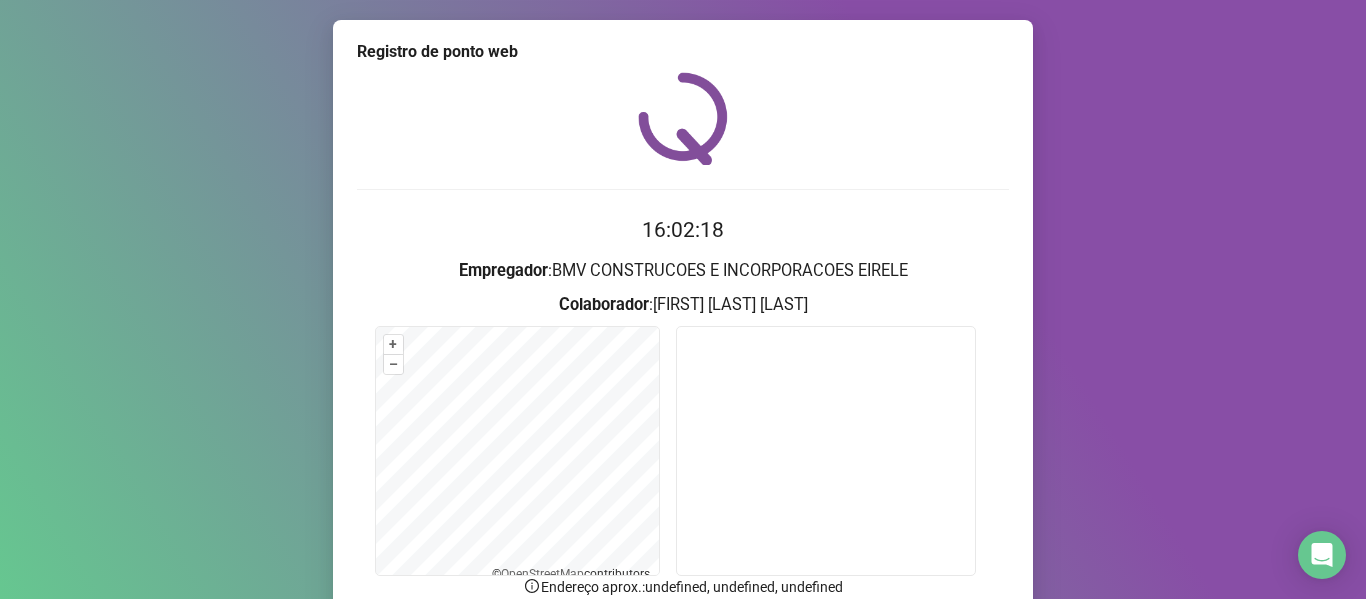 scroll, scrollTop: 176, scrollLeft: 0, axis: vertical 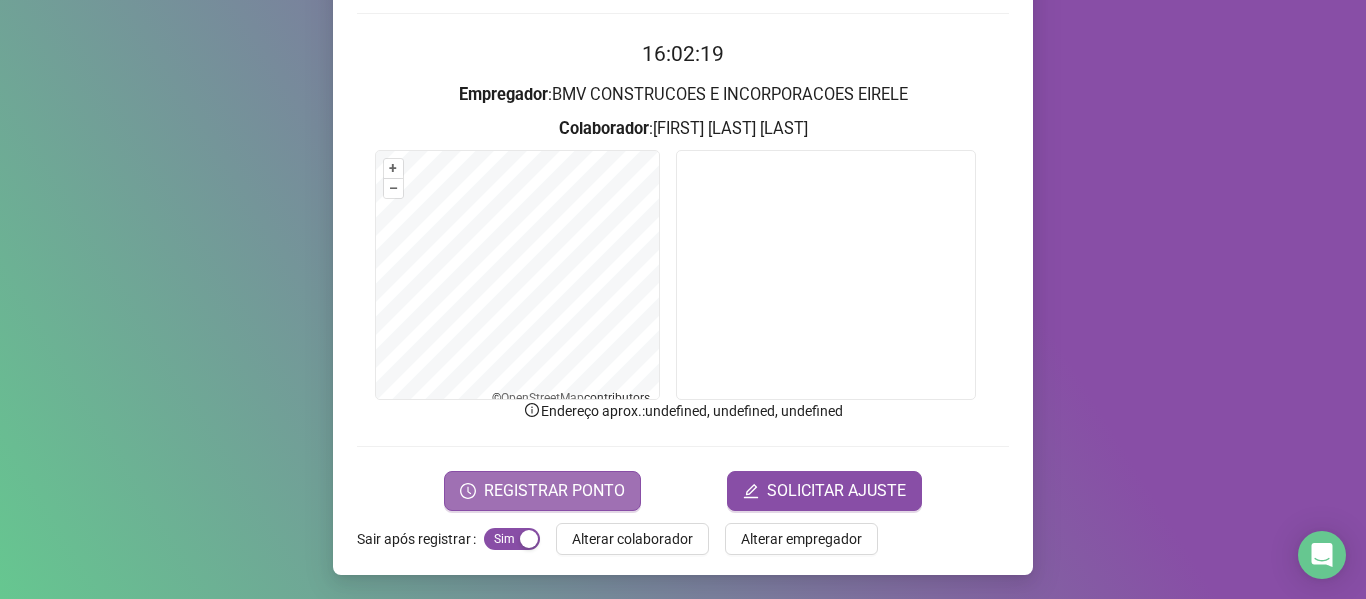 click on "REGISTRAR PONTO" at bounding box center (554, 491) 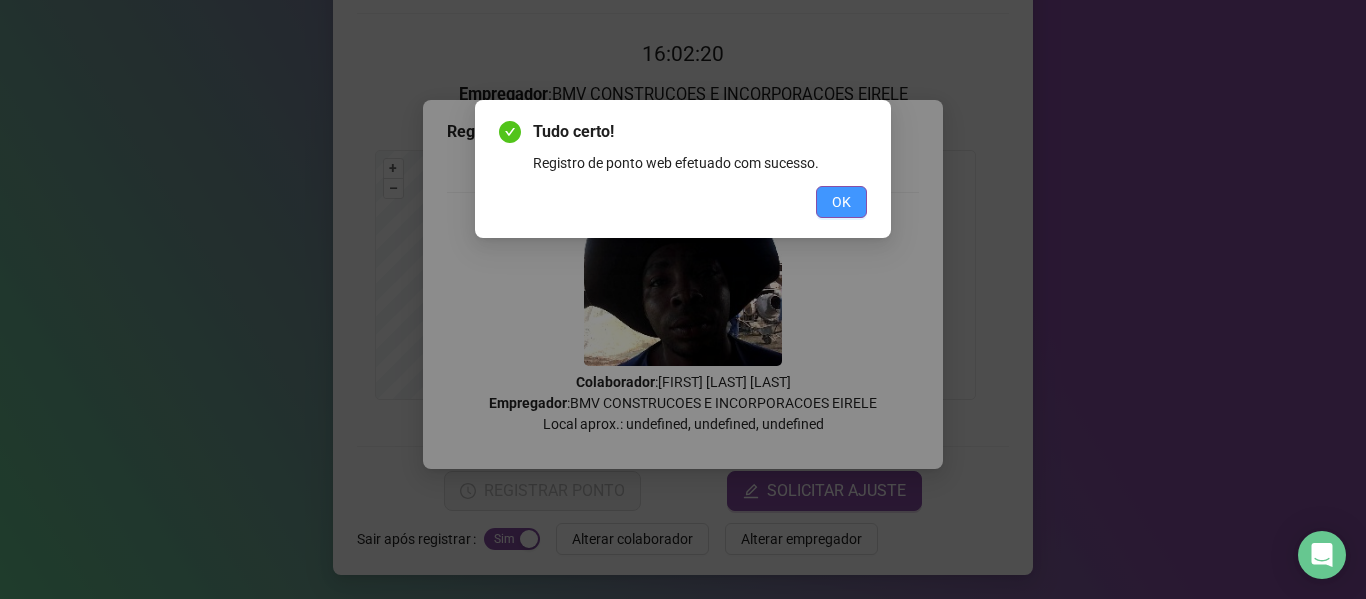 click on "OK" at bounding box center (841, 202) 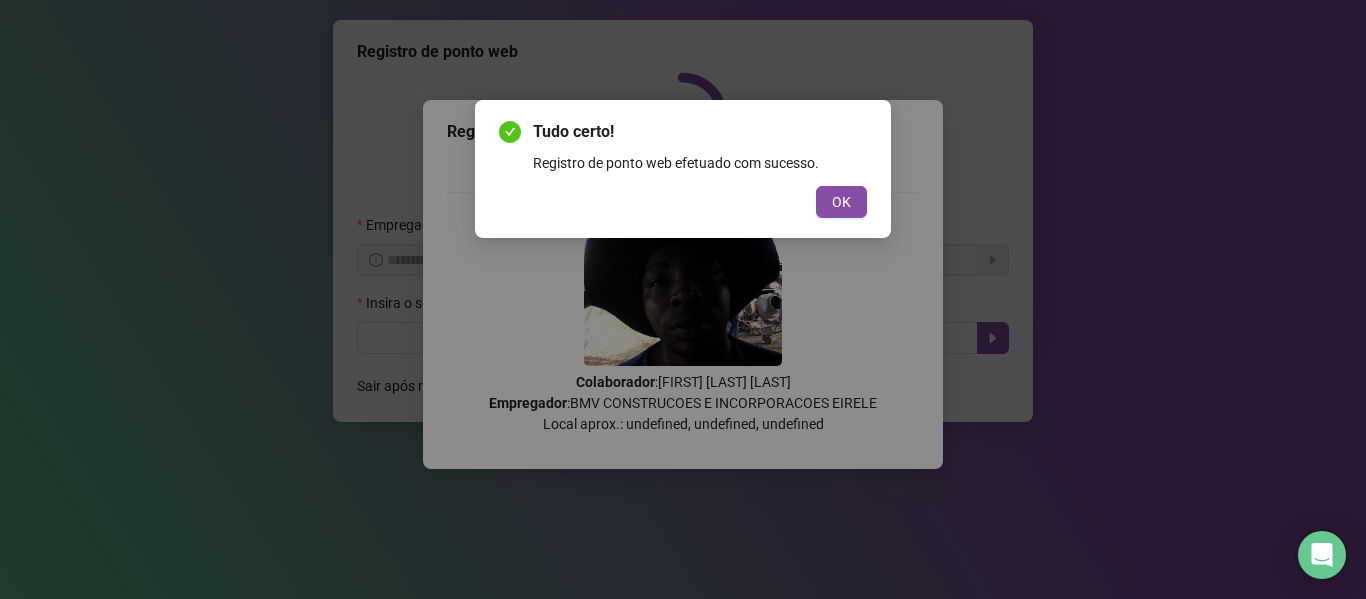scroll, scrollTop: 0, scrollLeft: 0, axis: both 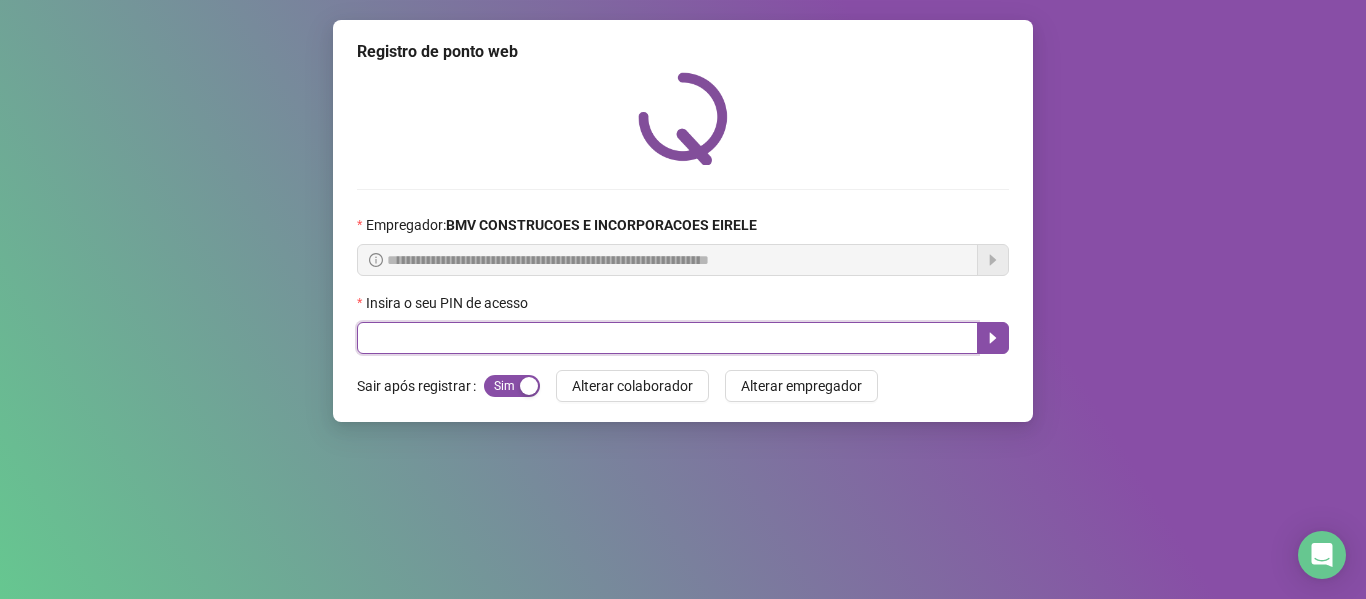 click at bounding box center [667, 338] 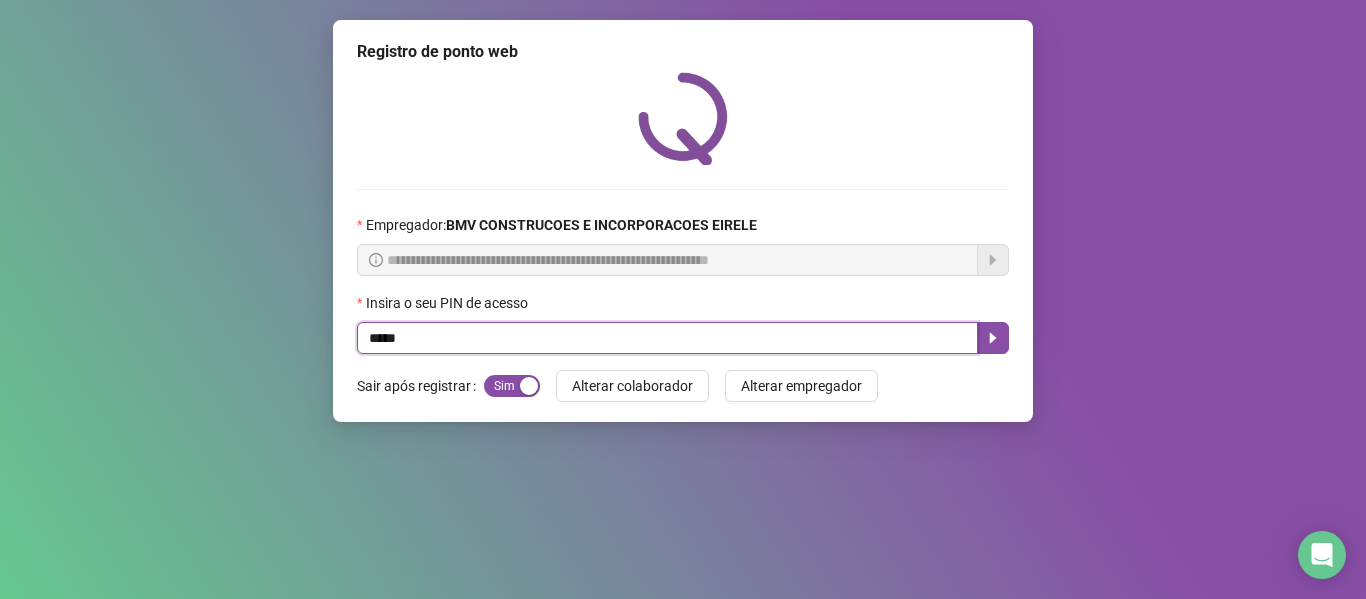 type on "*****" 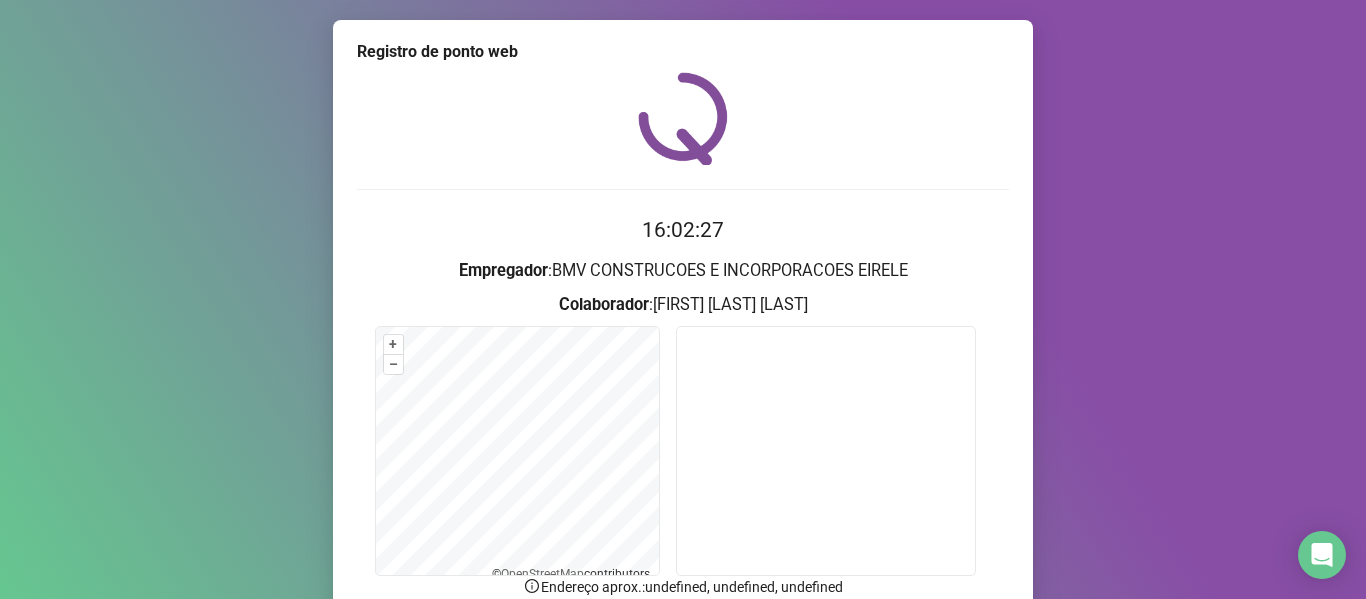 scroll, scrollTop: 176, scrollLeft: 0, axis: vertical 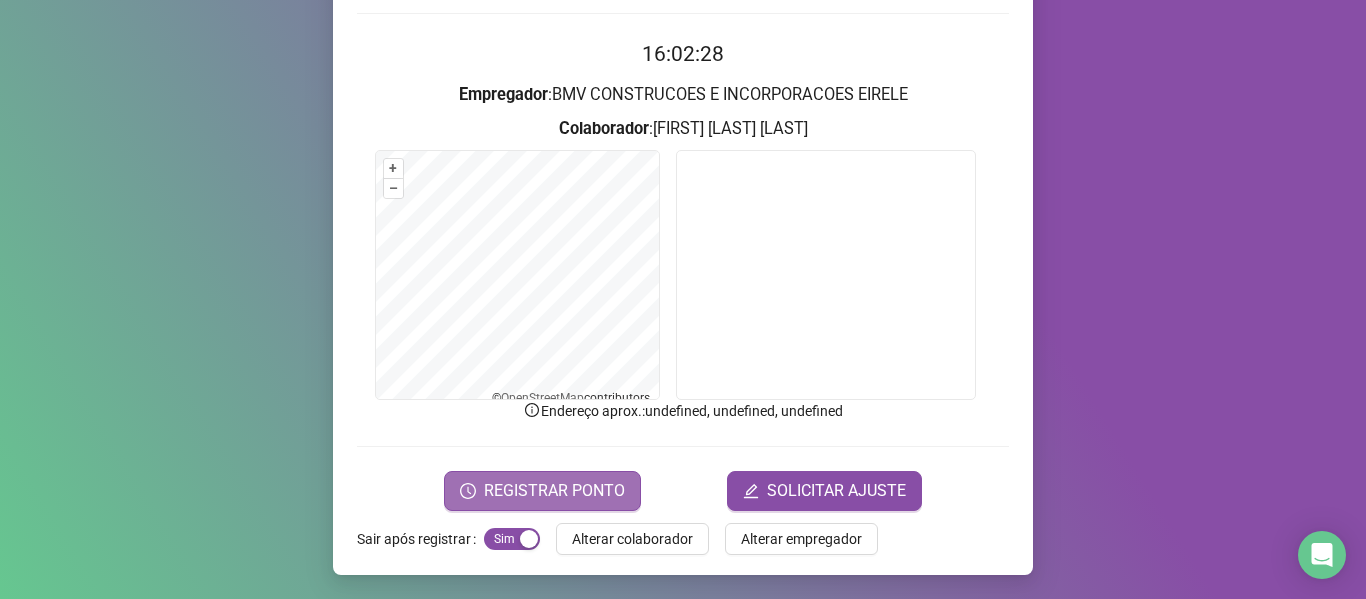 click on "REGISTRAR PONTO" at bounding box center (554, 491) 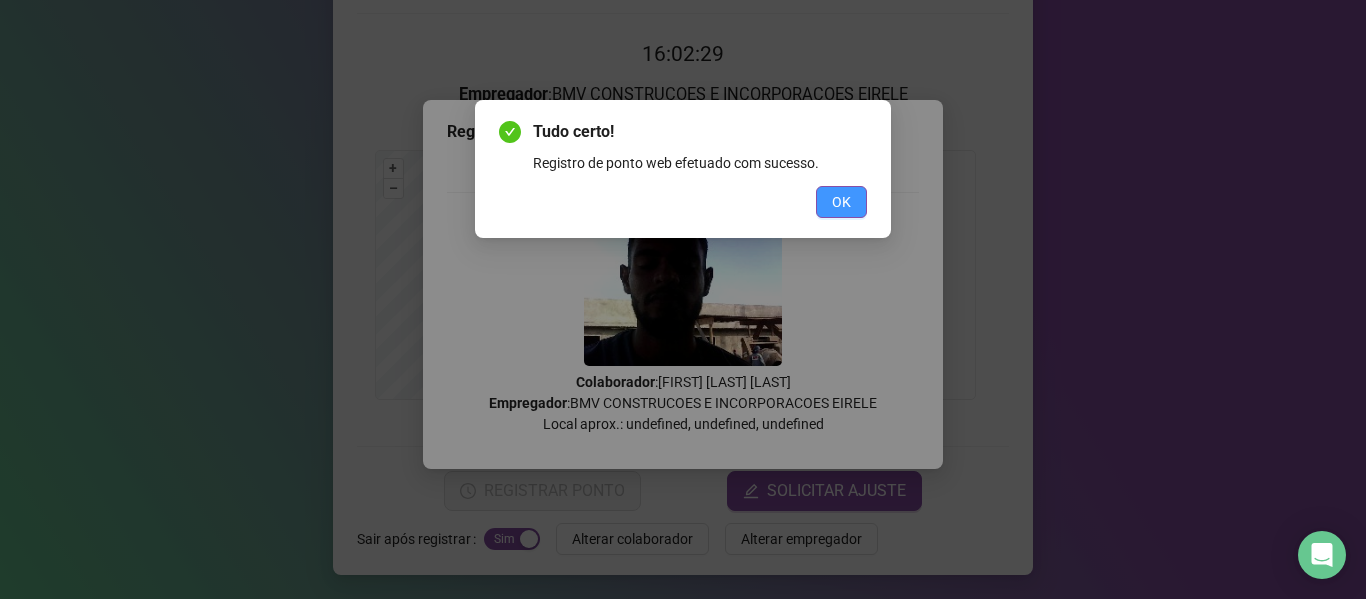 click on "OK" at bounding box center (841, 202) 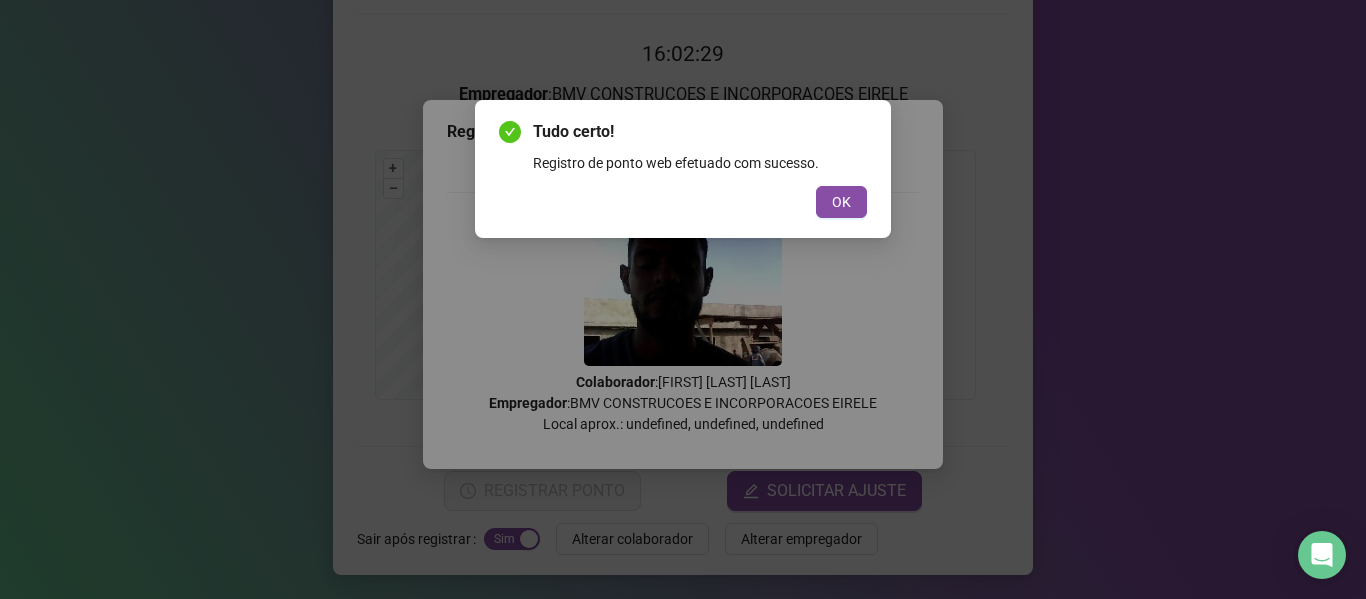 scroll, scrollTop: 0, scrollLeft: 0, axis: both 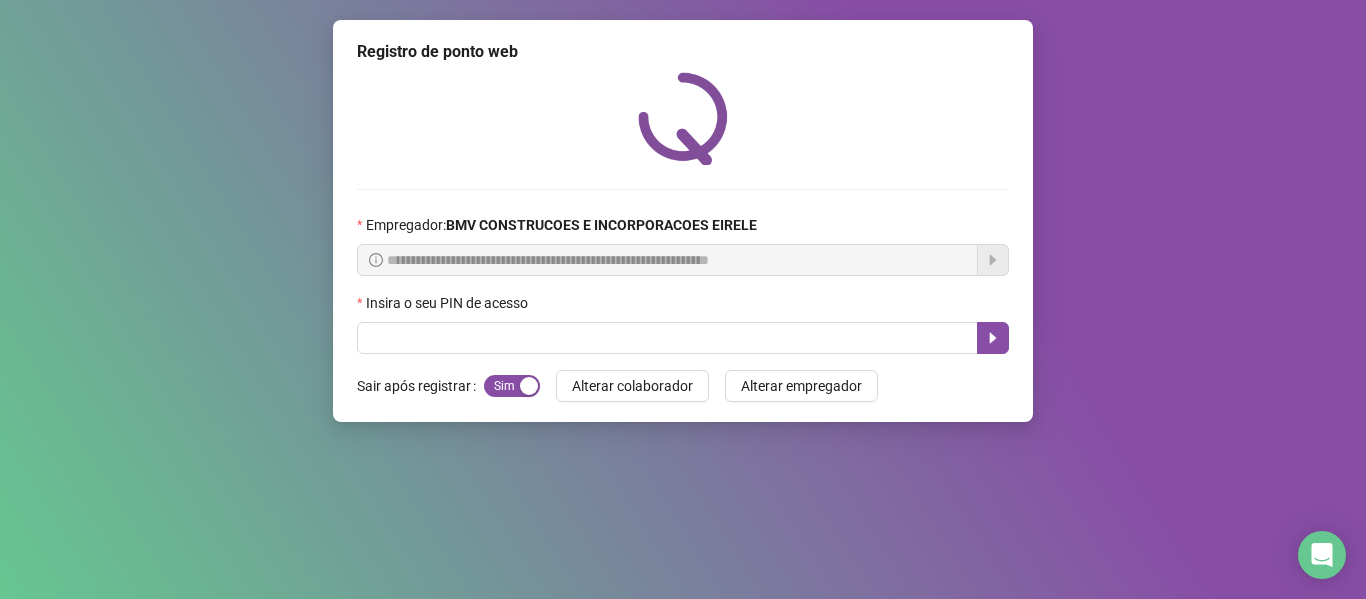 click on "**********" at bounding box center [683, 221] 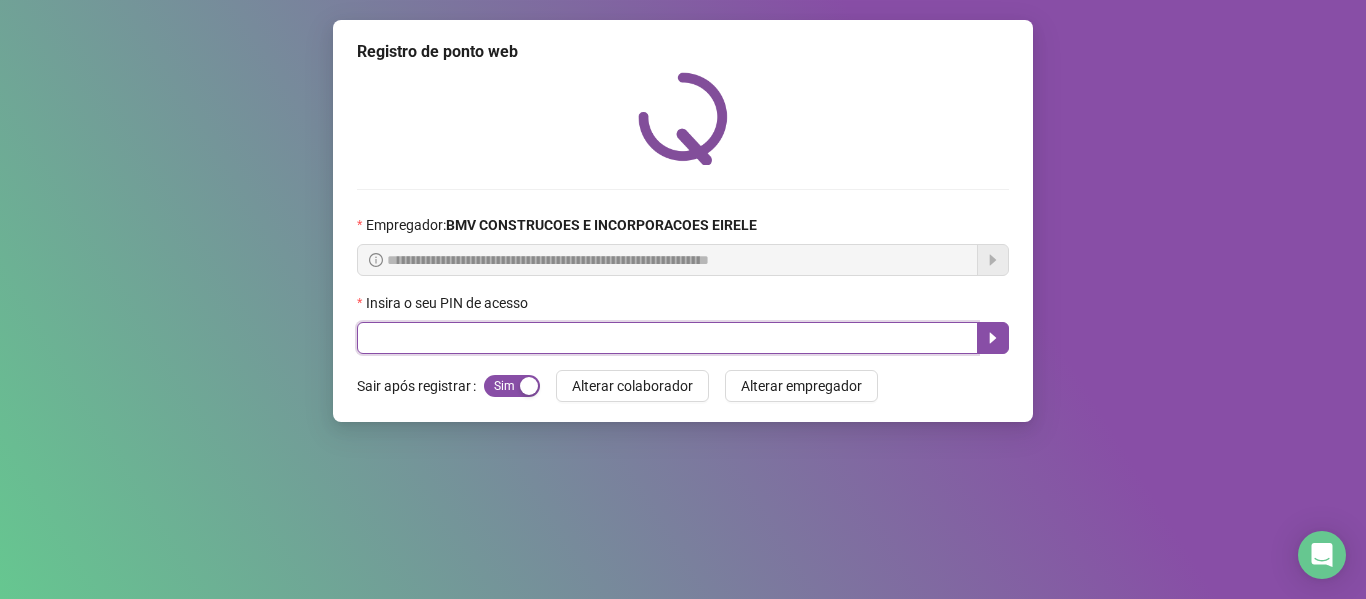 click at bounding box center (667, 338) 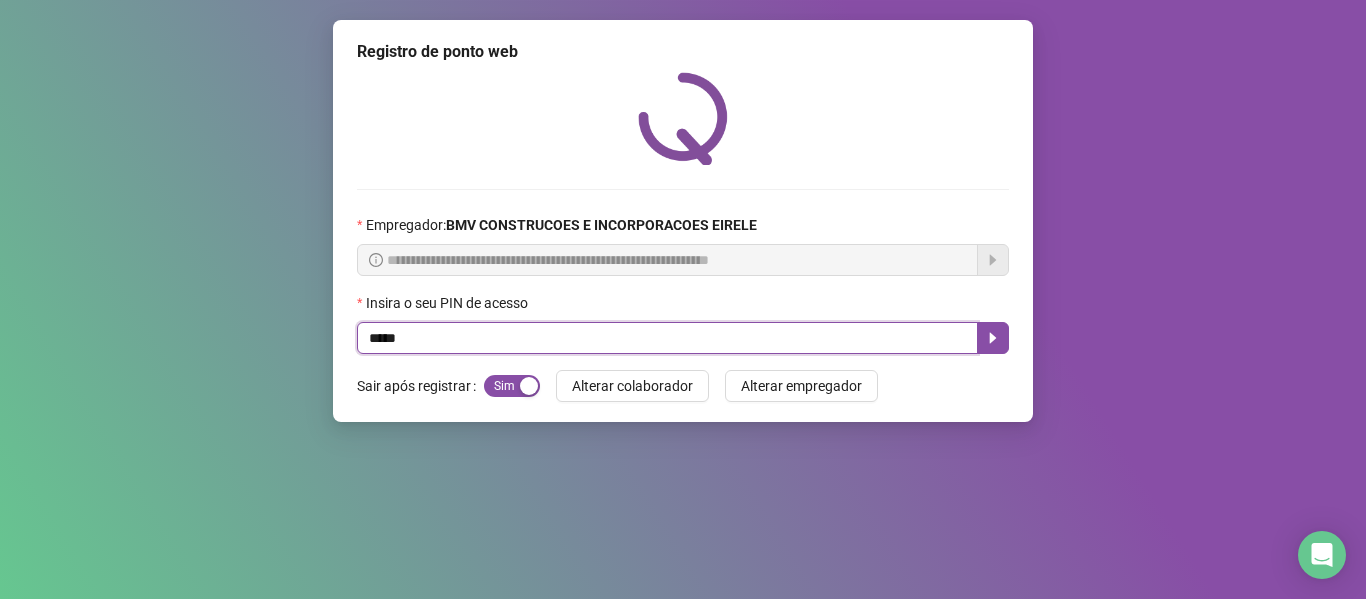 type on "*****" 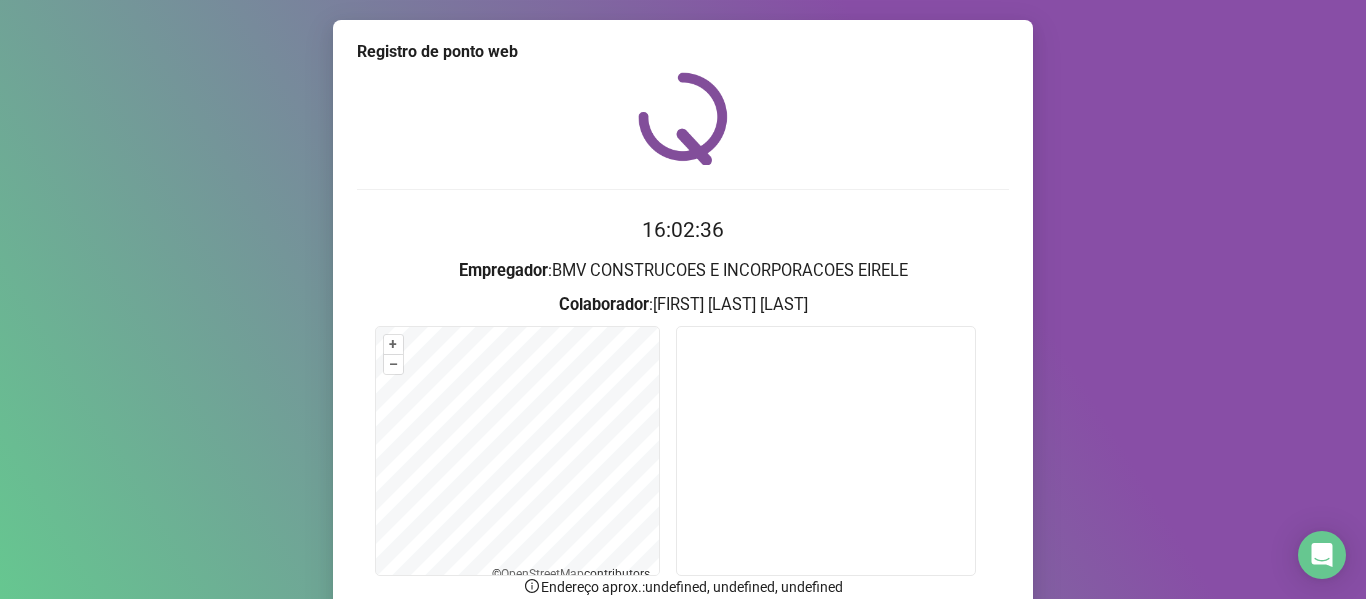 scroll, scrollTop: 176, scrollLeft: 0, axis: vertical 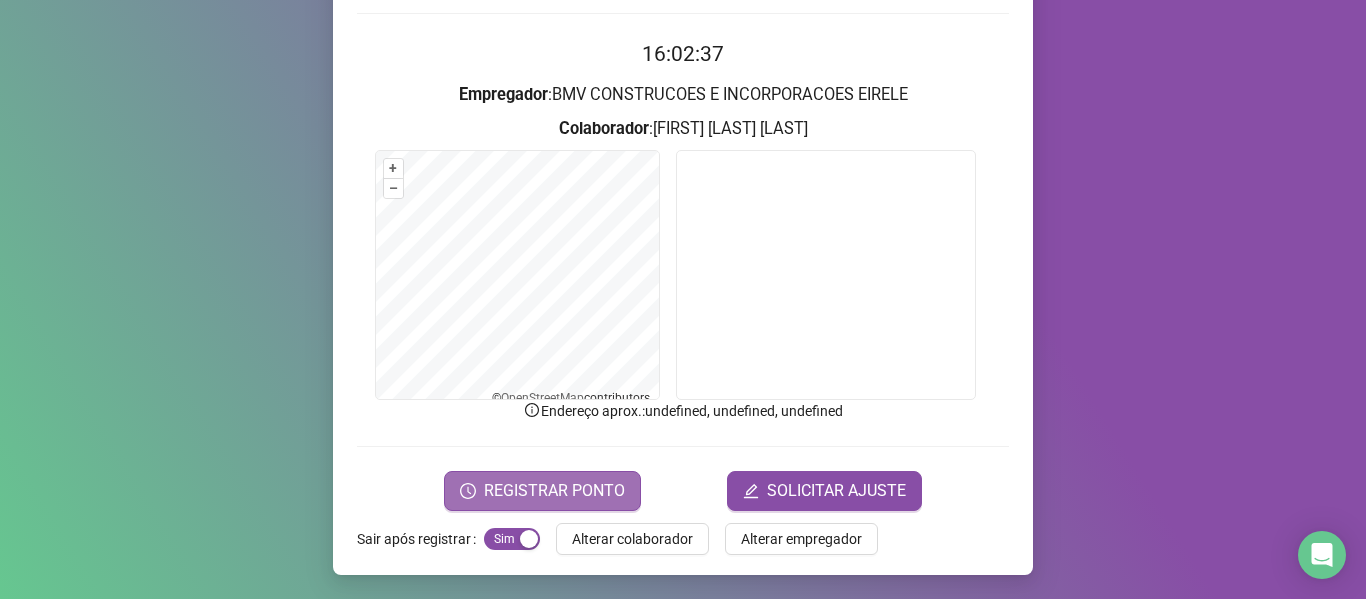 click on "REGISTRAR PONTO" at bounding box center (542, 491) 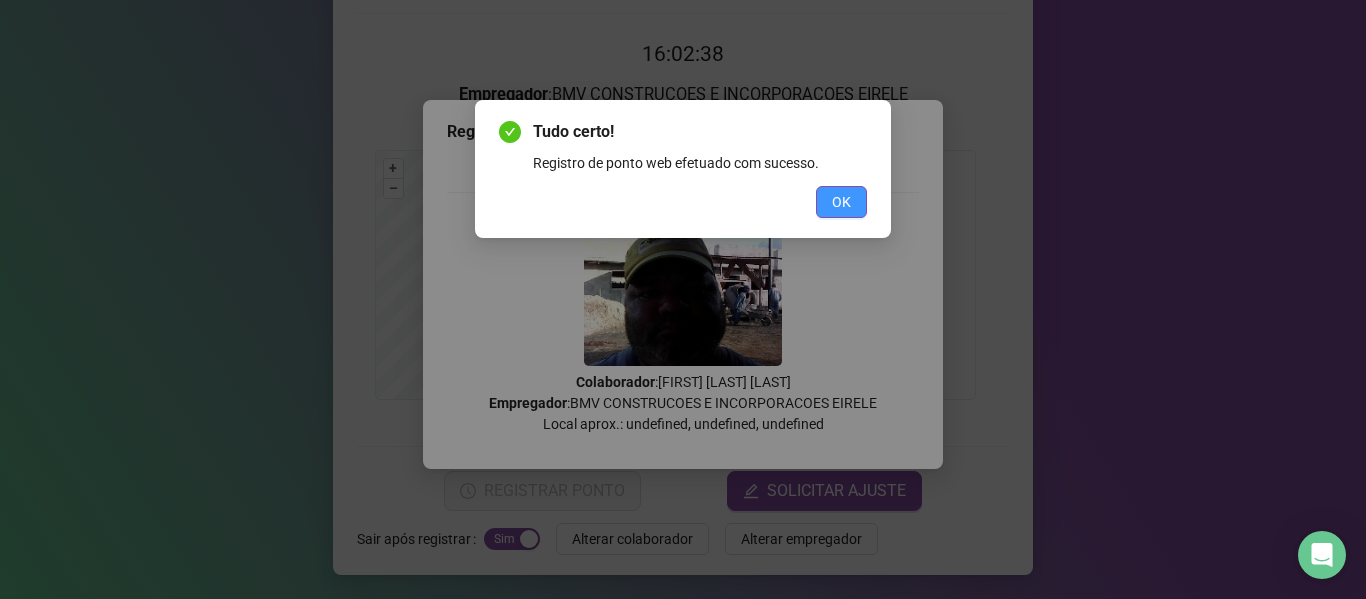 click on "OK" at bounding box center (841, 202) 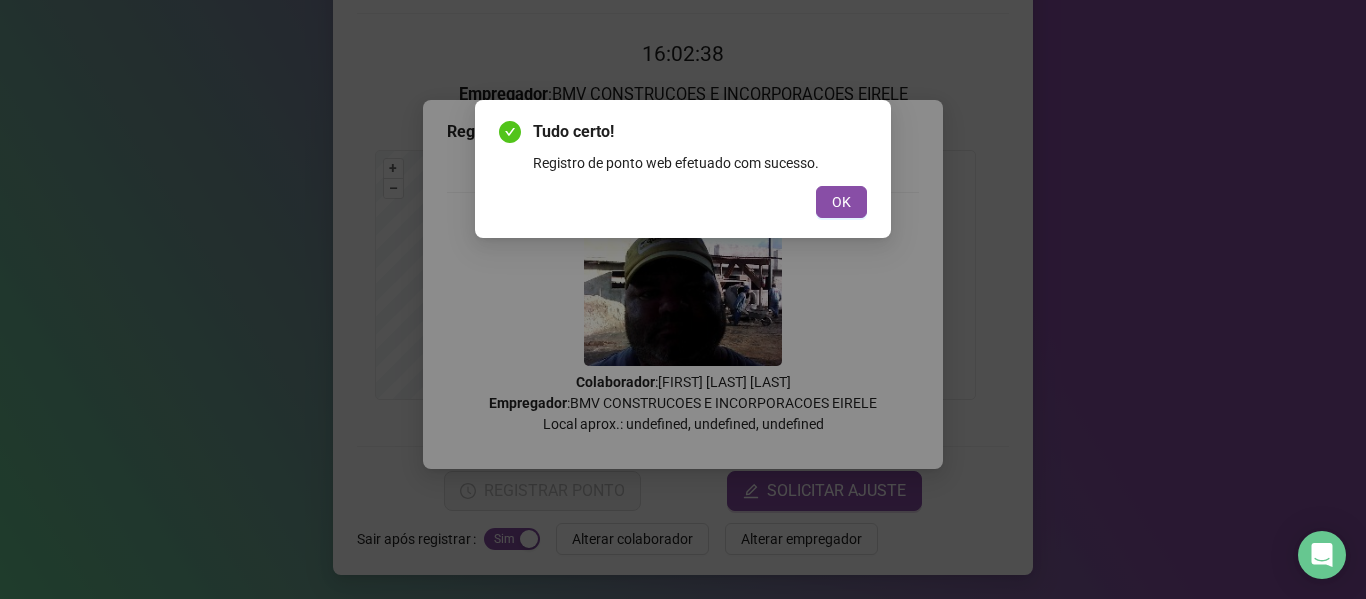 scroll, scrollTop: 0, scrollLeft: 0, axis: both 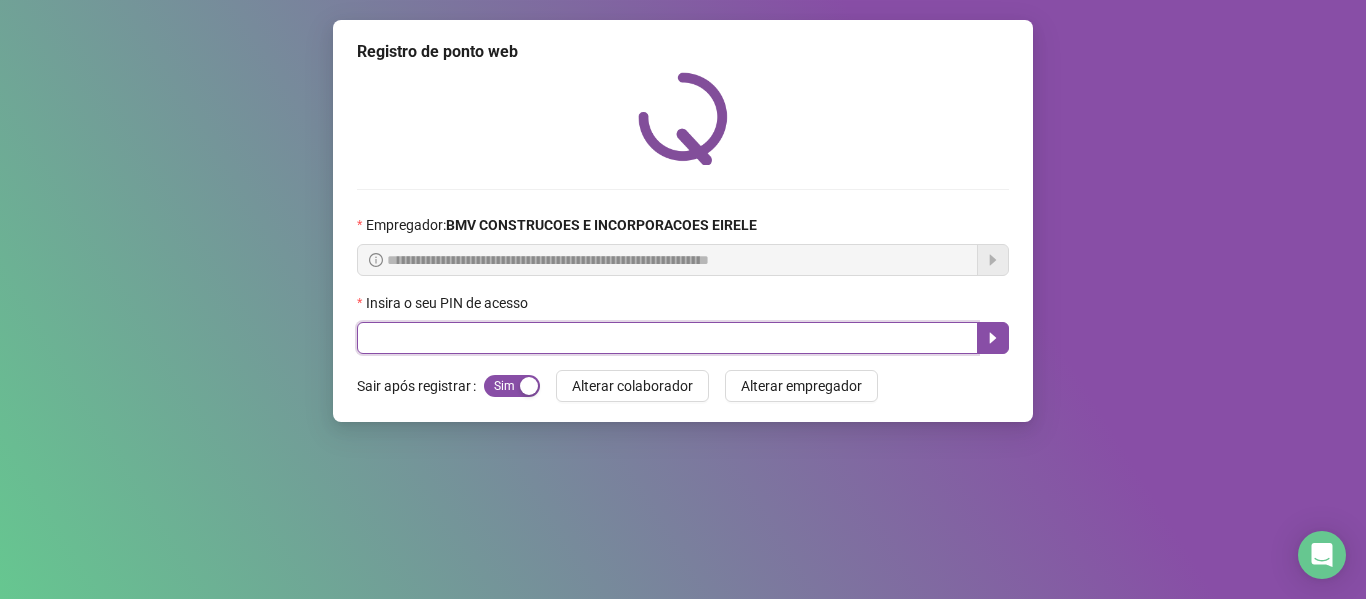click at bounding box center (667, 338) 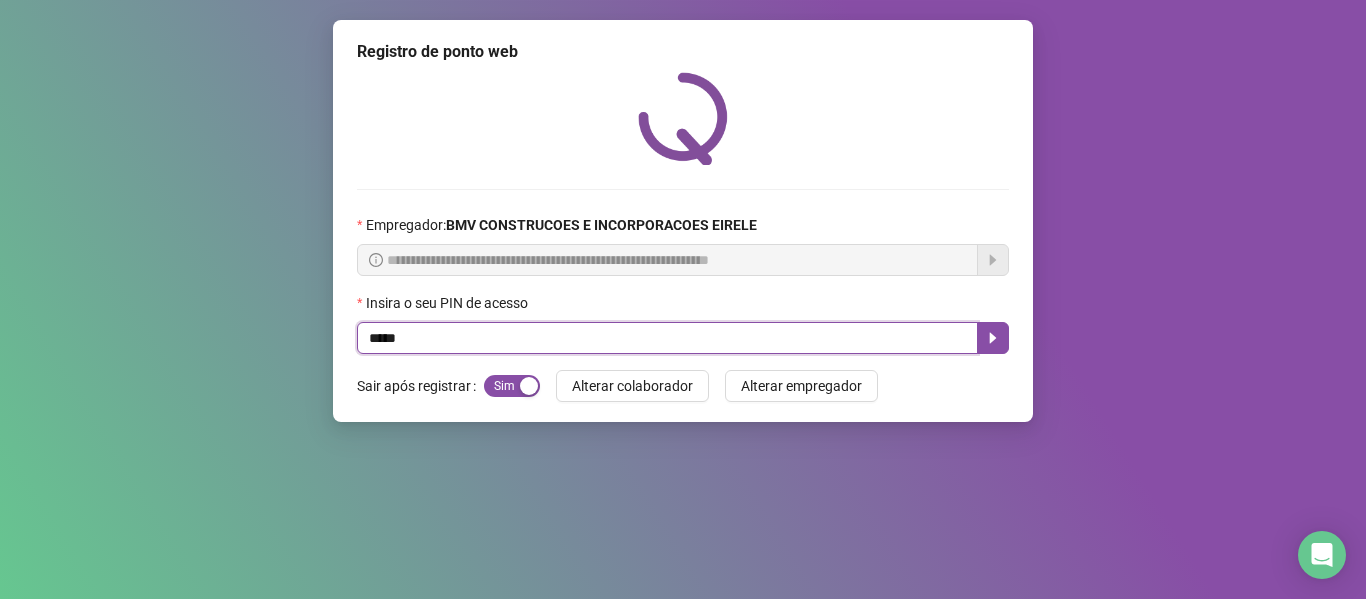 type on "*****" 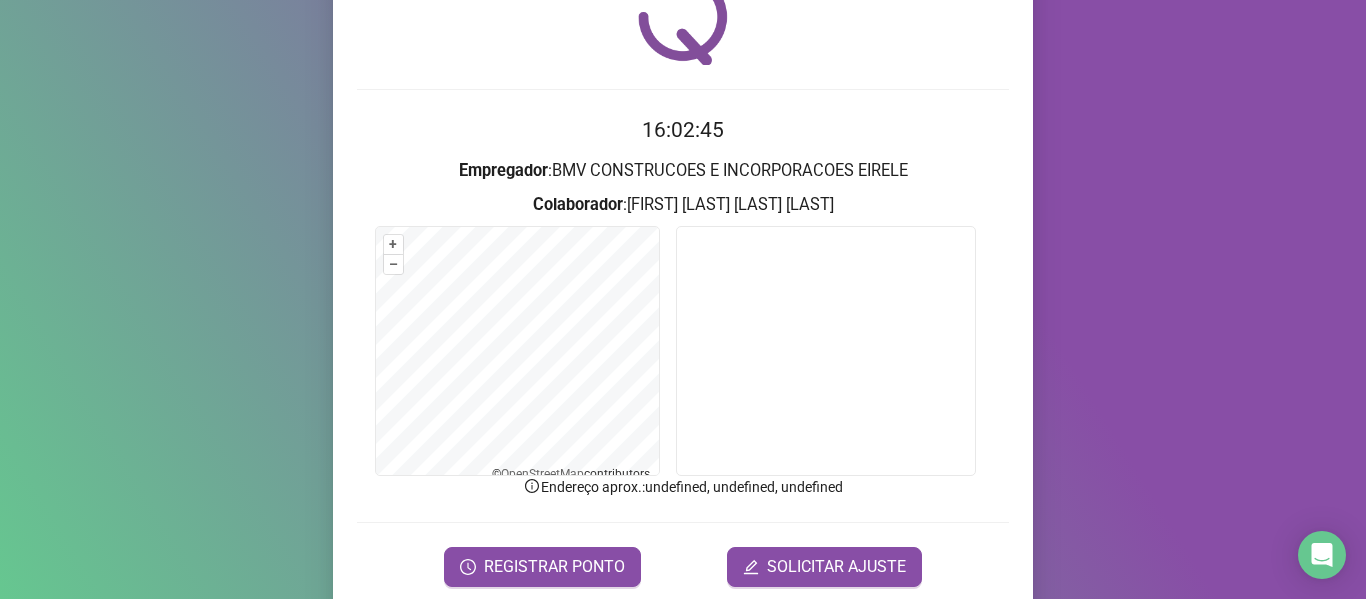 scroll, scrollTop: 176, scrollLeft: 0, axis: vertical 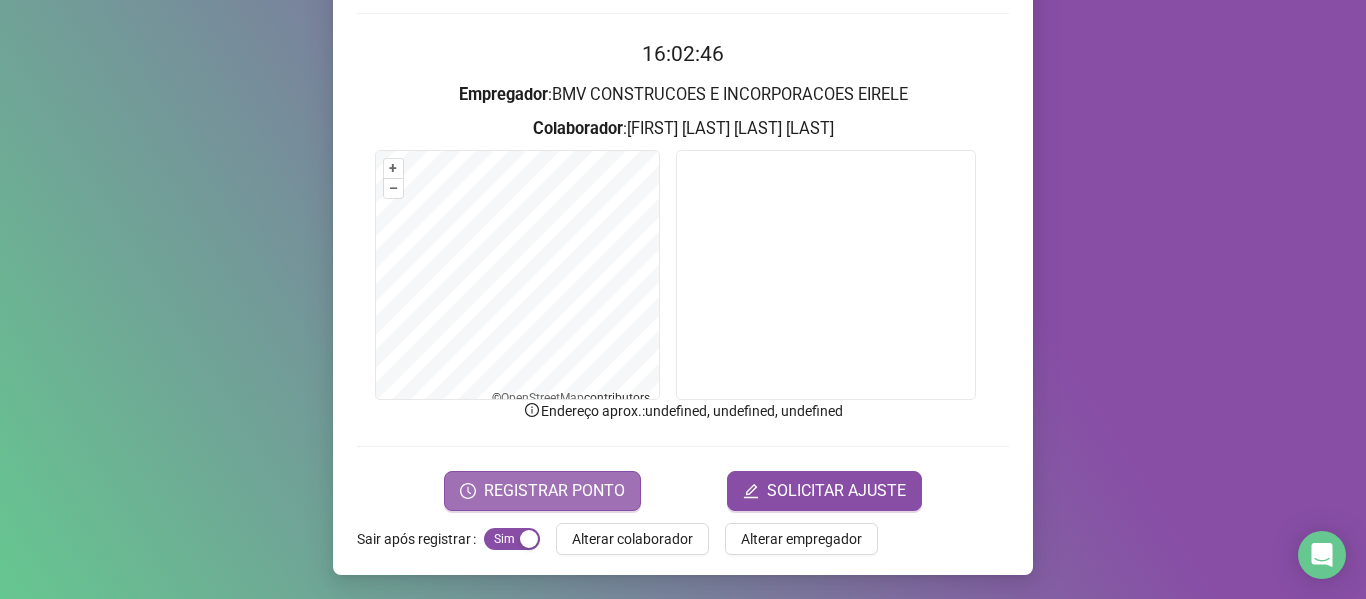 click on "REGISTRAR PONTO" at bounding box center (542, 491) 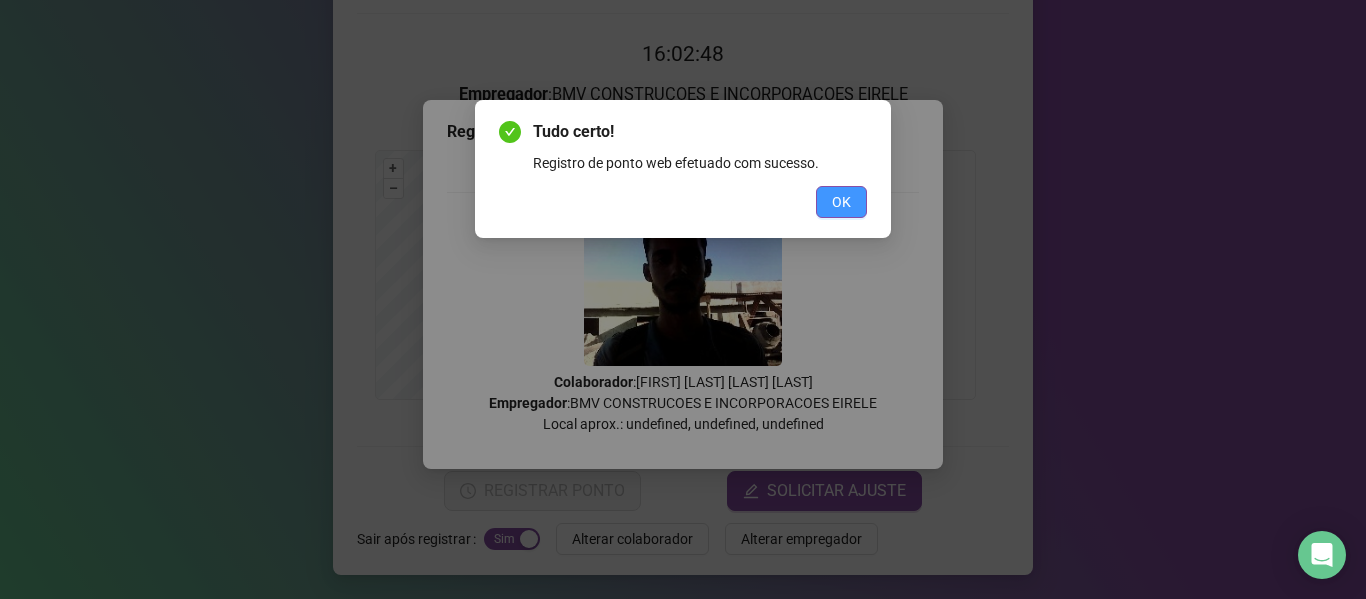 click on "OK" at bounding box center [841, 202] 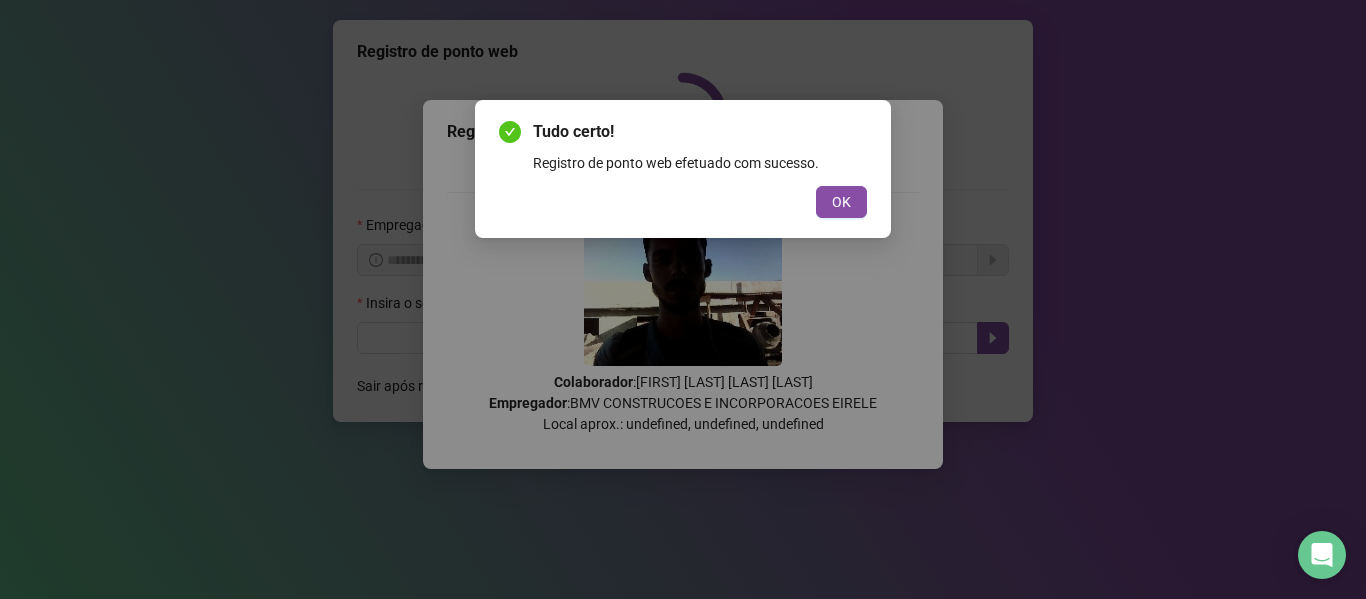 scroll, scrollTop: 0, scrollLeft: 0, axis: both 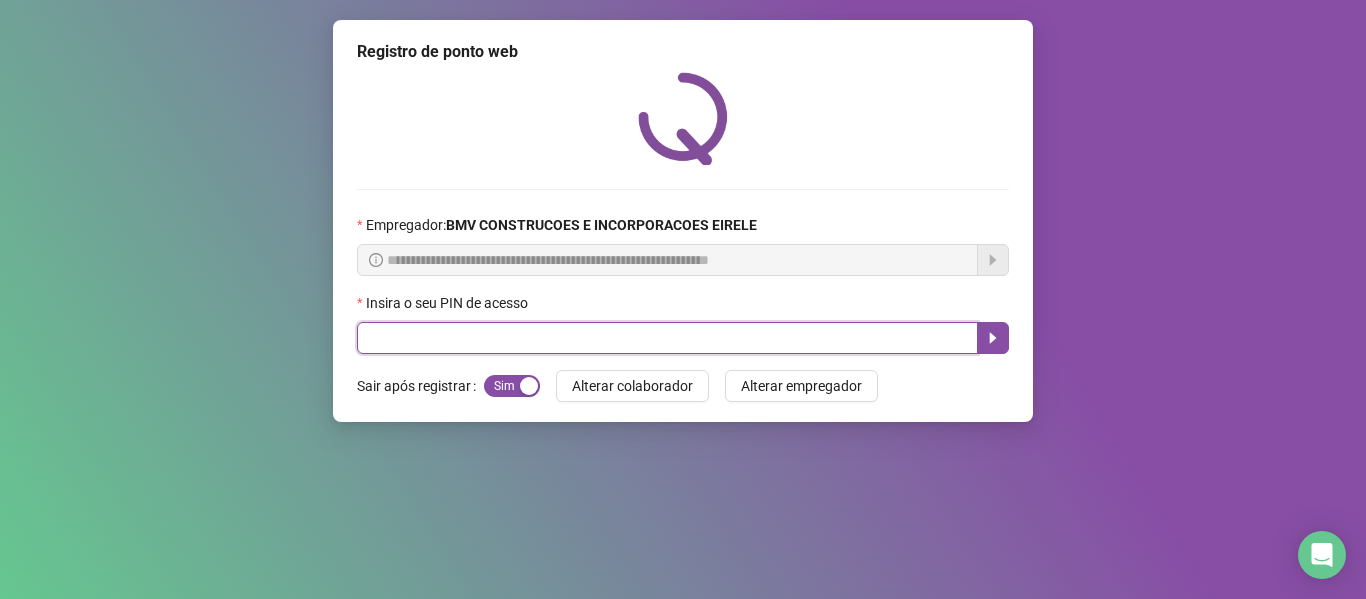 click at bounding box center (667, 338) 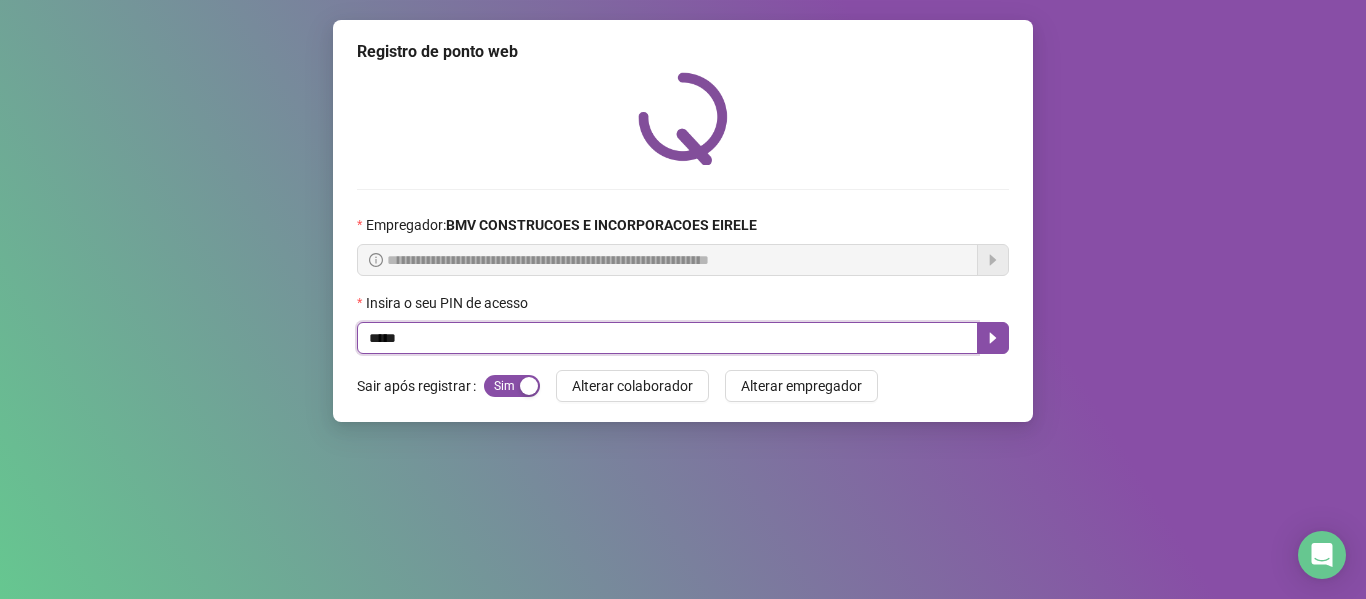 type on "*****" 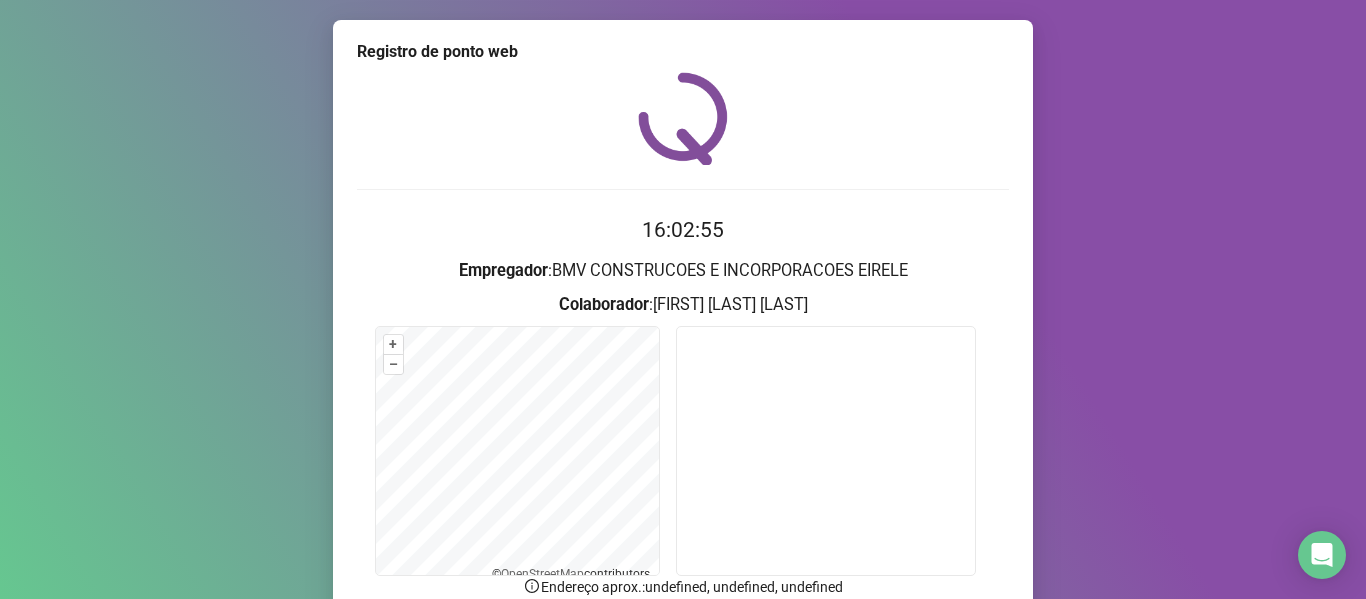 scroll, scrollTop: 140, scrollLeft: 0, axis: vertical 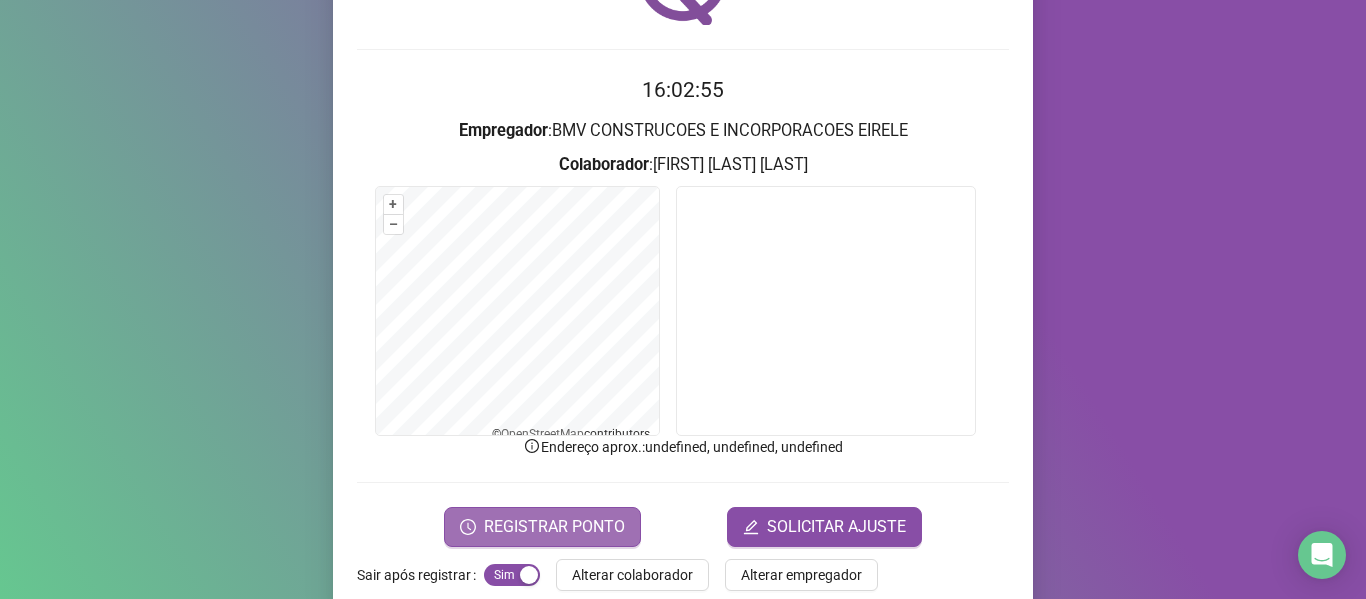 click on "REGISTRAR PONTO" at bounding box center (554, 527) 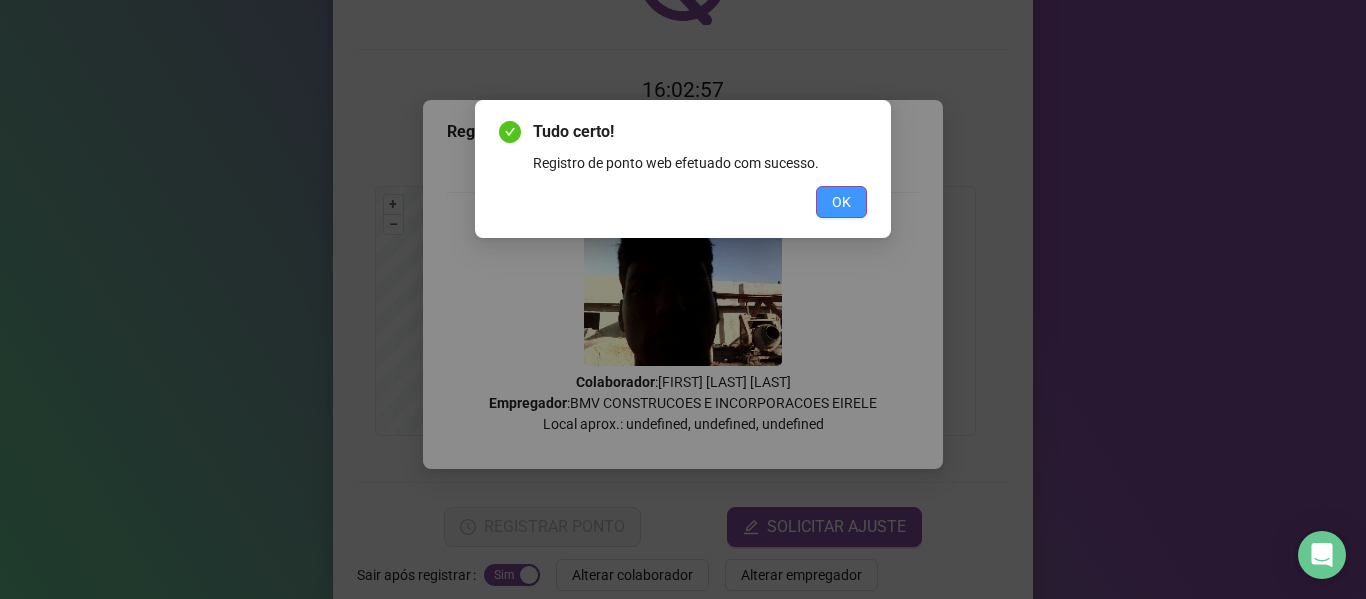 click on "OK" at bounding box center (841, 202) 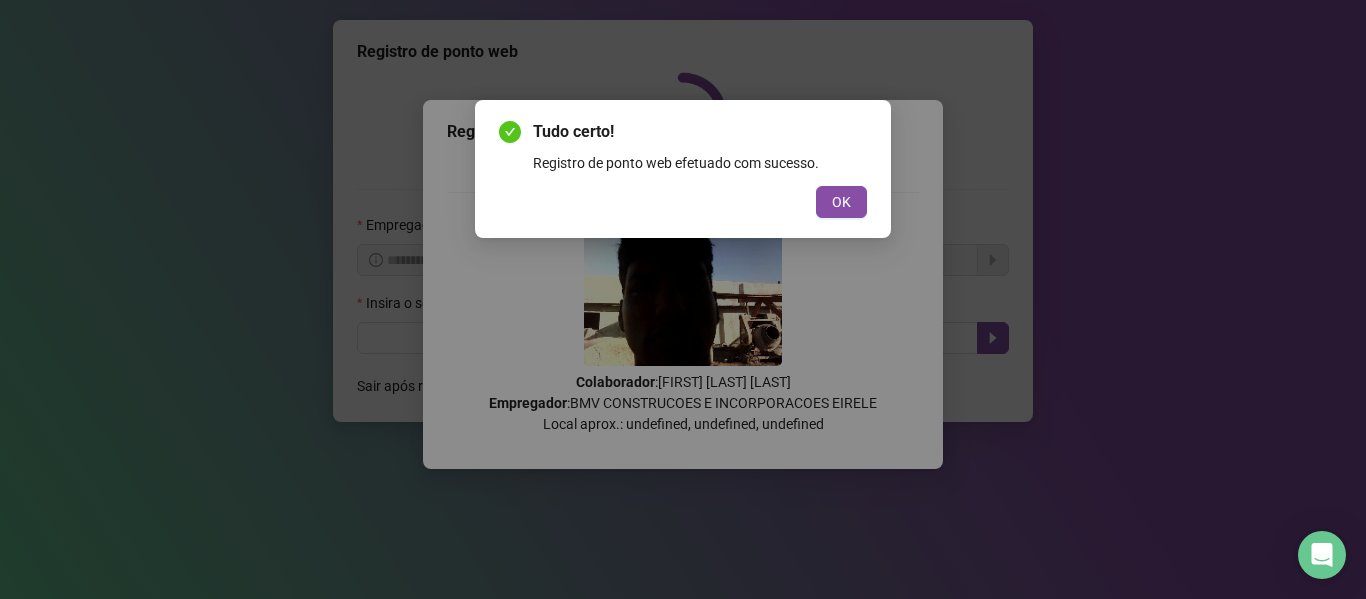 scroll, scrollTop: 0, scrollLeft: 0, axis: both 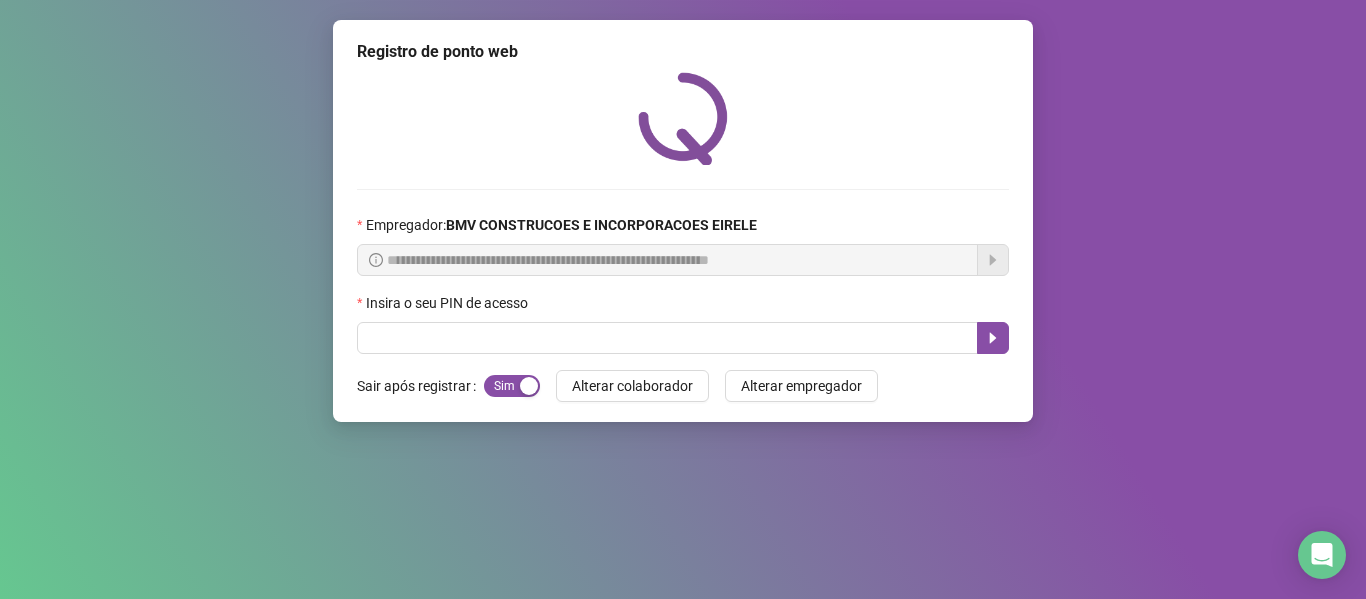 click on "Insira o seu PIN de acesso" at bounding box center (449, 303) 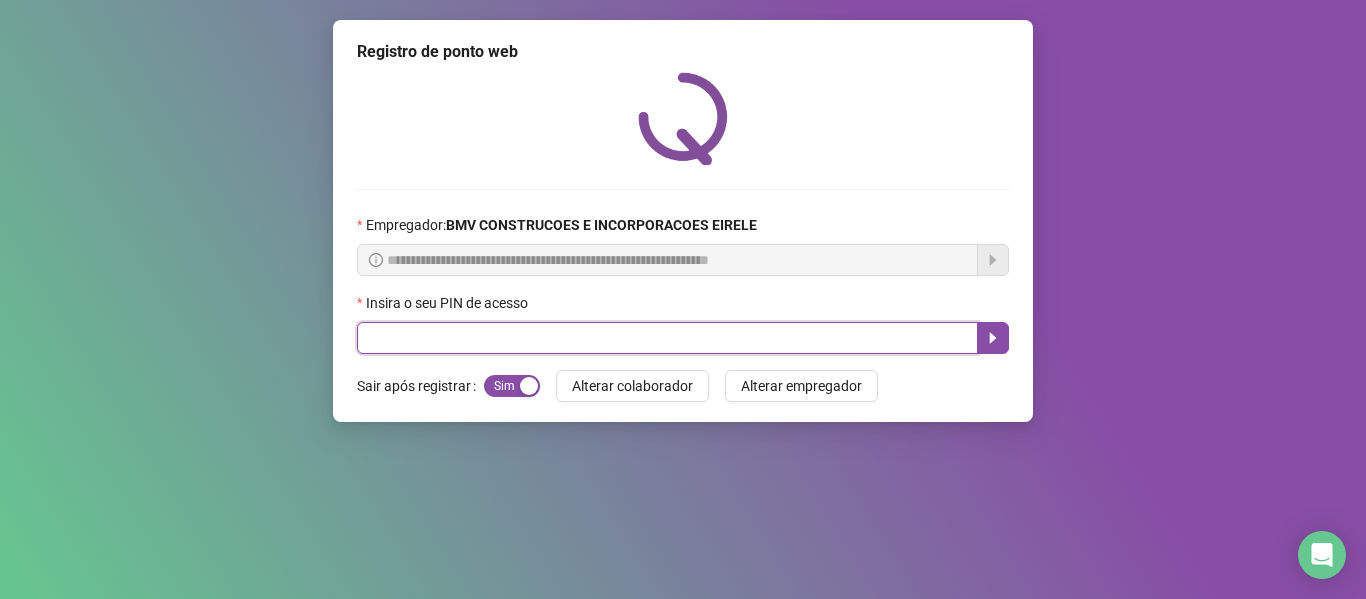 click at bounding box center [667, 338] 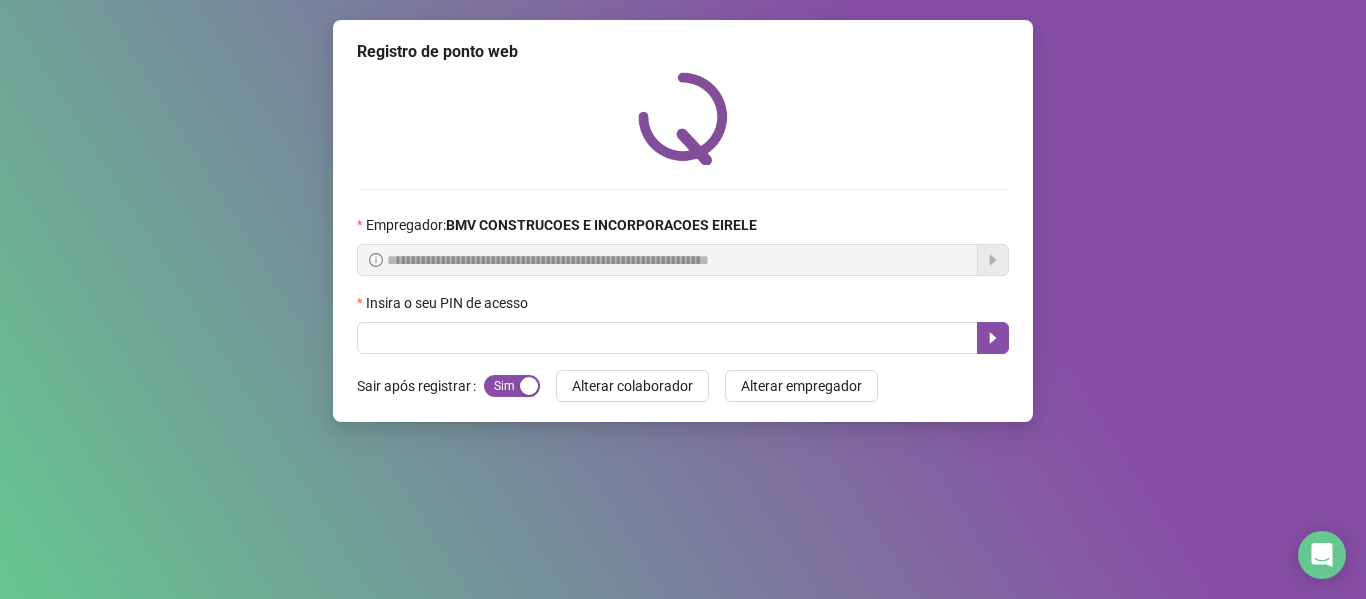 click on "**********" at bounding box center [683, 221] 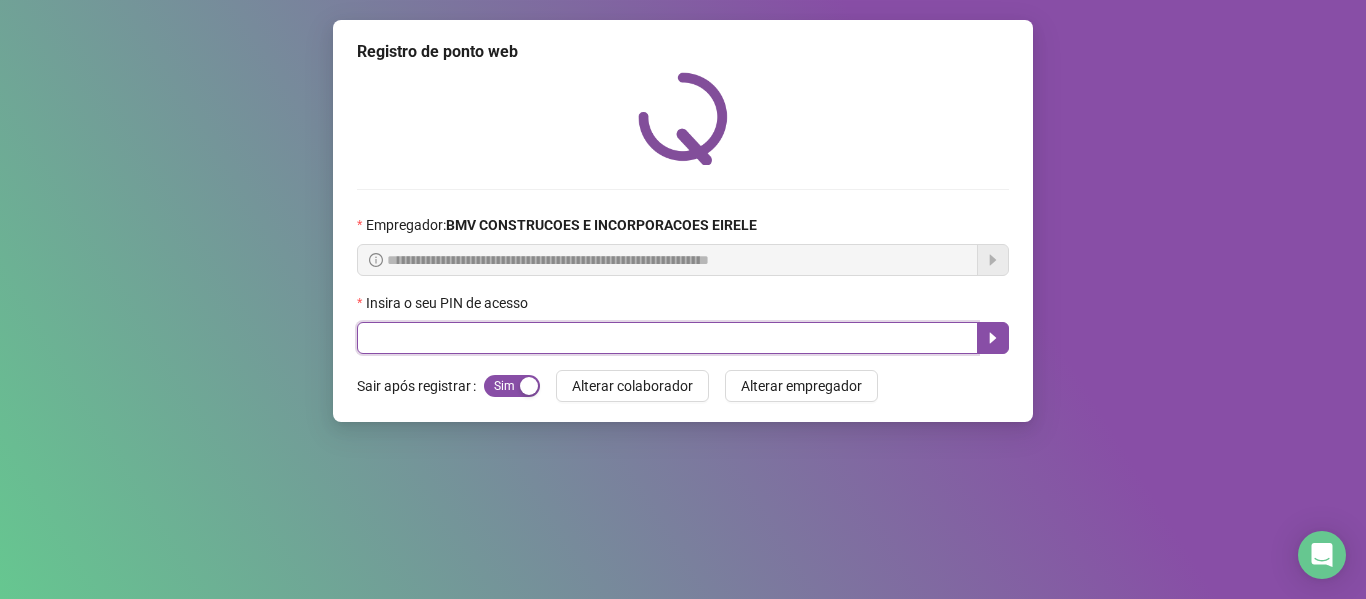 click at bounding box center [667, 338] 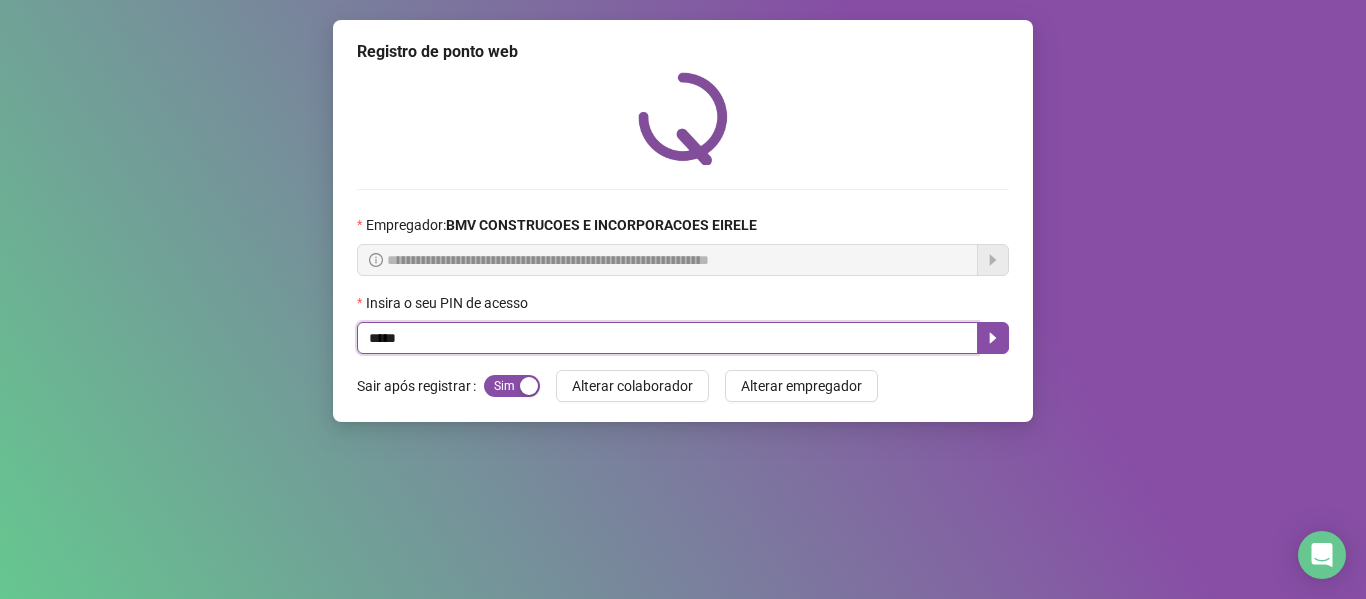 type on "*****" 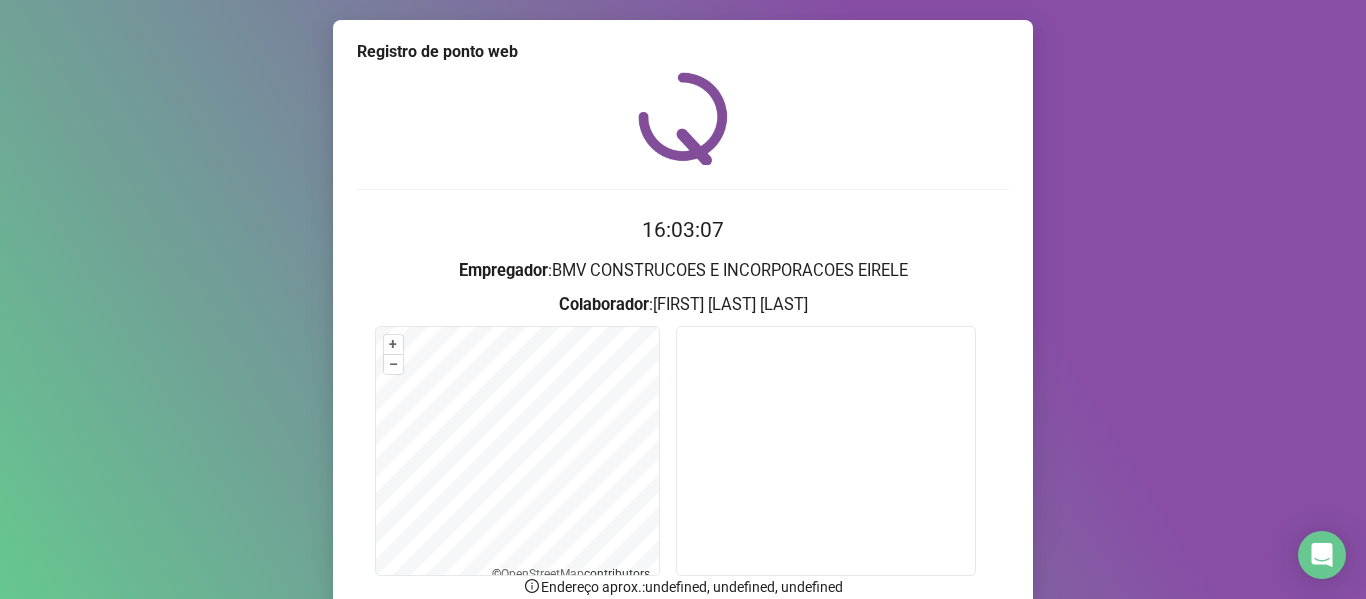scroll, scrollTop: 160, scrollLeft: 0, axis: vertical 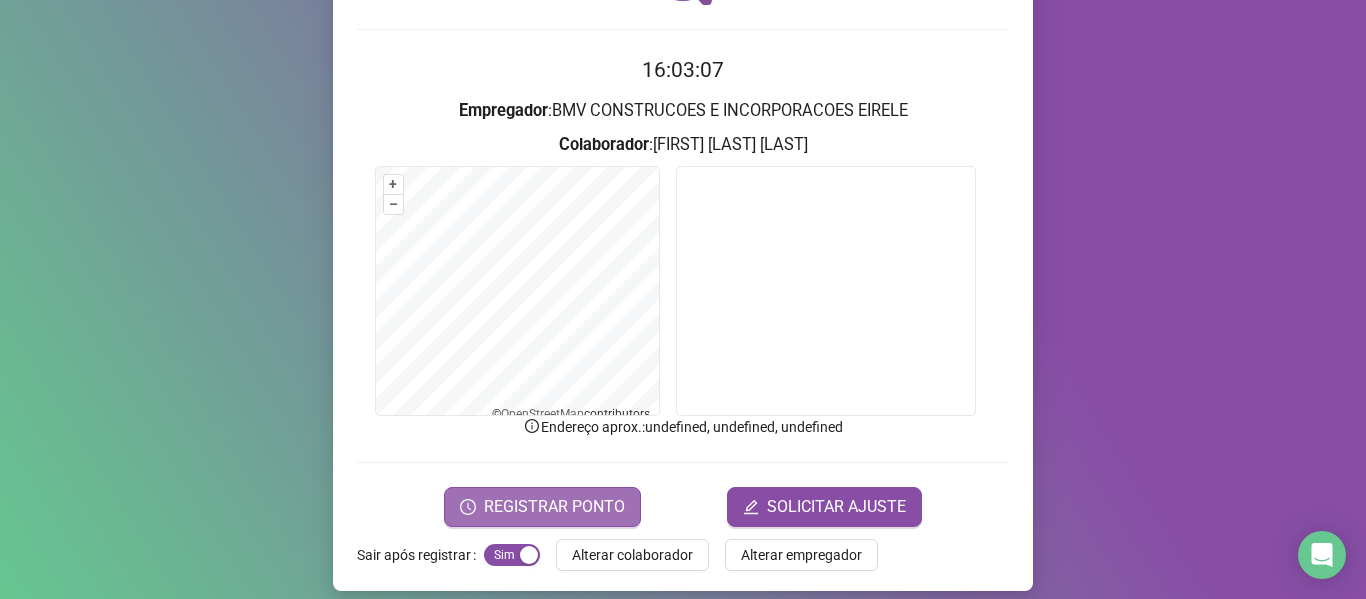 click 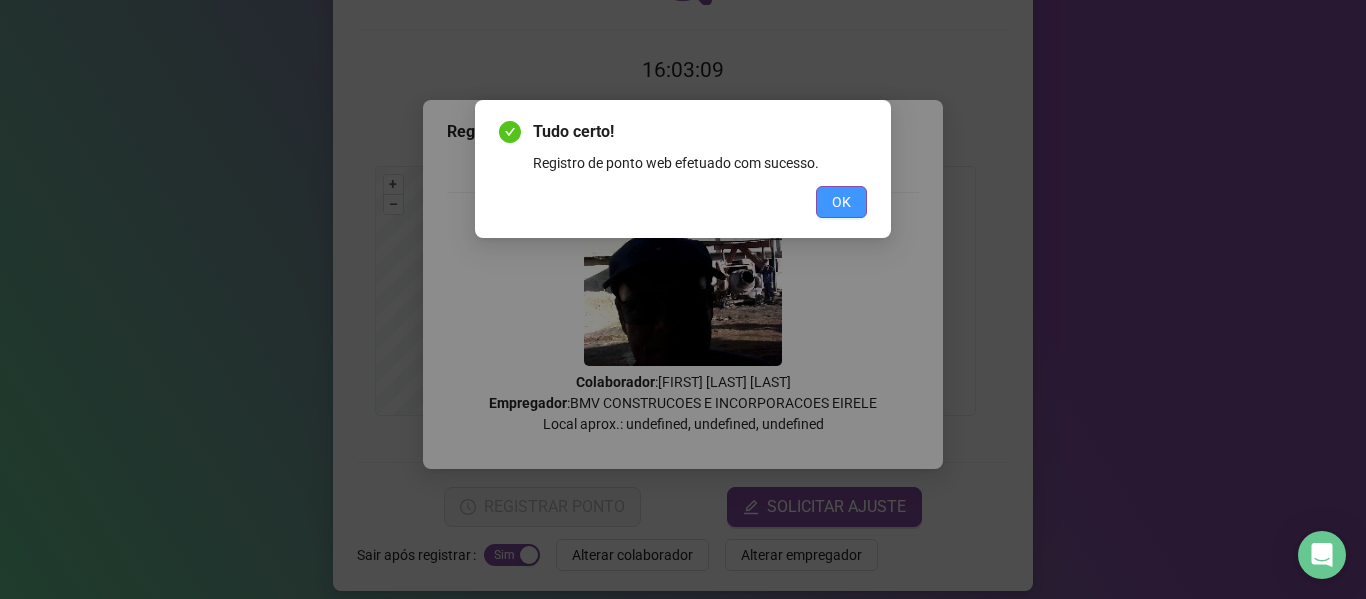 click on "OK" at bounding box center [841, 202] 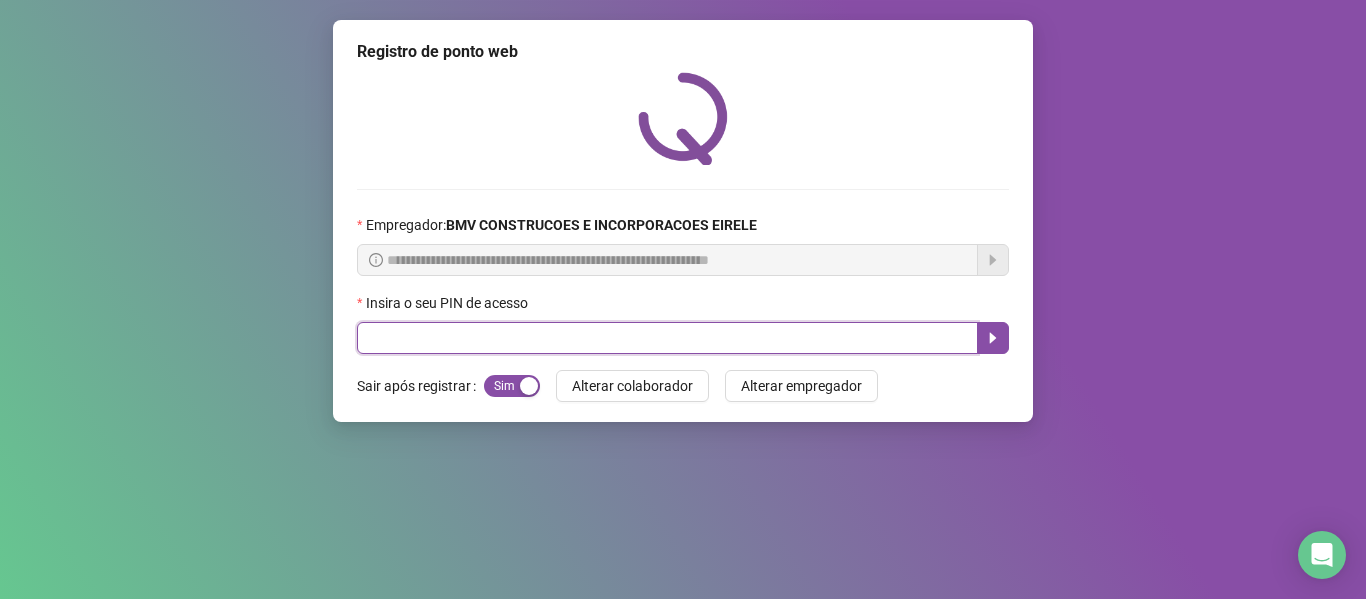 click at bounding box center [667, 338] 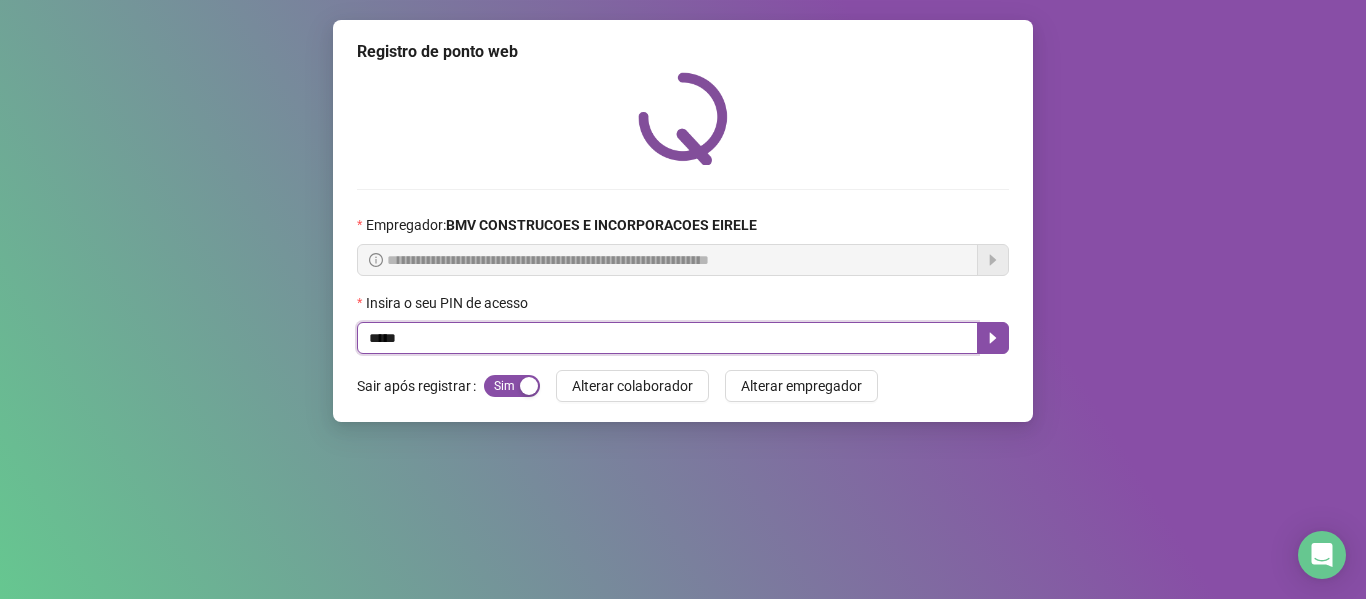 type on "*****" 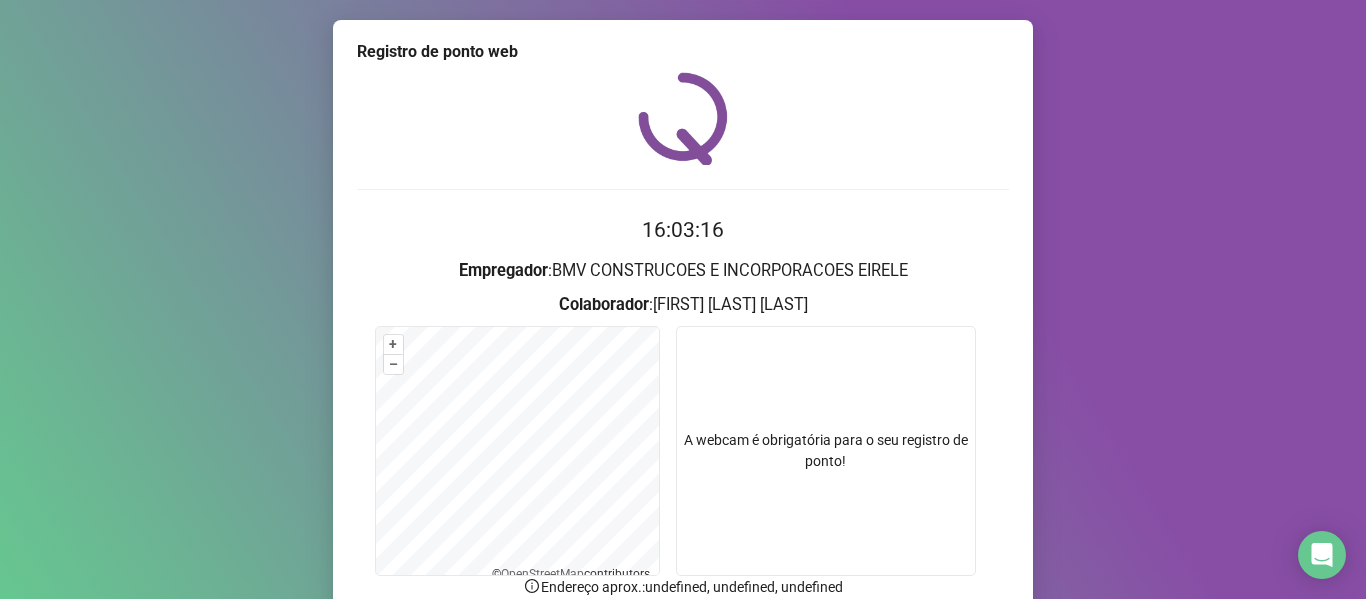 scroll, scrollTop: 176, scrollLeft: 0, axis: vertical 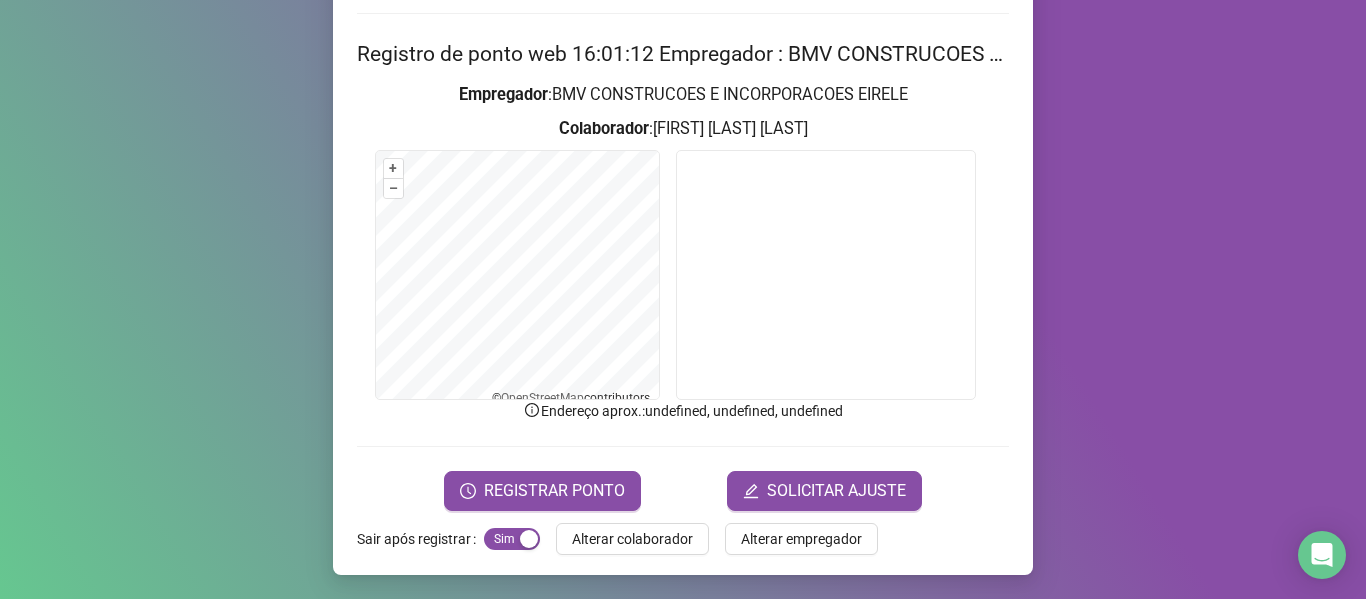 click on "REGISTRAR PONTO" at bounding box center (542, 491) 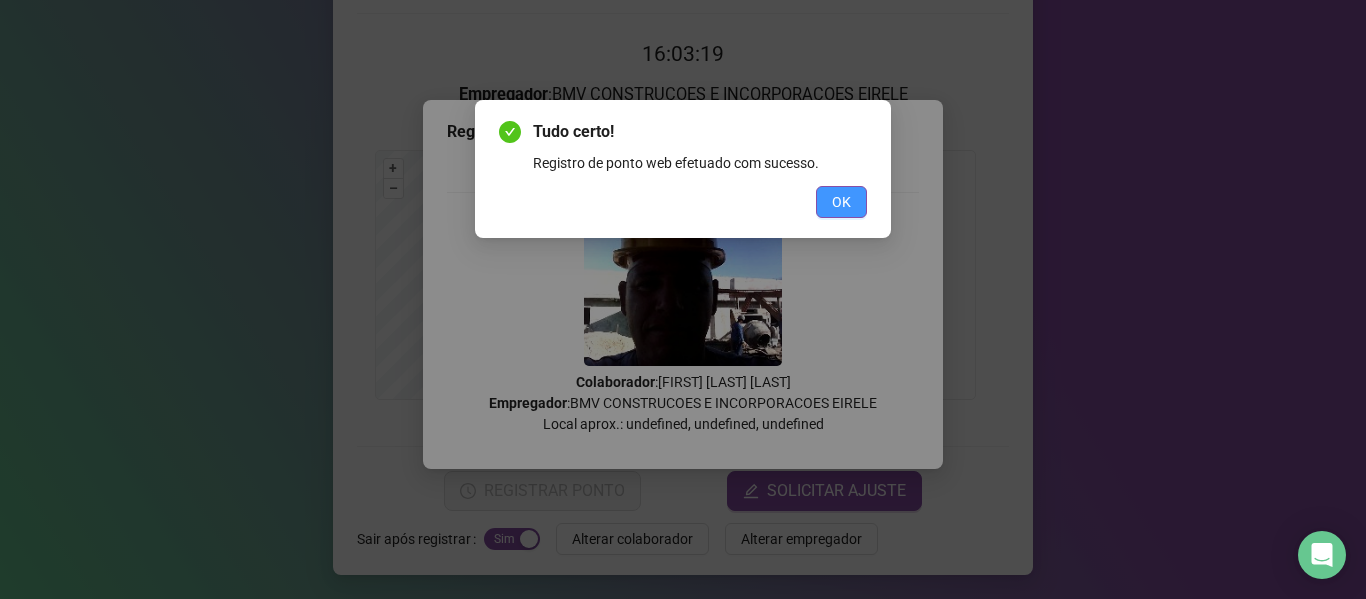 click on "OK" at bounding box center (841, 202) 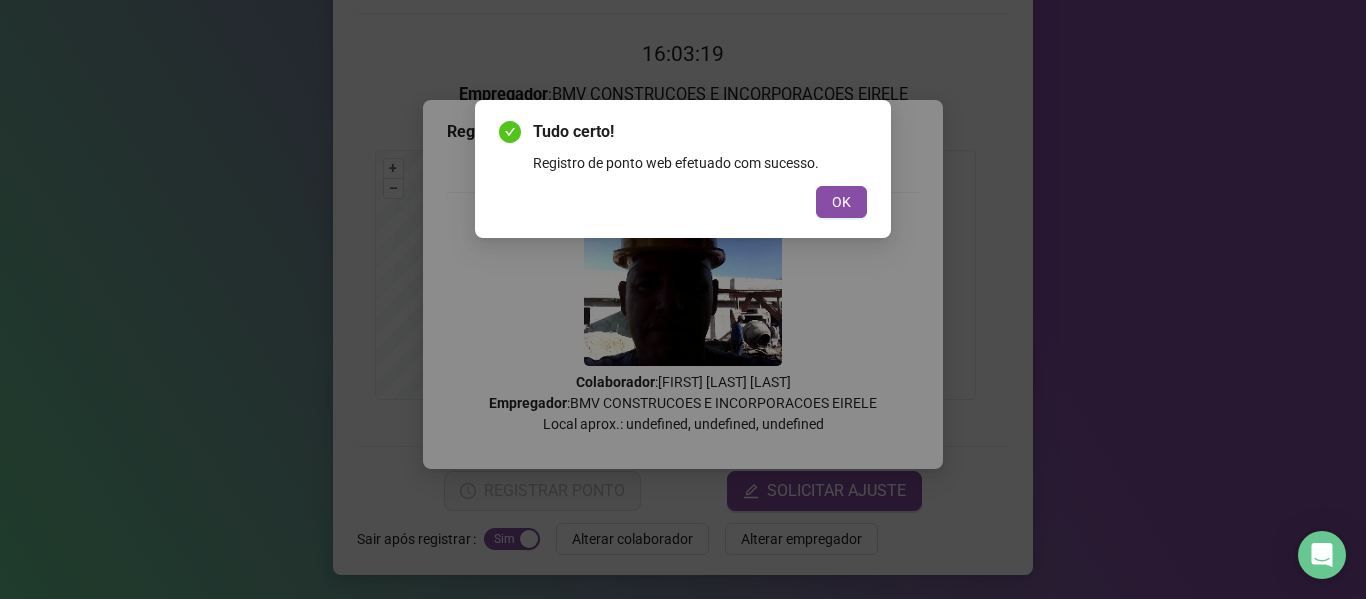 scroll, scrollTop: 0, scrollLeft: 0, axis: both 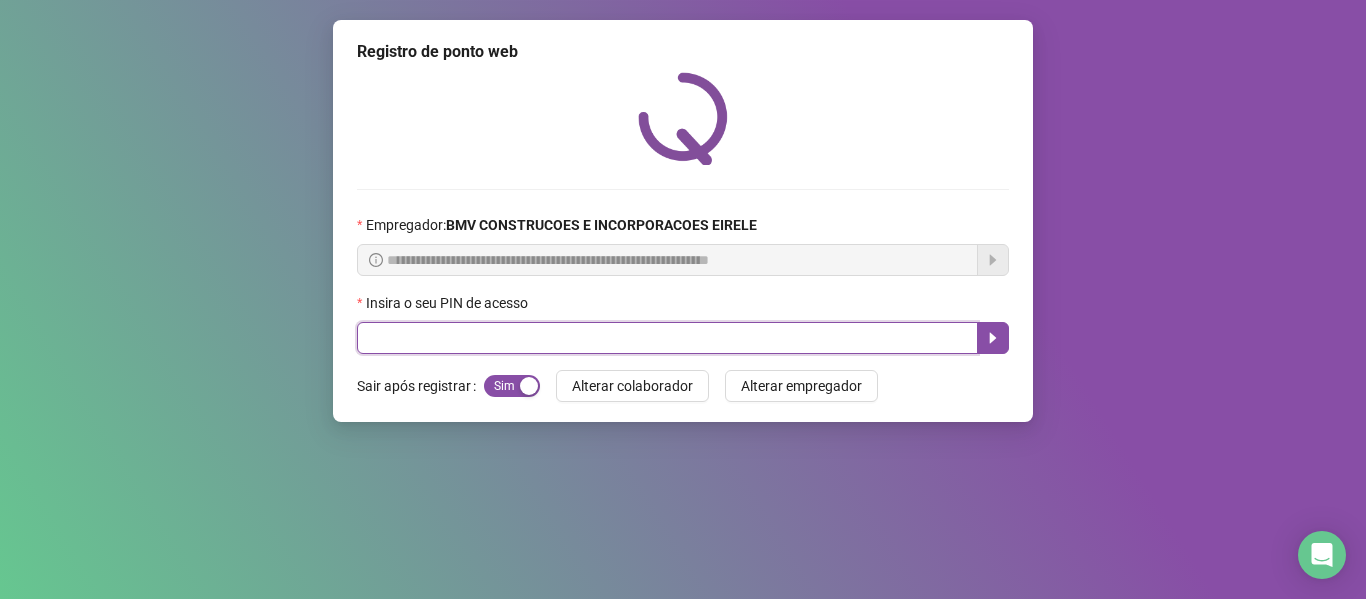 click at bounding box center (667, 338) 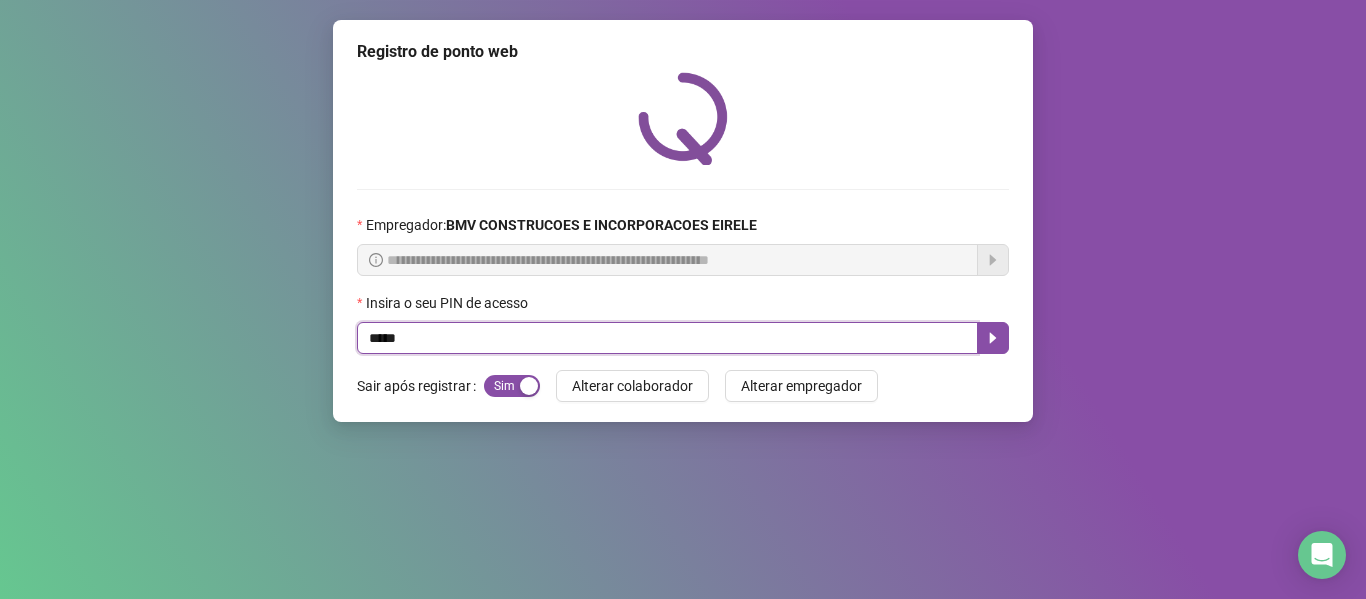 type on "*****" 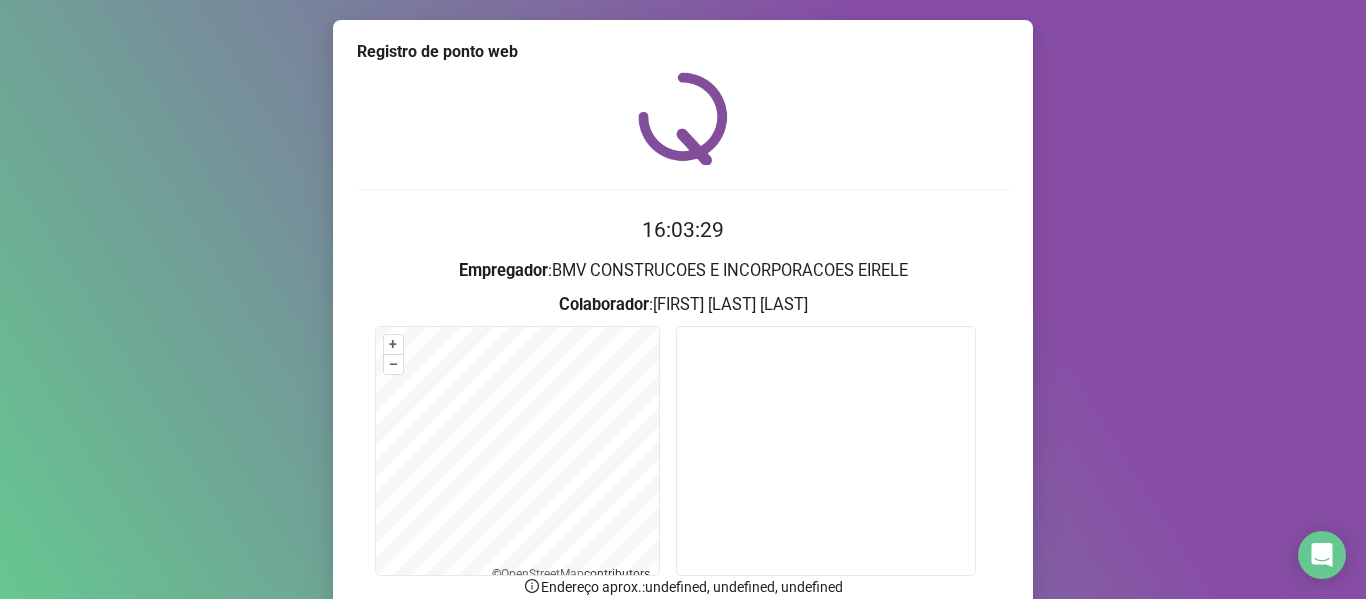 scroll, scrollTop: 171, scrollLeft: 0, axis: vertical 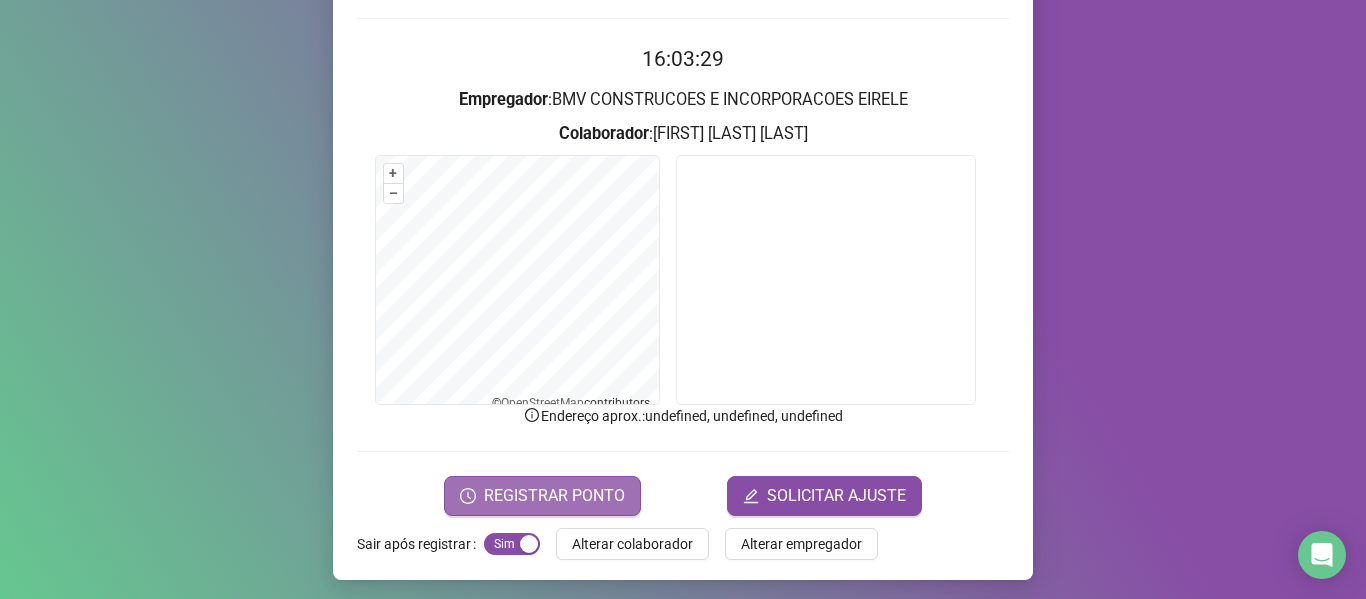 click on "REGISTRAR PONTO" at bounding box center [554, 496] 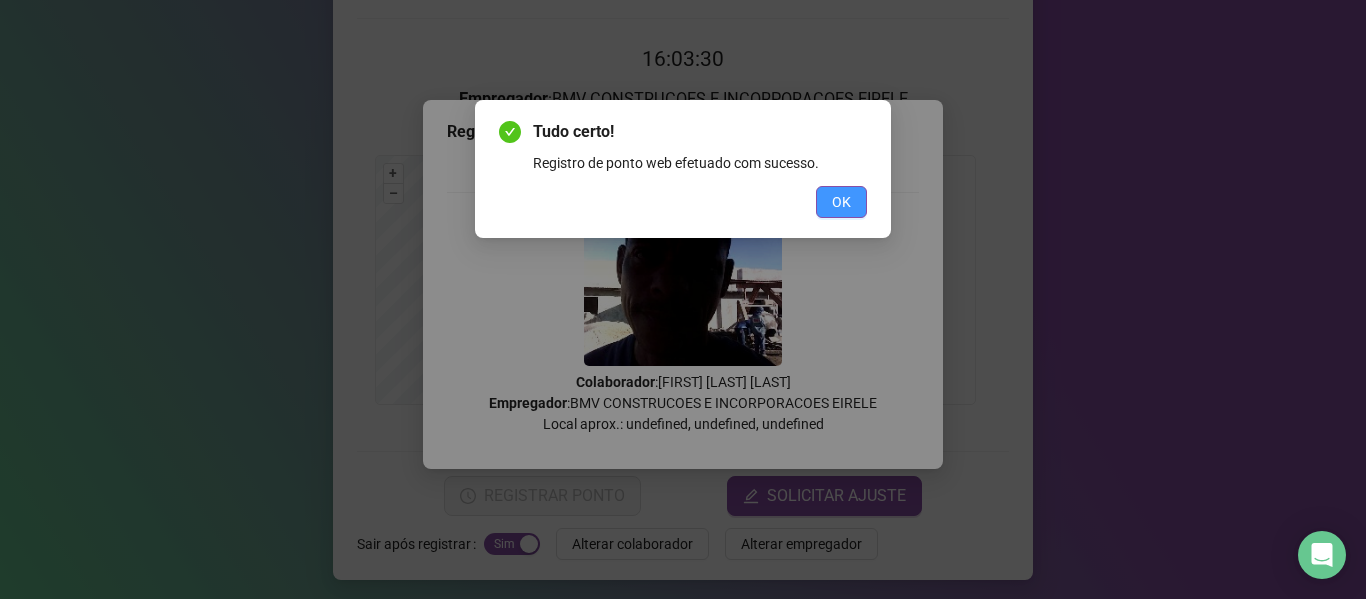 click on "OK" at bounding box center [841, 202] 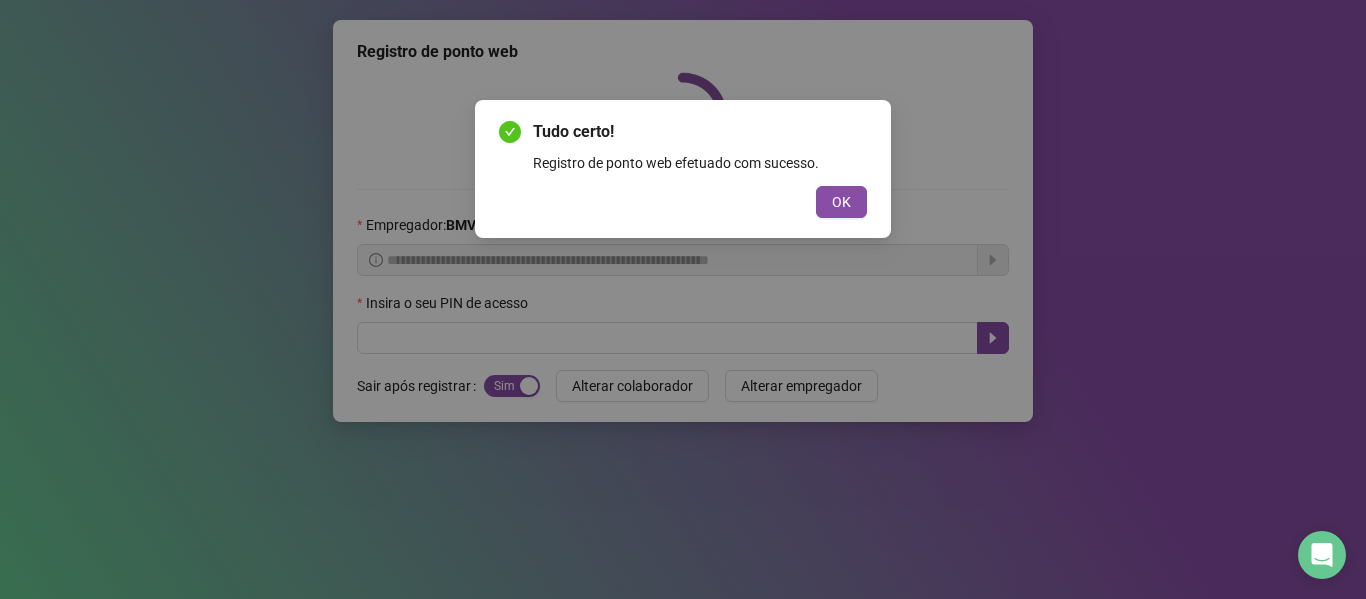 scroll, scrollTop: 0, scrollLeft: 0, axis: both 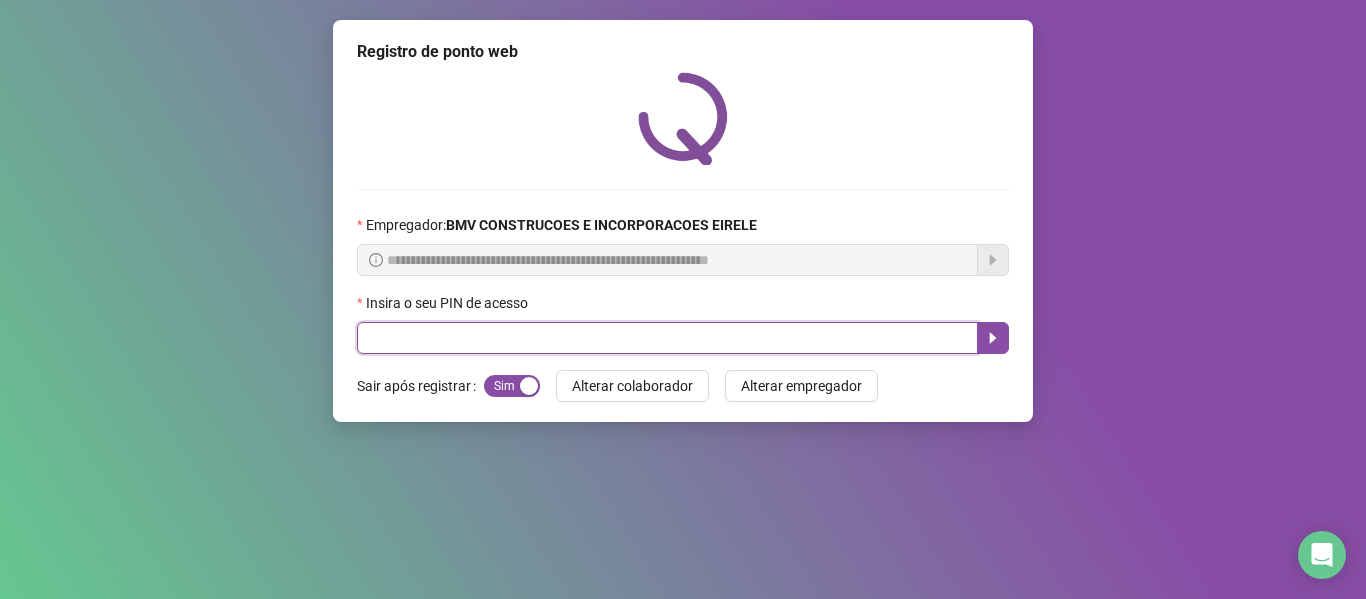 click at bounding box center (667, 338) 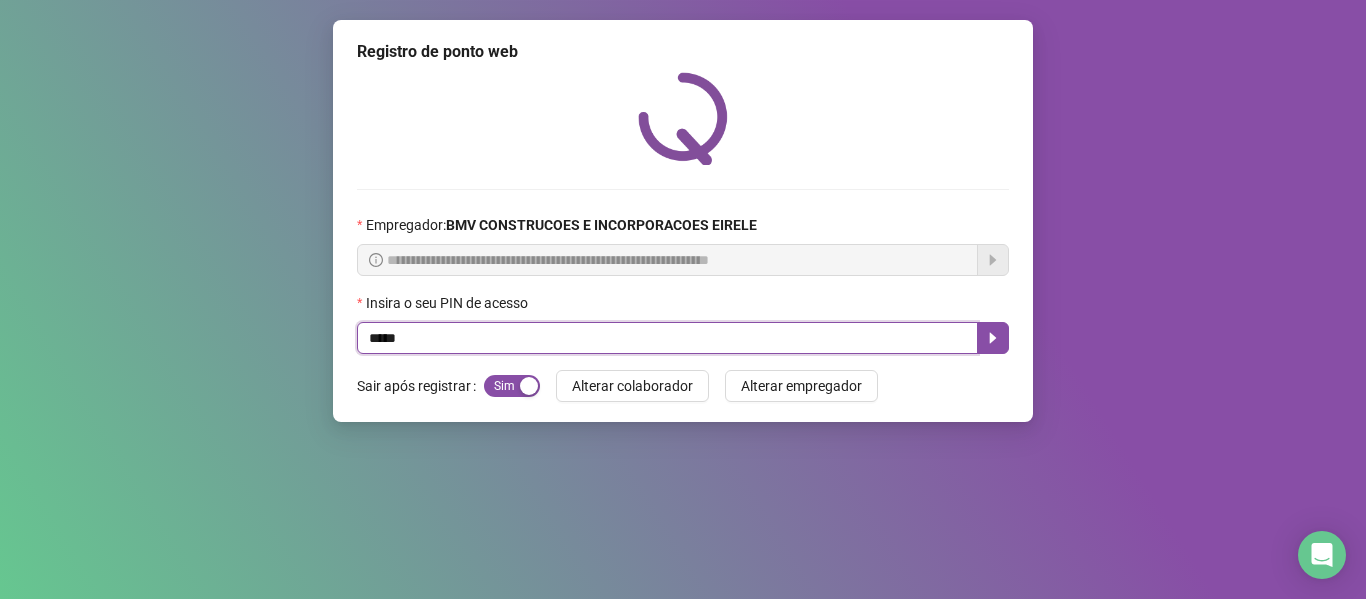 type on "*****" 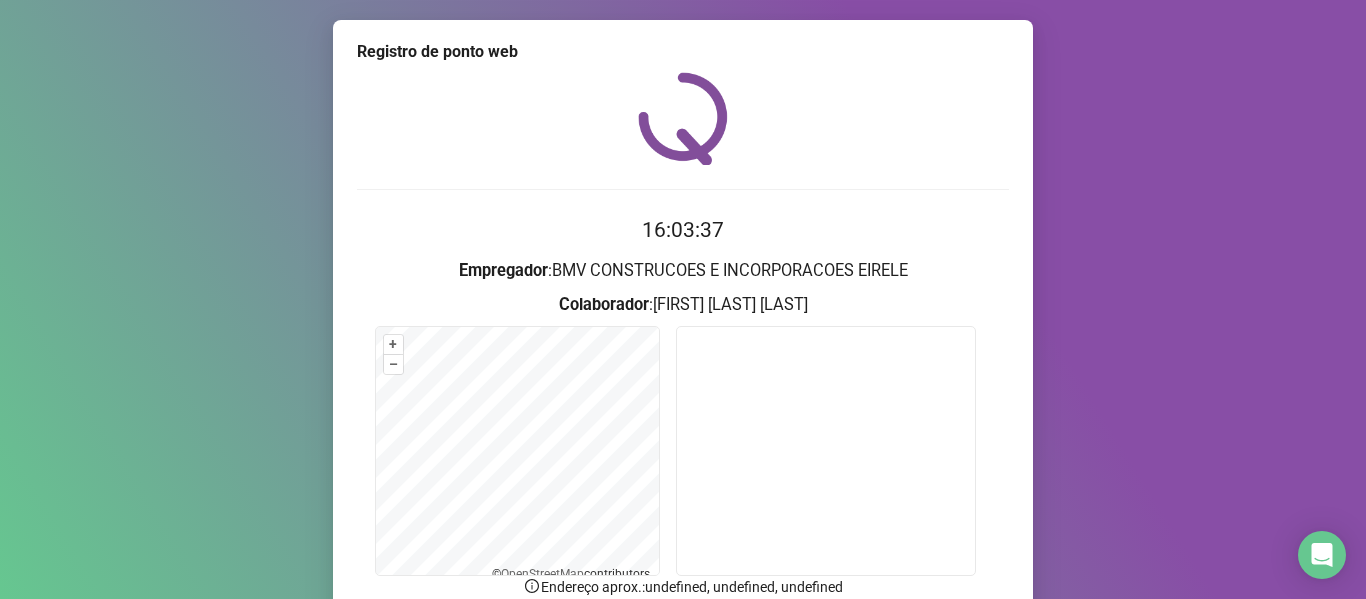 scroll, scrollTop: 176, scrollLeft: 0, axis: vertical 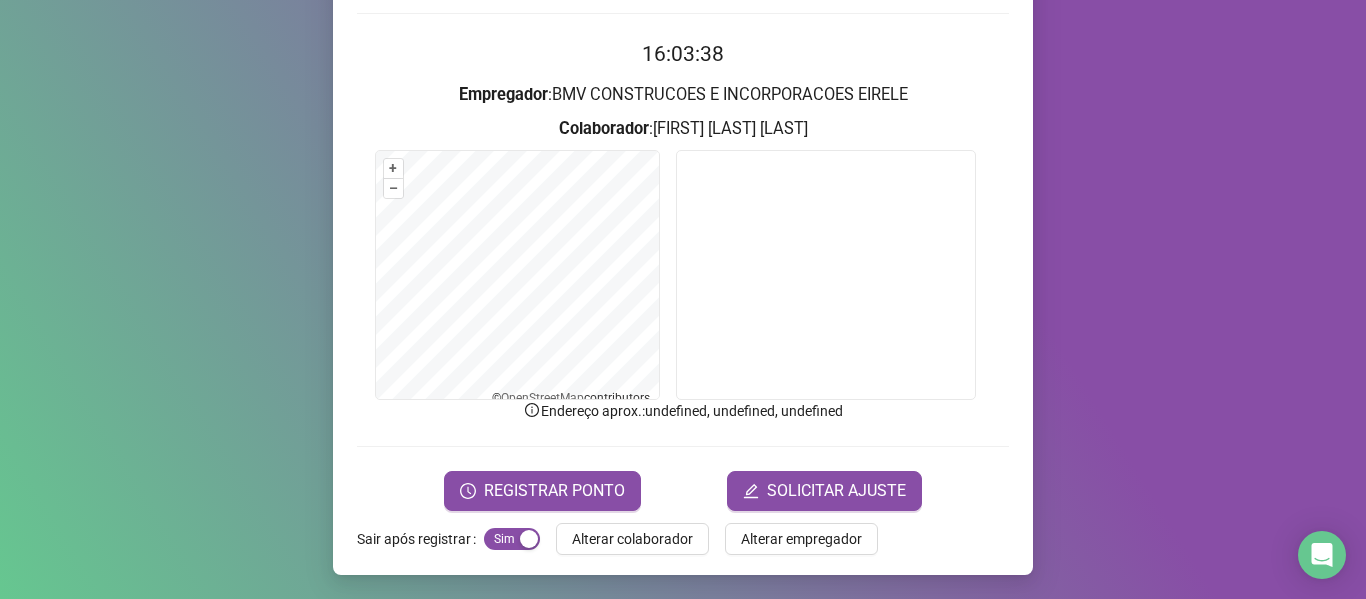 click on "16:03:38 Empregador :  BMV CONSTRUCOES E INCORPORACOES EIRELE  Colaborador :  [FIRST] [LAST] [LAST] [LAST] + – ⇧ › ©  OpenStreetMap  contributors. Endereço aprox. :  undefined, undefined, undefined REGISTRAR PONTO SOLICITAR AJUSTE" at bounding box center (683, 274) 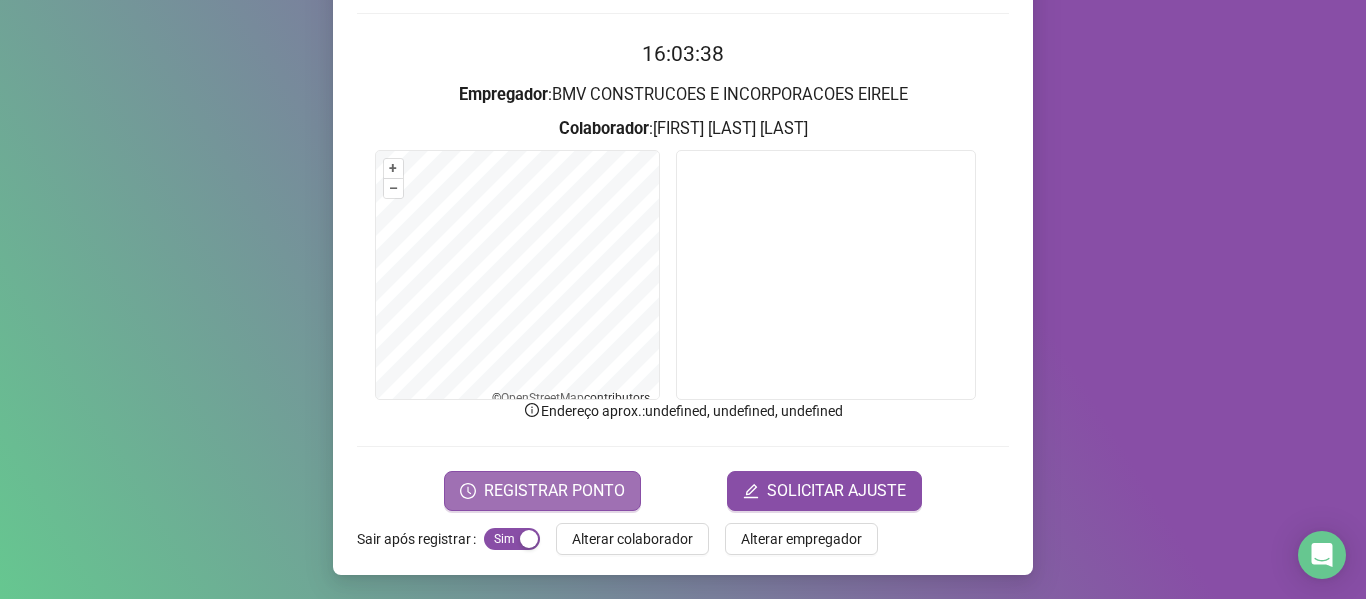 drag, startPoint x: 542, startPoint y: 469, endPoint x: 542, endPoint y: 484, distance: 15 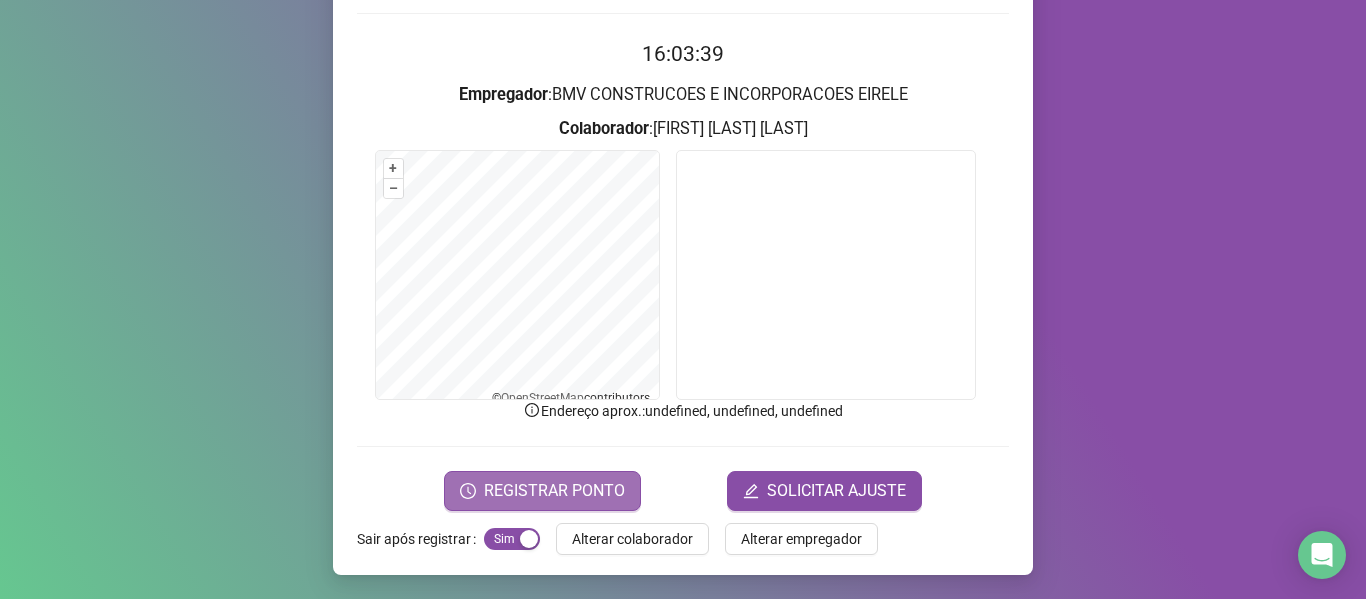 click on "REGISTRAR PONTO" at bounding box center [554, 491] 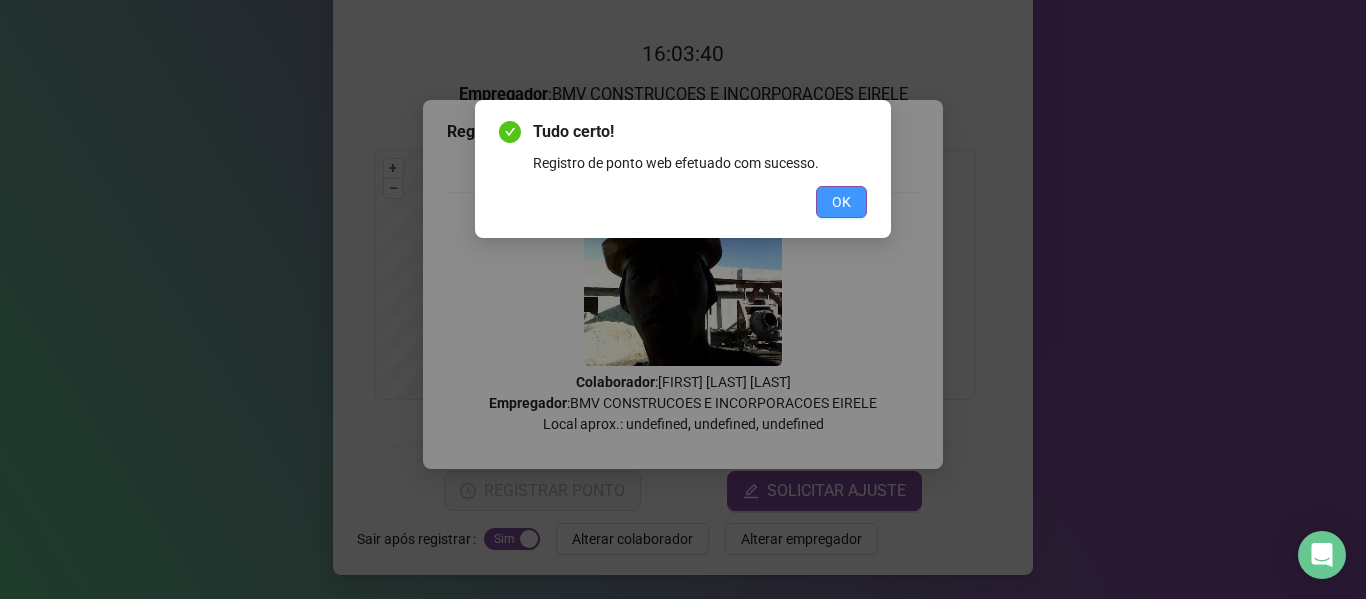 click on "OK" at bounding box center (841, 202) 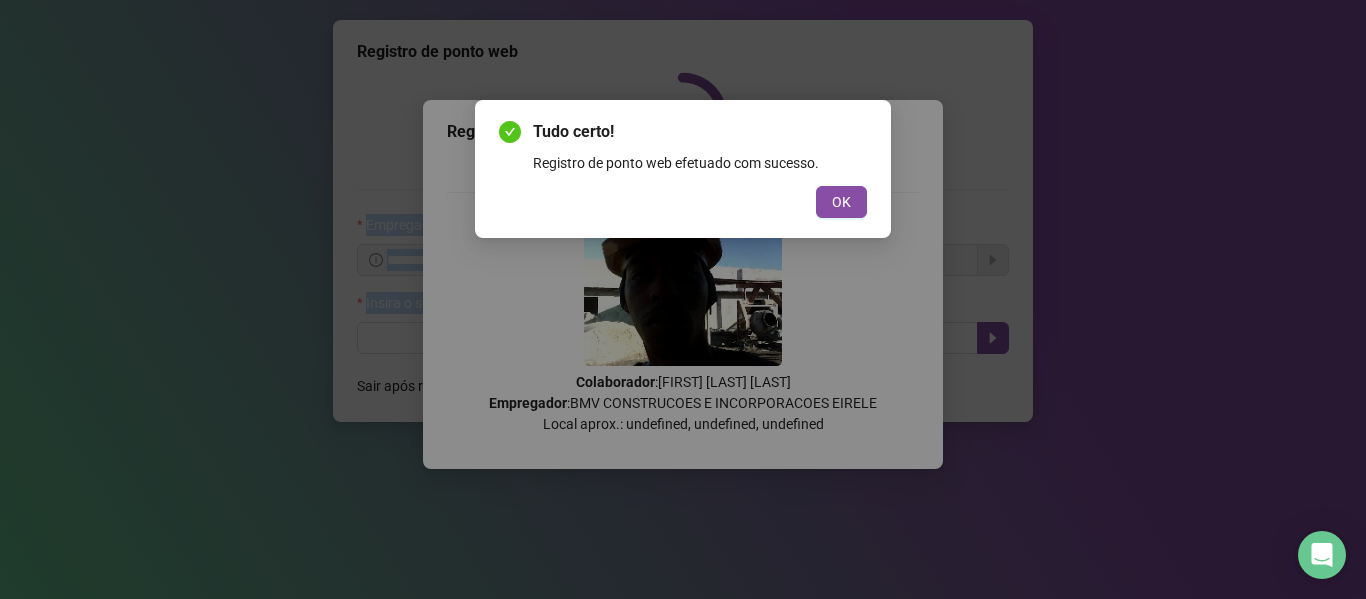 scroll, scrollTop: 0, scrollLeft: 0, axis: both 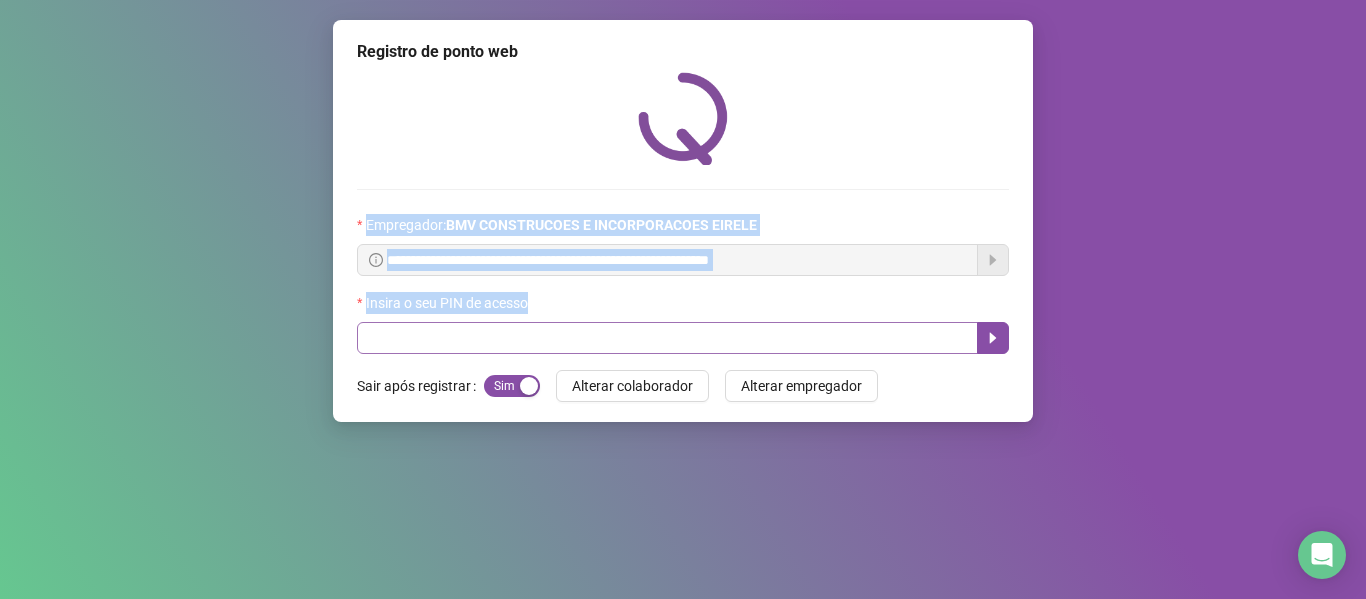 click at bounding box center [667, 338] 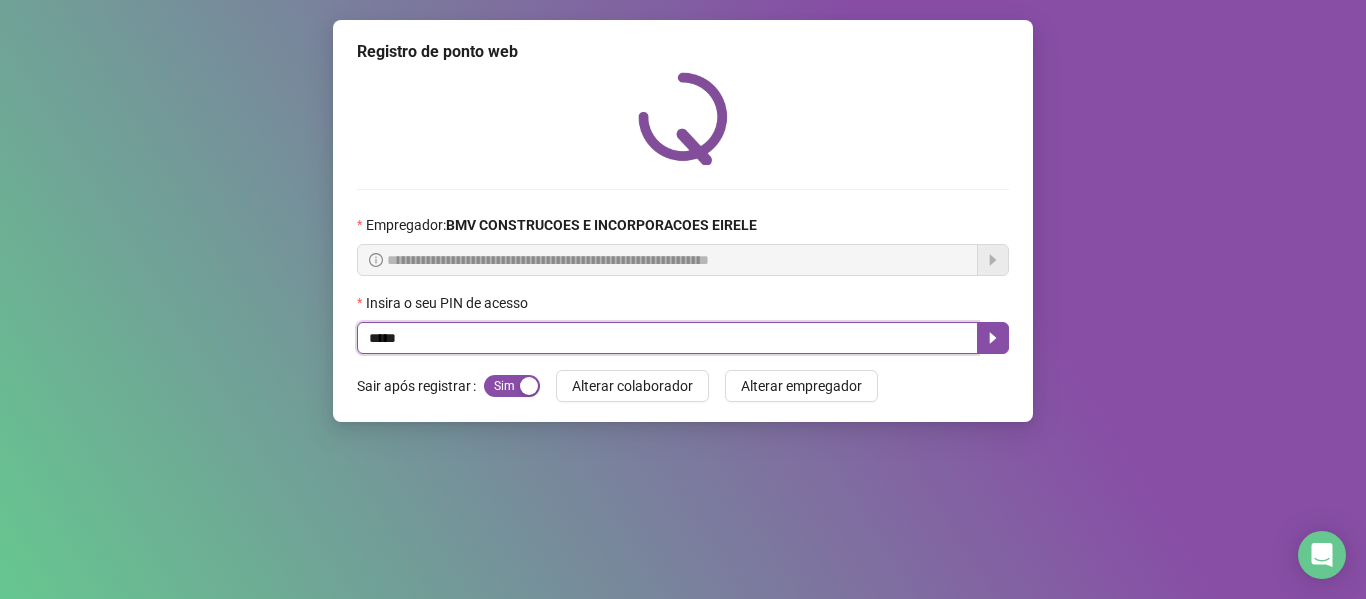 type on "*****" 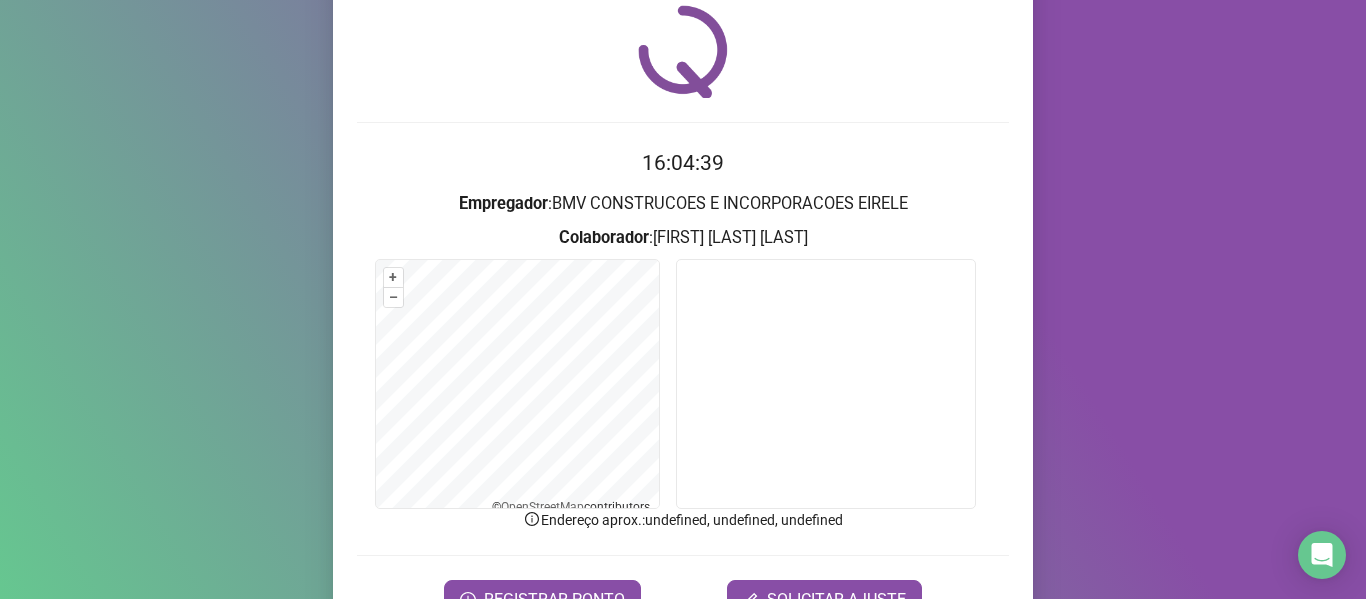 scroll, scrollTop: 146, scrollLeft: 0, axis: vertical 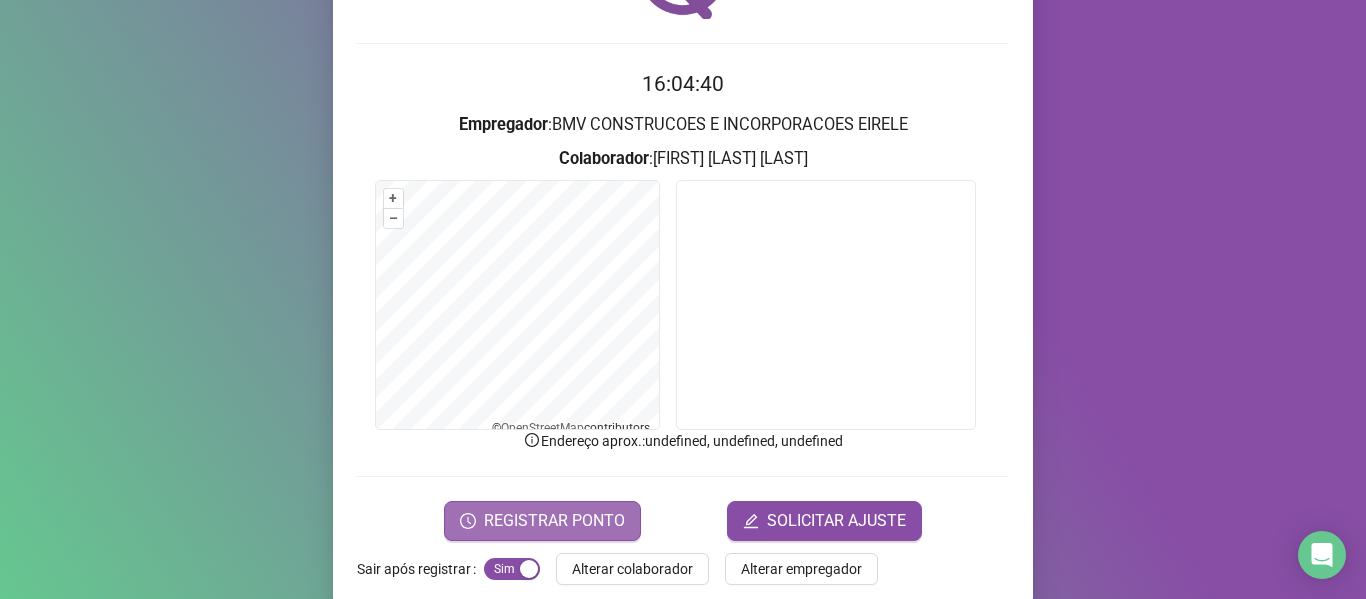 click on "REGISTRAR PONTO" at bounding box center [554, 521] 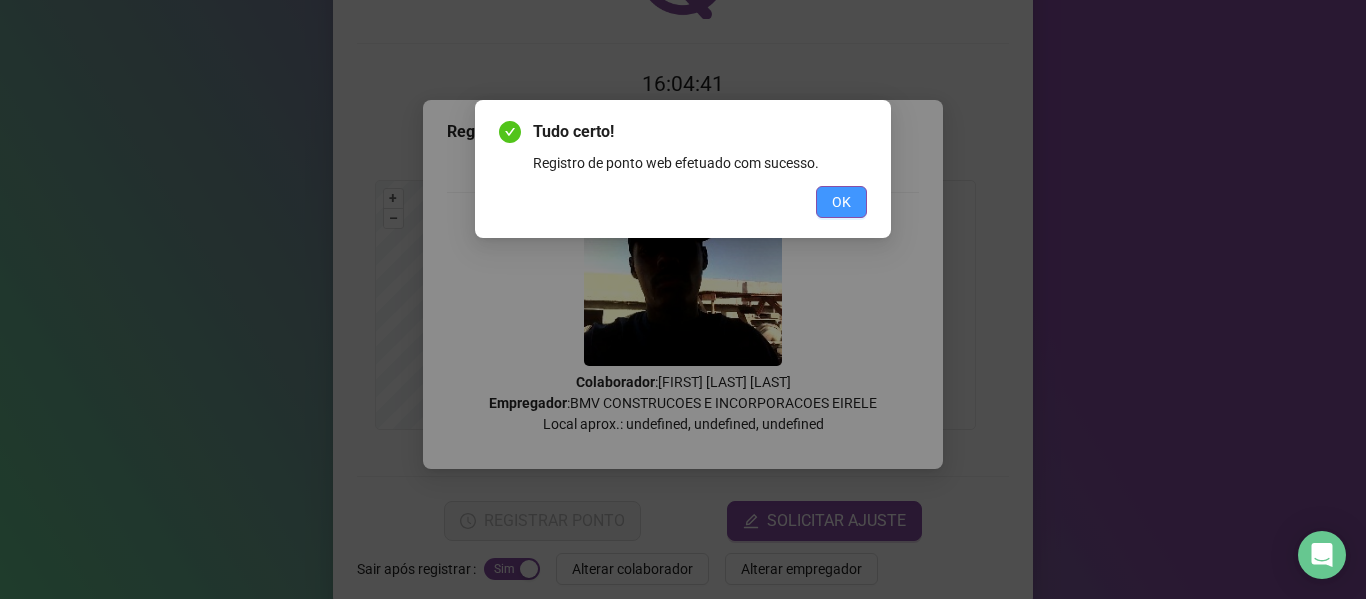 click on "OK" at bounding box center (841, 202) 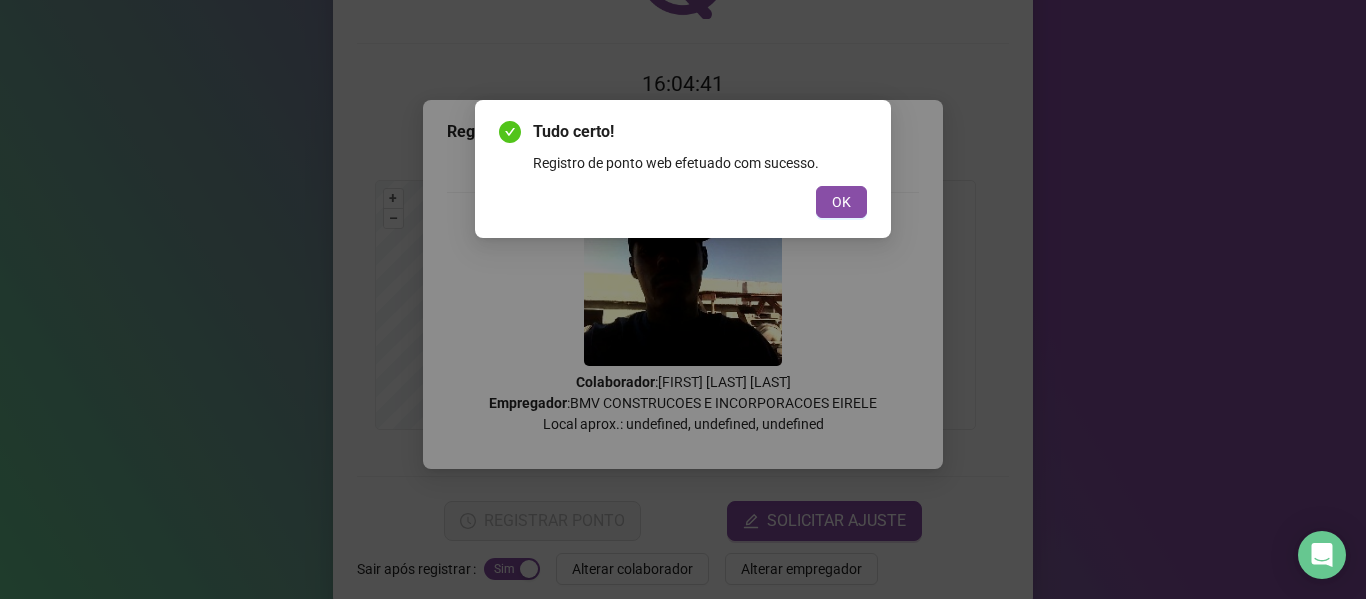 scroll, scrollTop: 0, scrollLeft: 0, axis: both 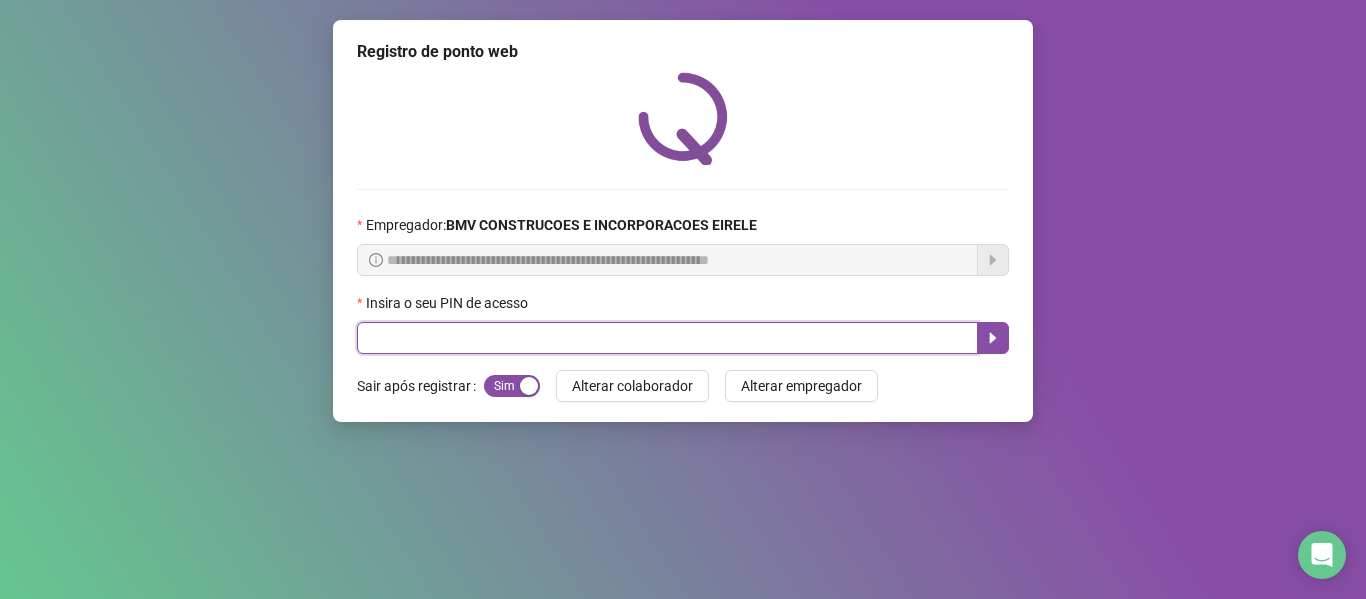 click at bounding box center [667, 338] 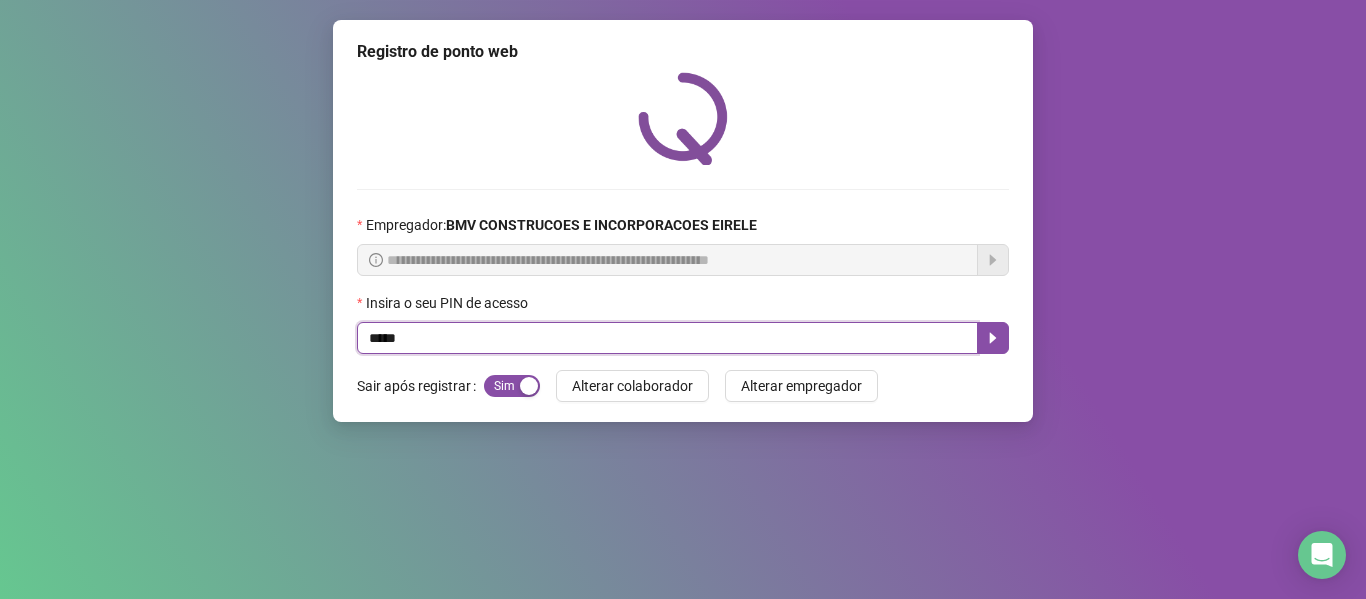 type on "*****" 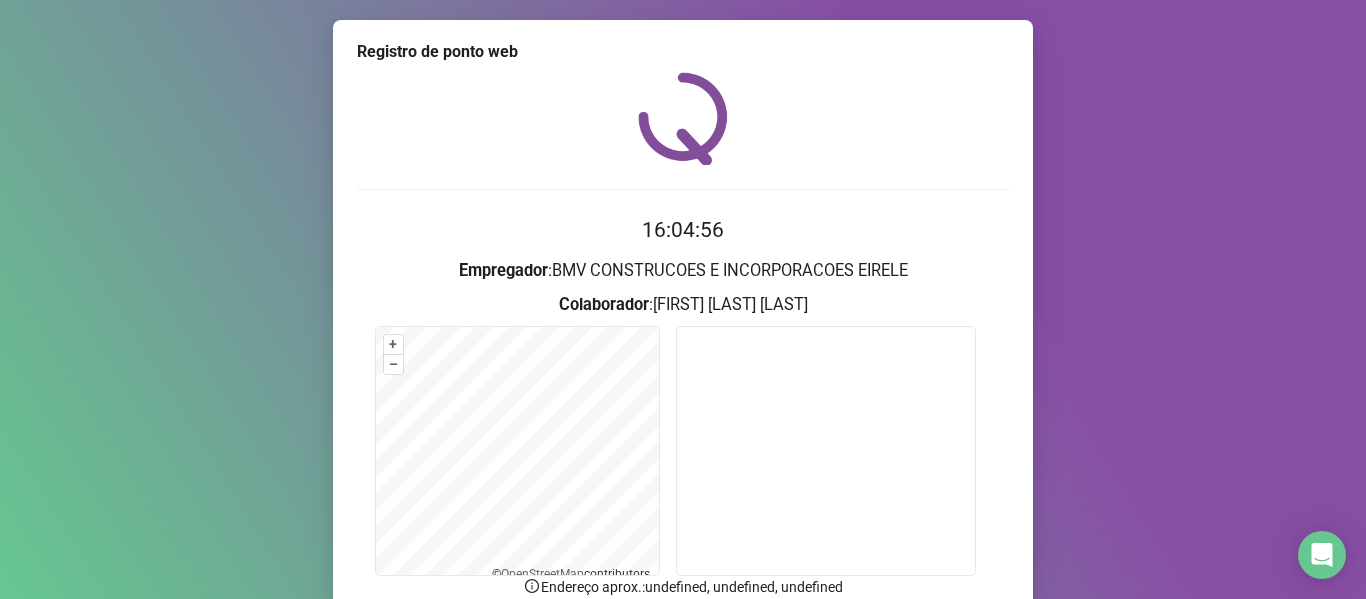 scroll, scrollTop: 176, scrollLeft: 0, axis: vertical 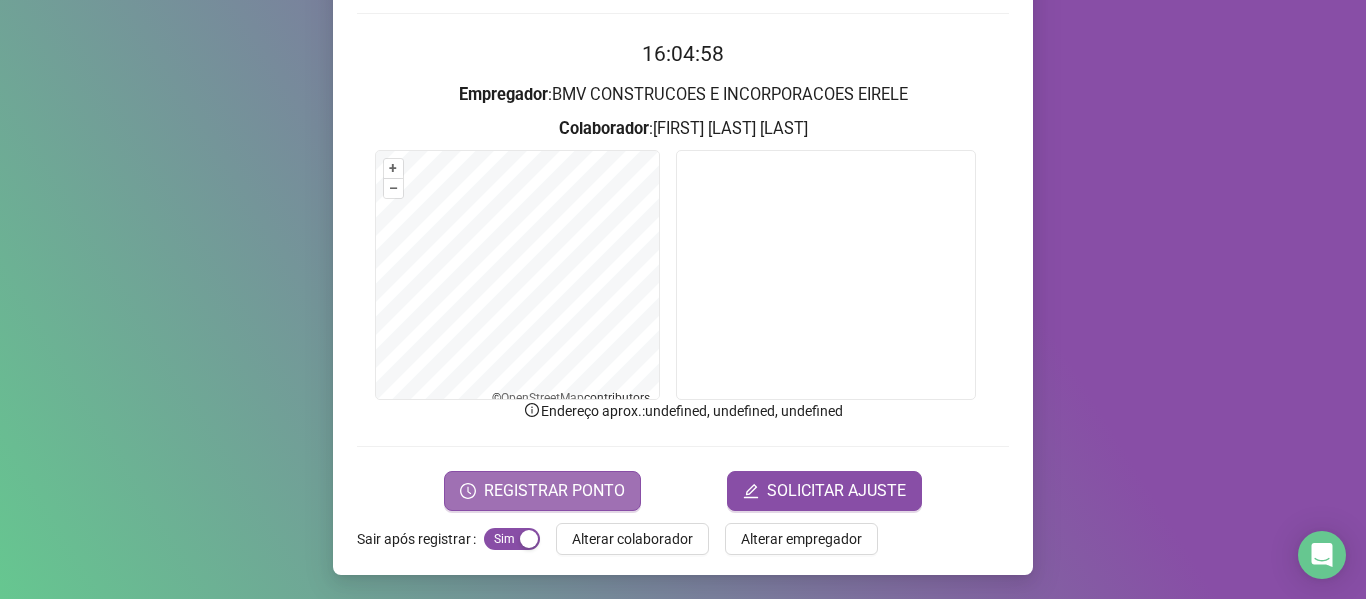 click on "REGISTRAR PONTO" at bounding box center [542, 491] 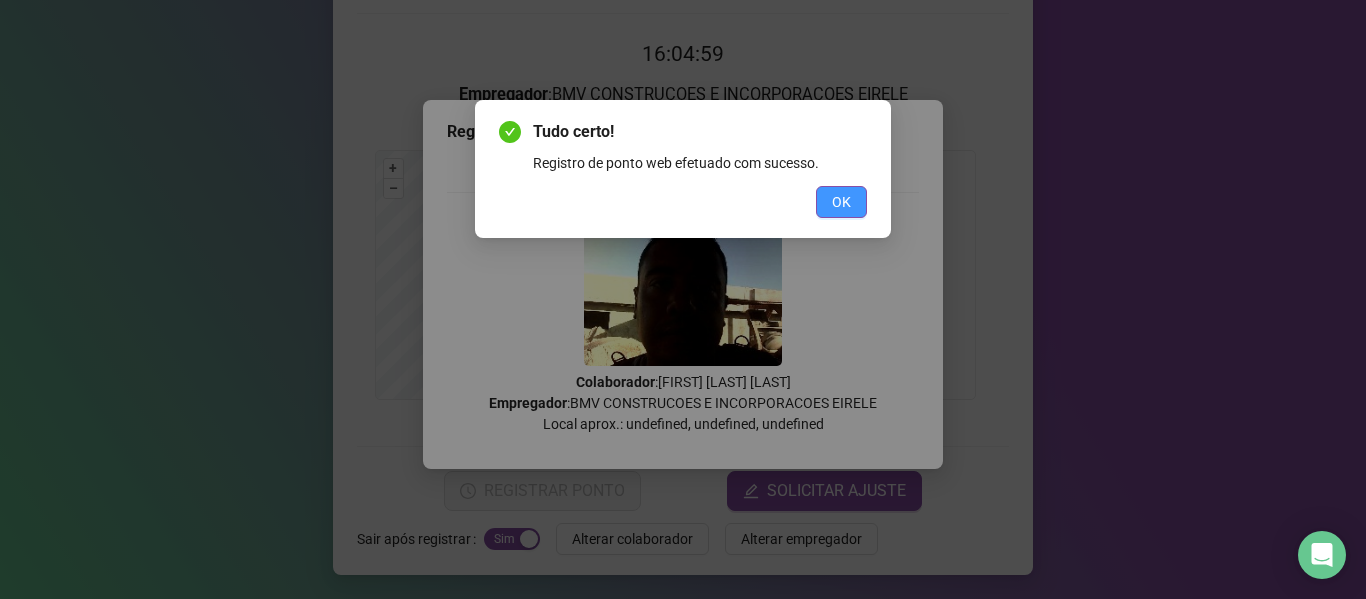 click on "OK" at bounding box center [841, 202] 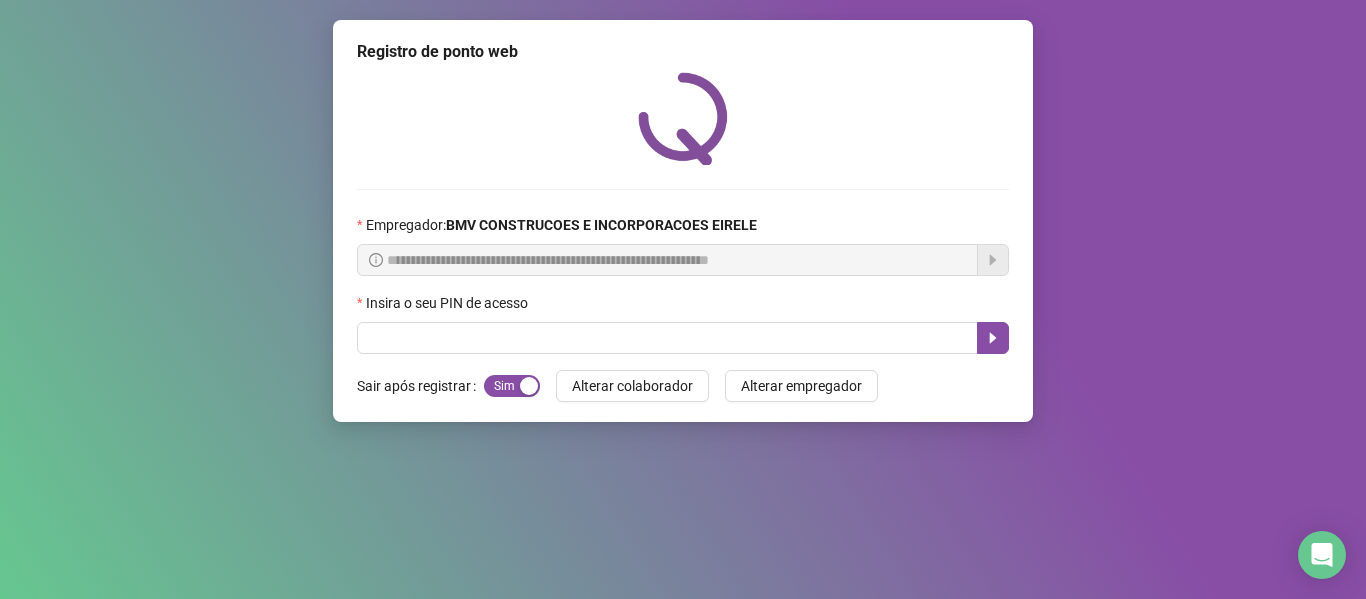 scroll, scrollTop: 0, scrollLeft: 0, axis: both 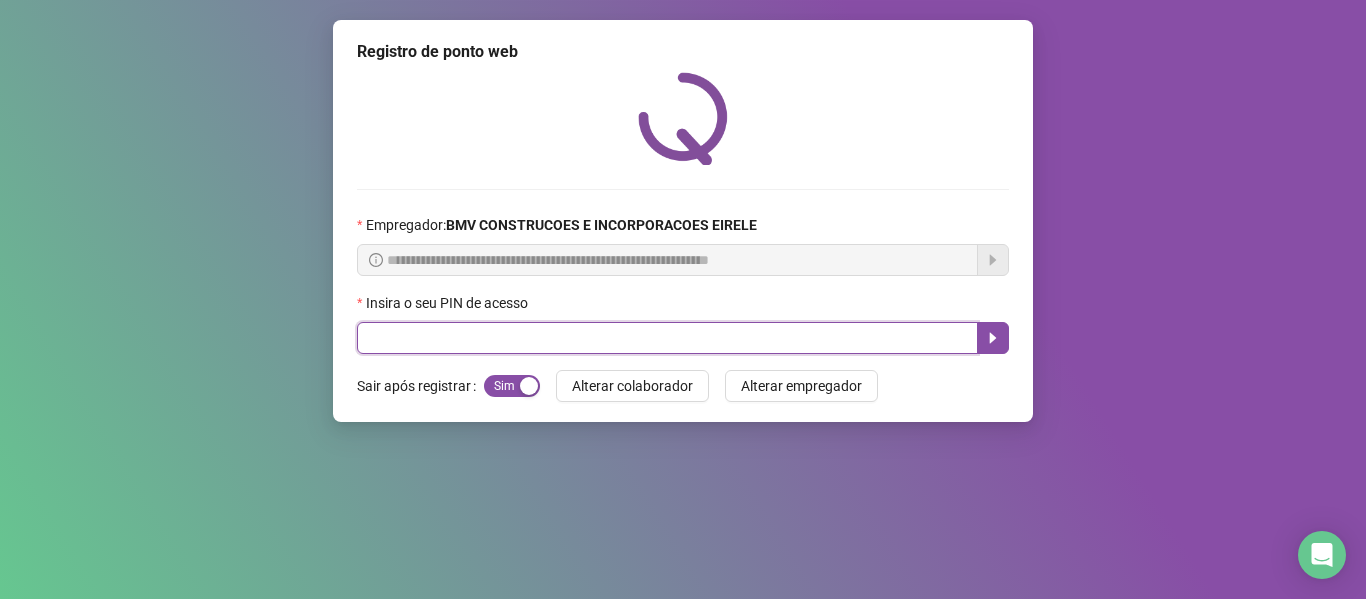 click at bounding box center (667, 338) 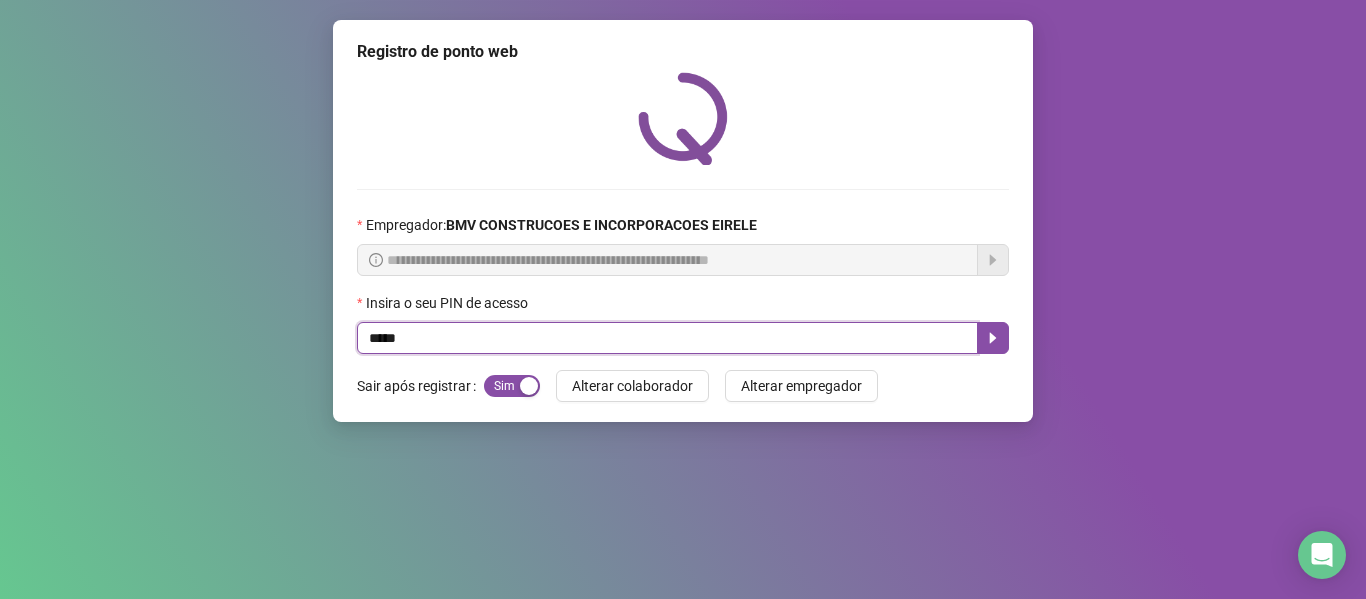 type on "*****" 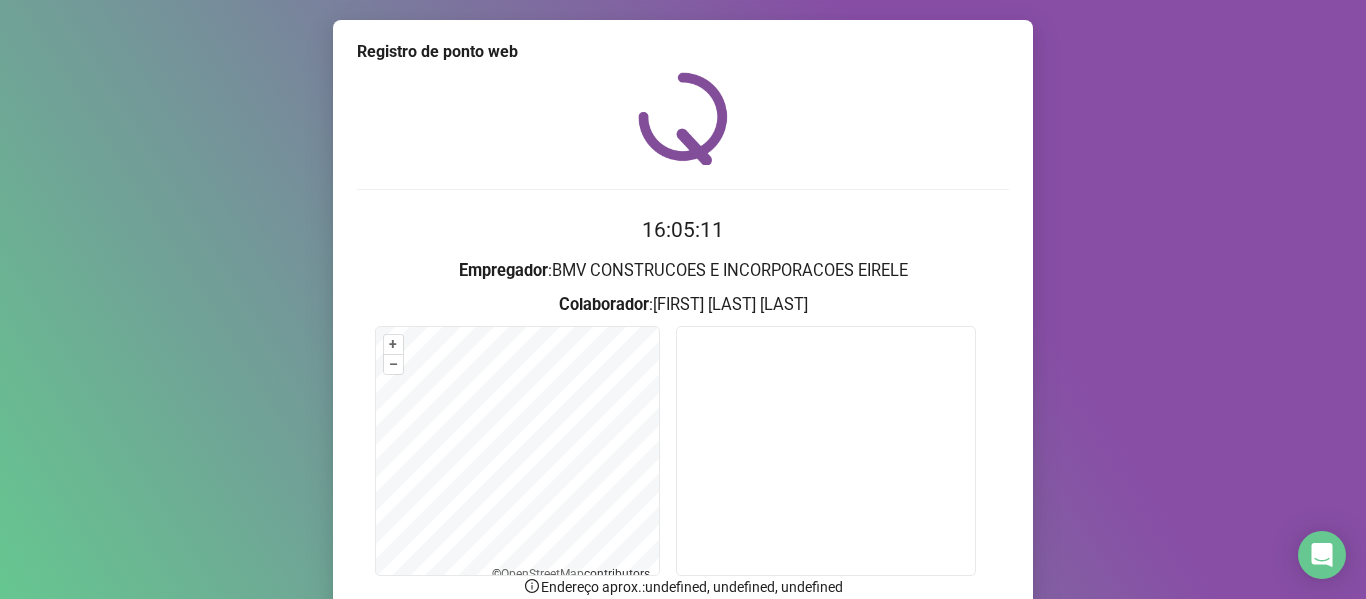 scroll, scrollTop: 176, scrollLeft: 0, axis: vertical 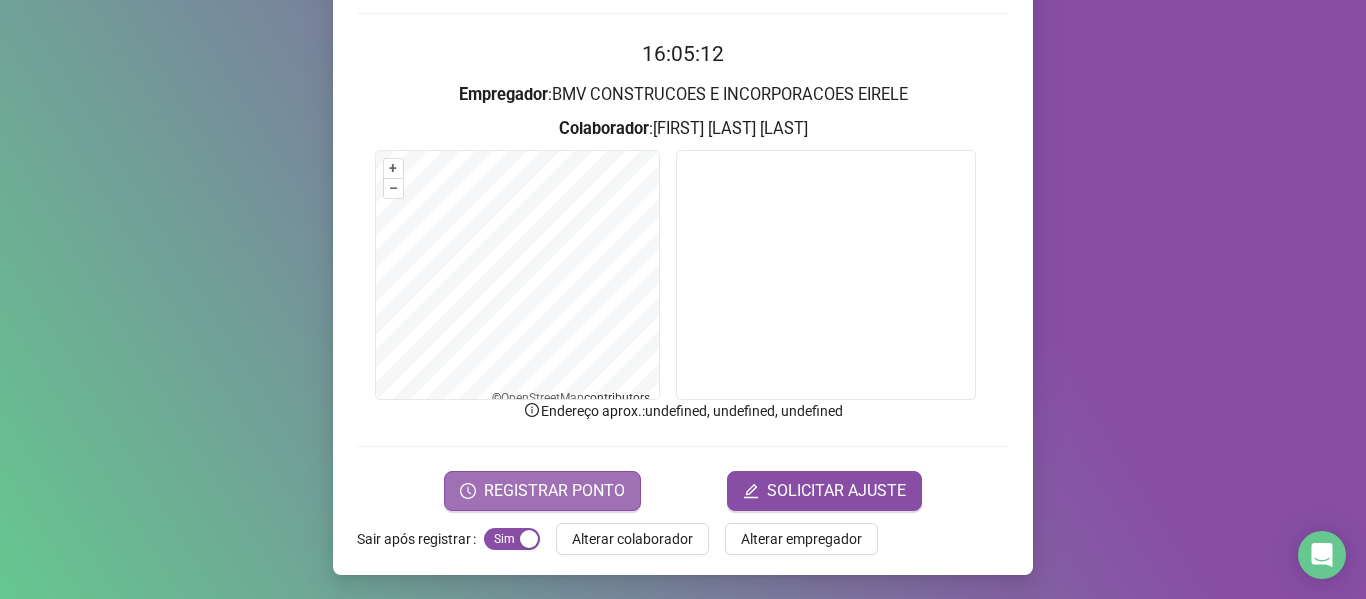 click on "REGISTRAR PONTO" at bounding box center [542, 491] 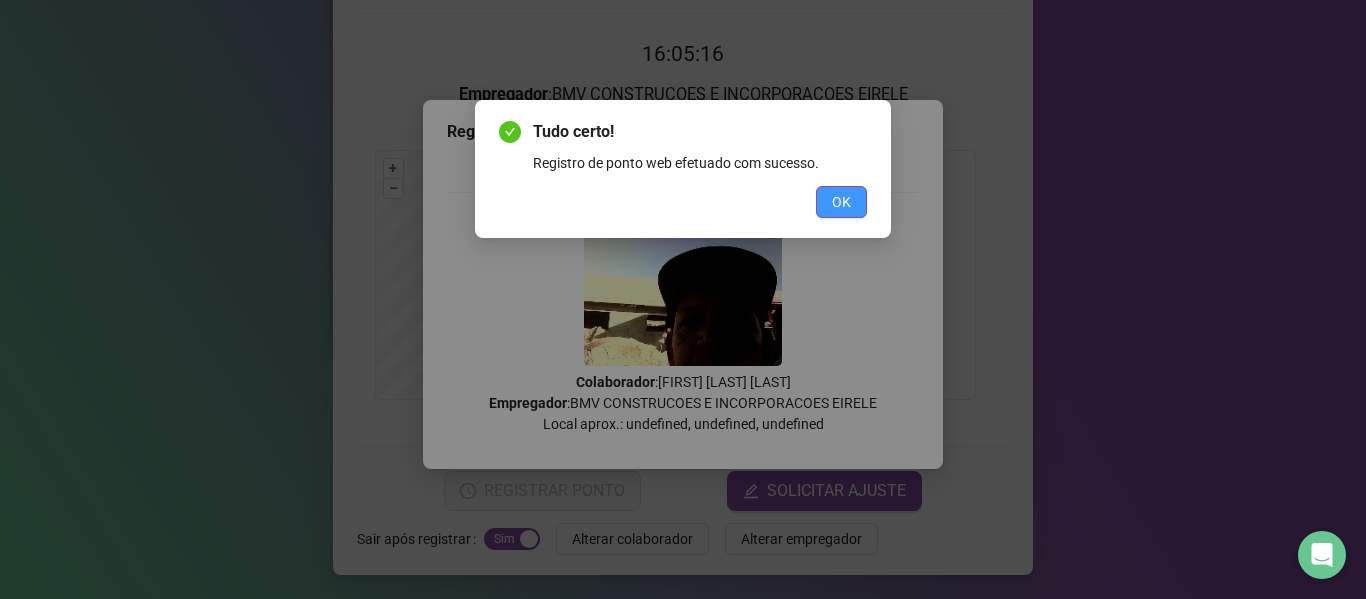 click on "OK" at bounding box center (841, 202) 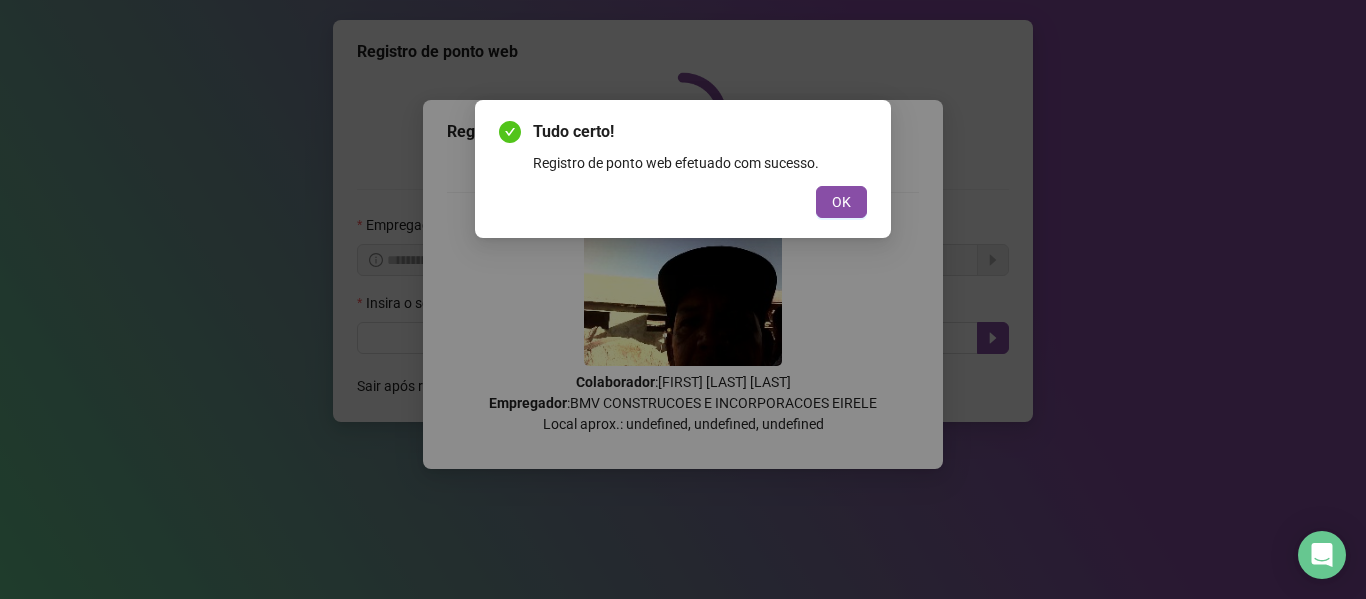 scroll, scrollTop: 0, scrollLeft: 0, axis: both 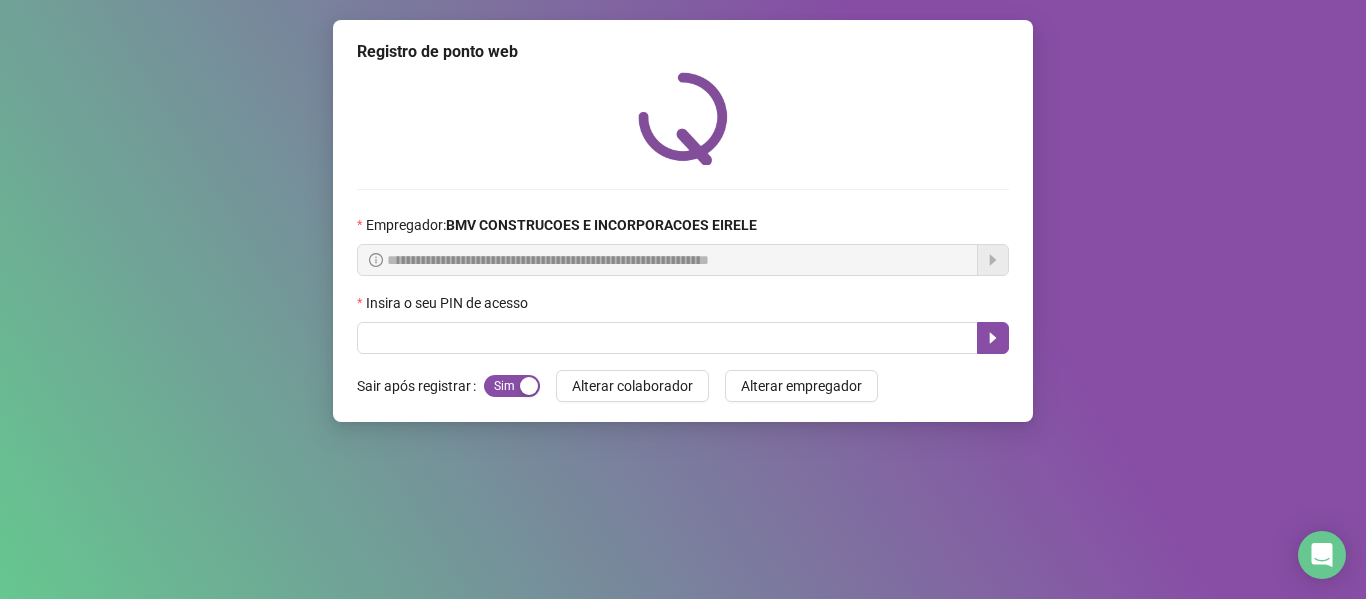 click on "Insira o seu PIN de acesso" at bounding box center (683, 307) 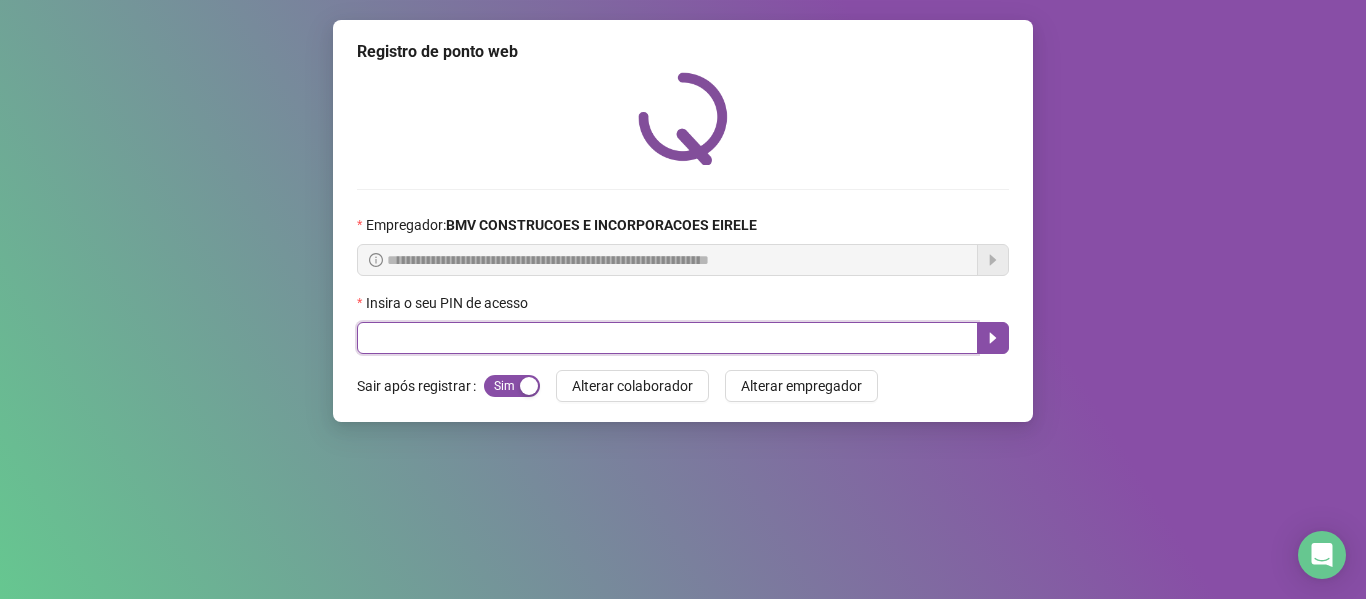 click at bounding box center (667, 338) 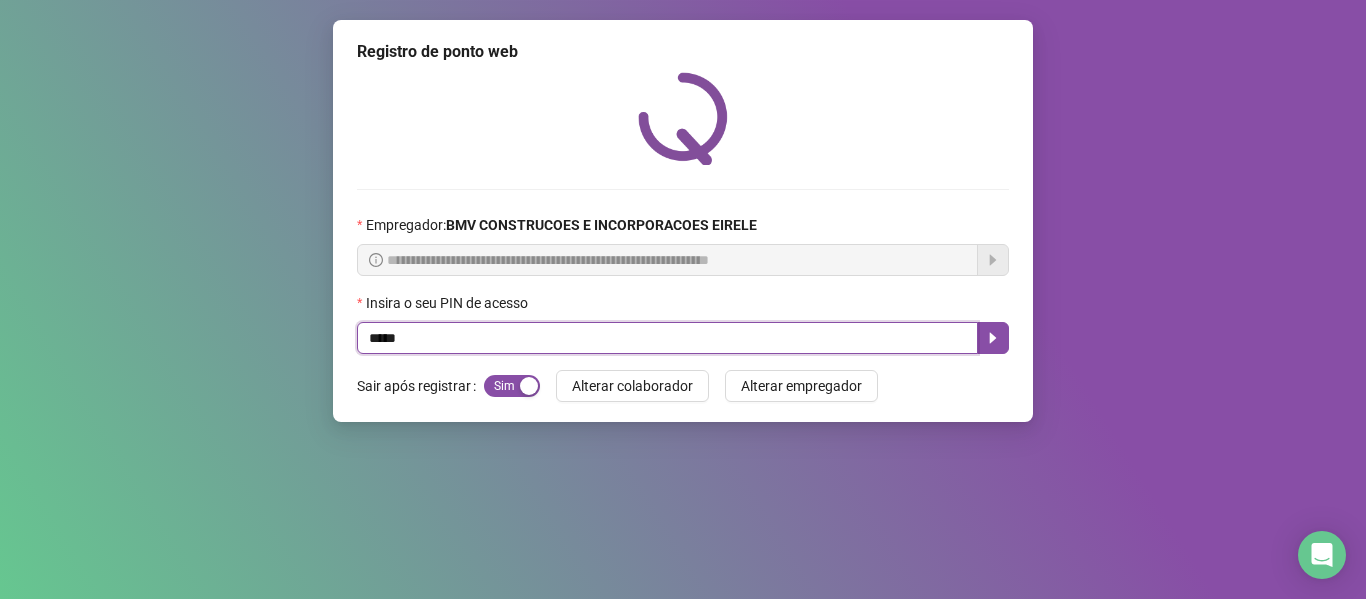type on "*****" 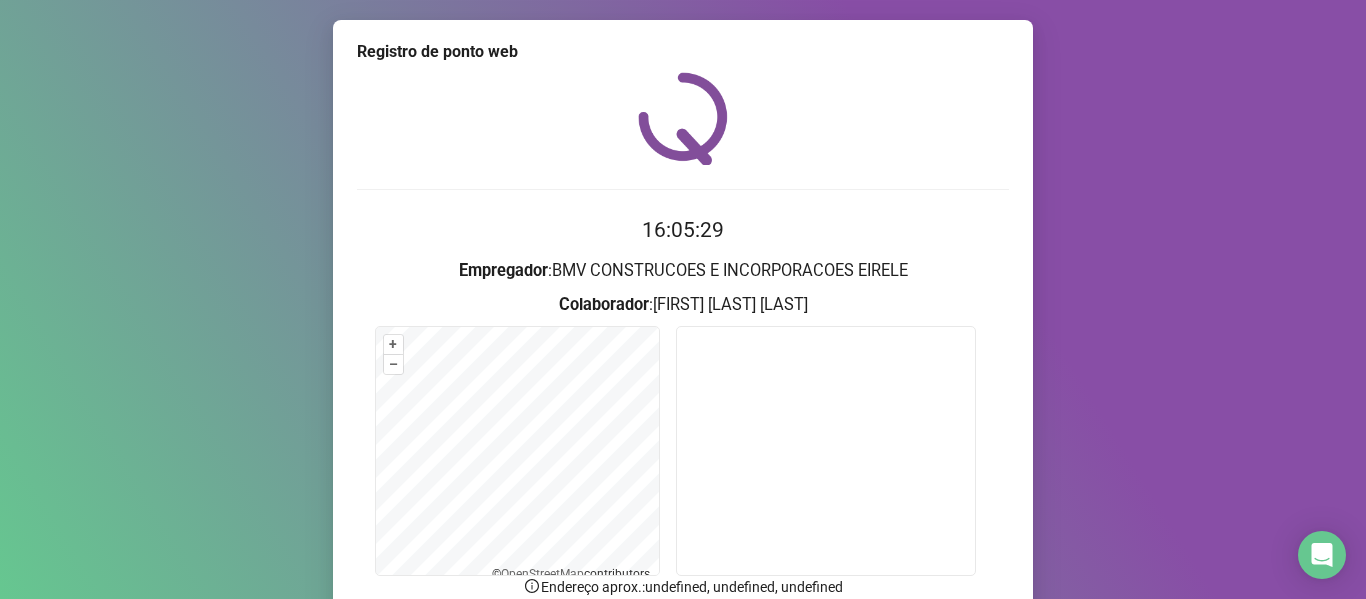 scroll, scrollTop: 176, scrollLeft: 0, axis: vertical 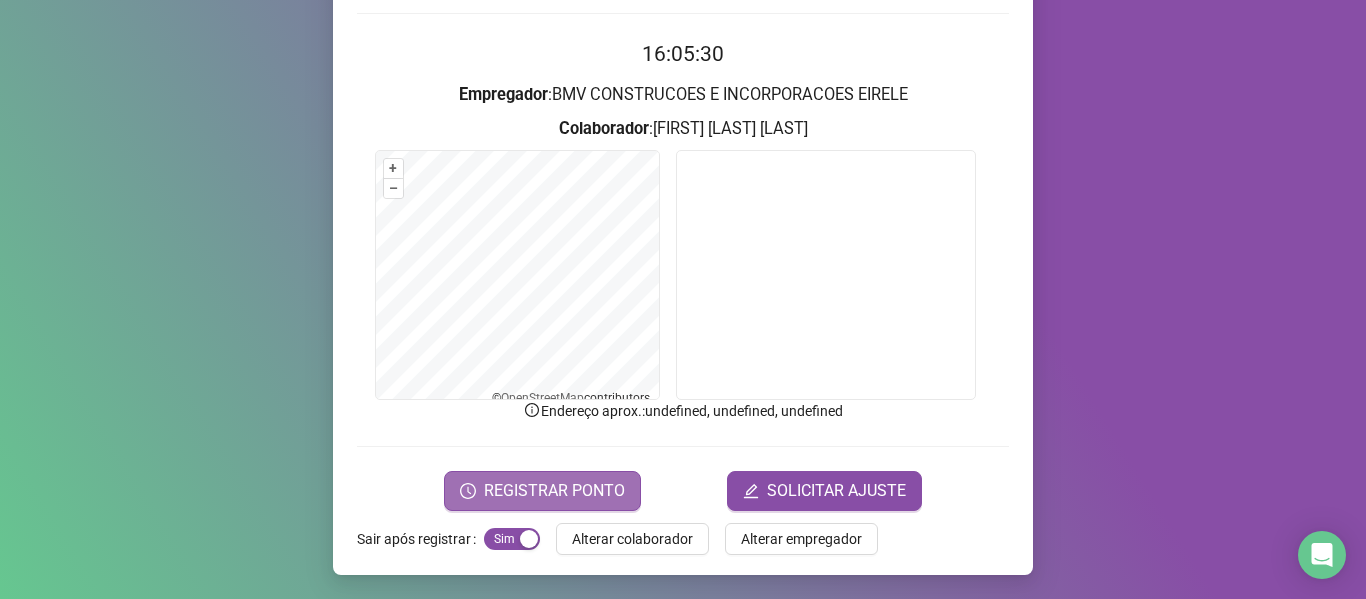 click on "REGISTRAR PONTO" at bounding box center (554, 491) 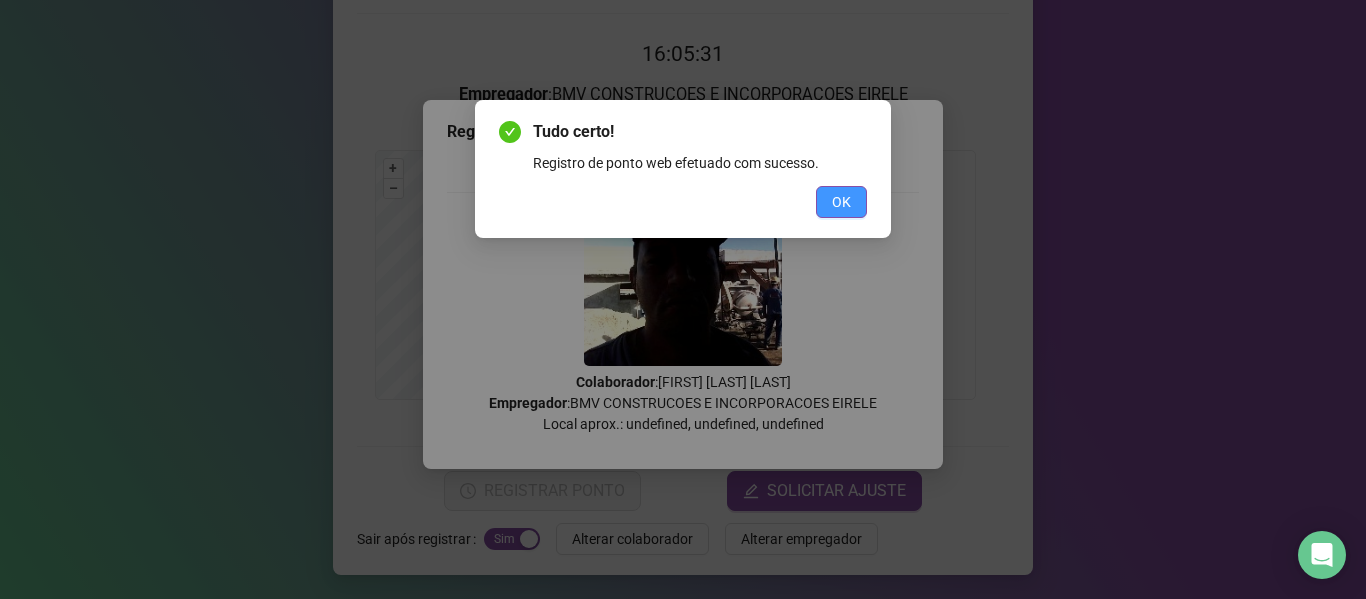 click on "OK" at bounding box center [841, 202] 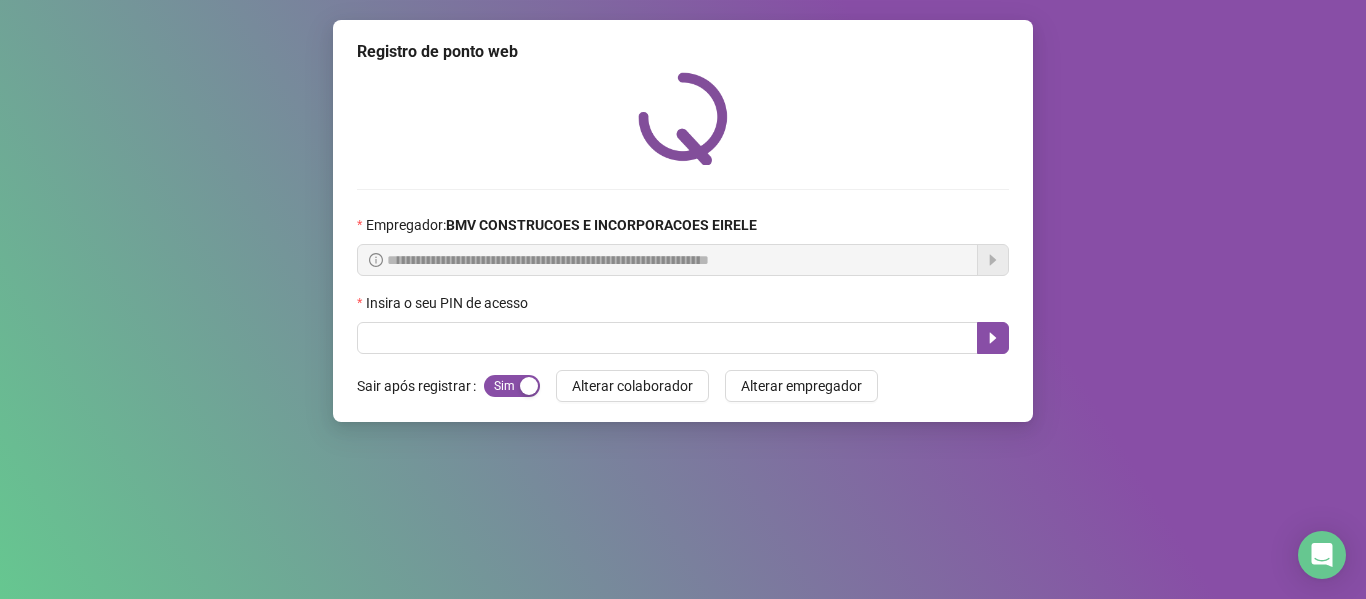 scroll, scrollTop: 0, scrollLeft: 0, axis: both 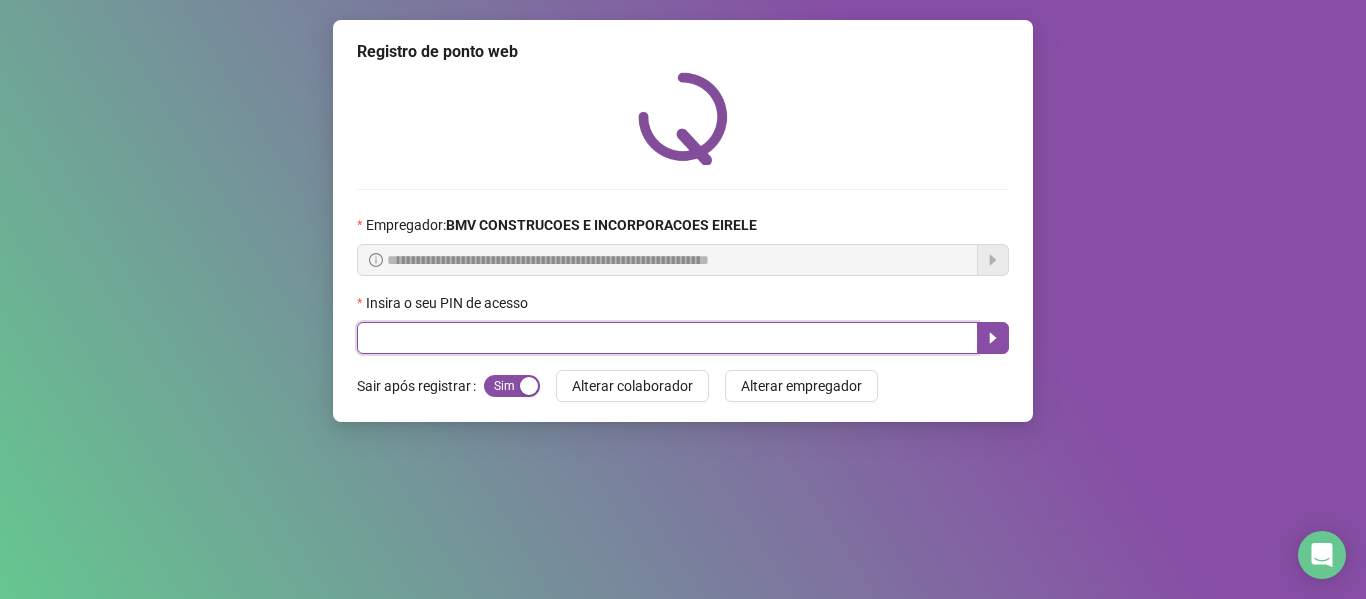 click at bounding box center (667, 338) 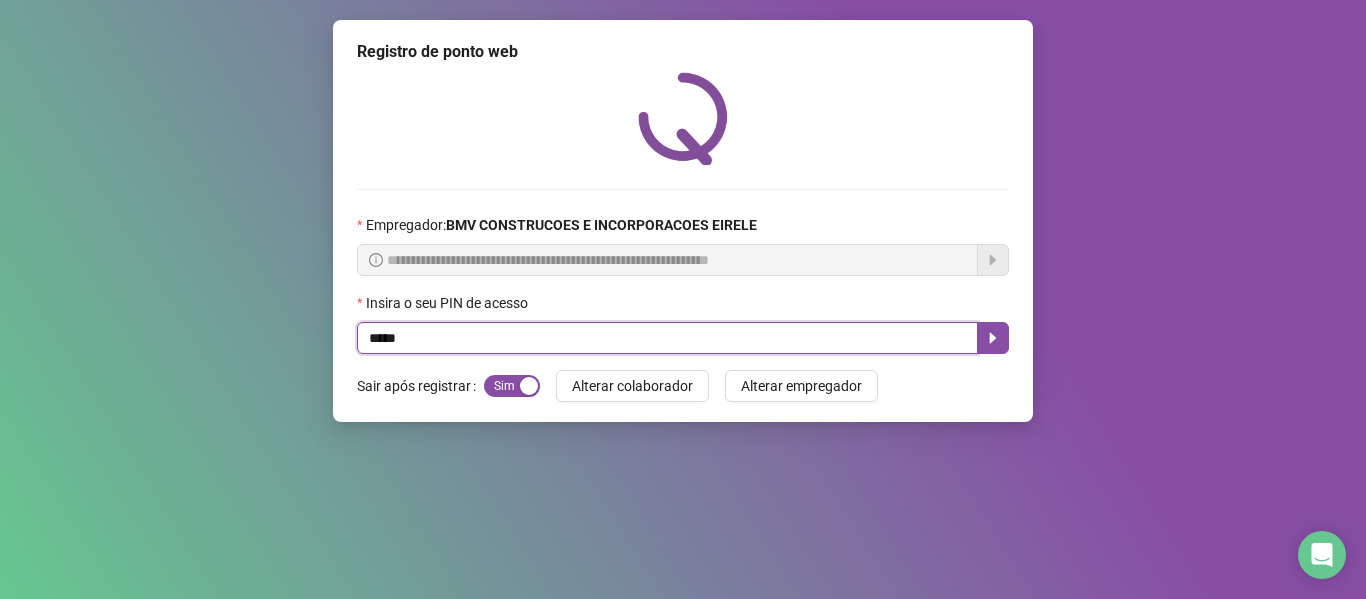 type on "*****" 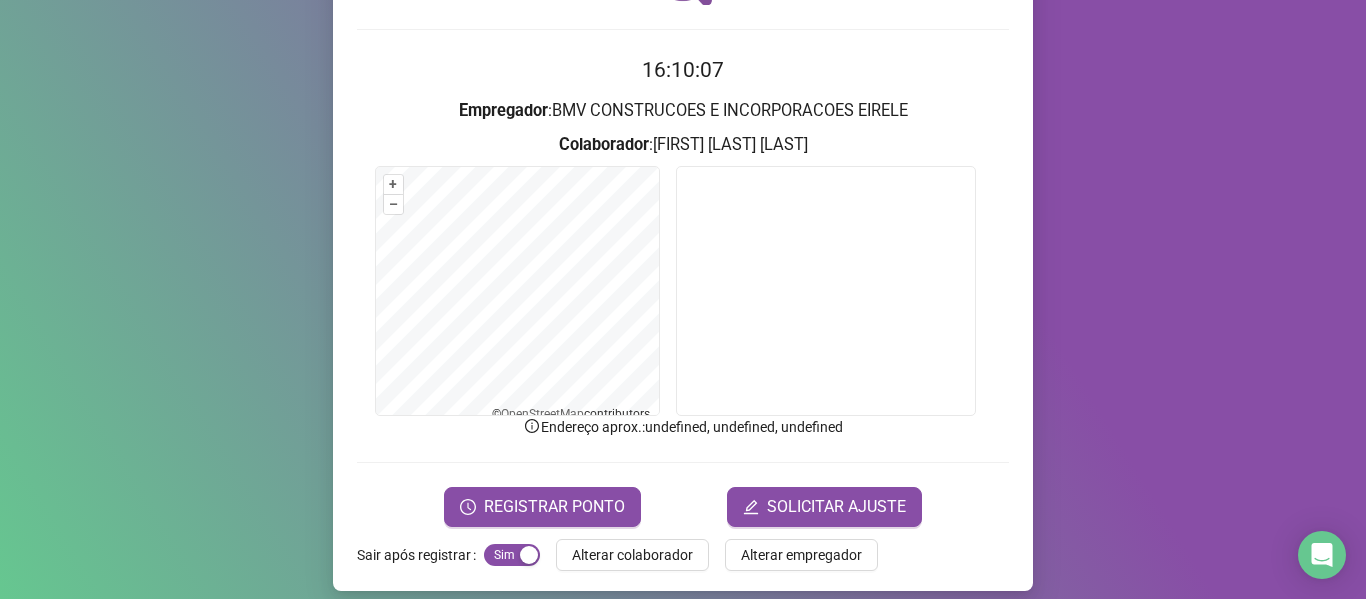 scroll, scrollTop: 176, scrollLeft: 0, axis: vertical 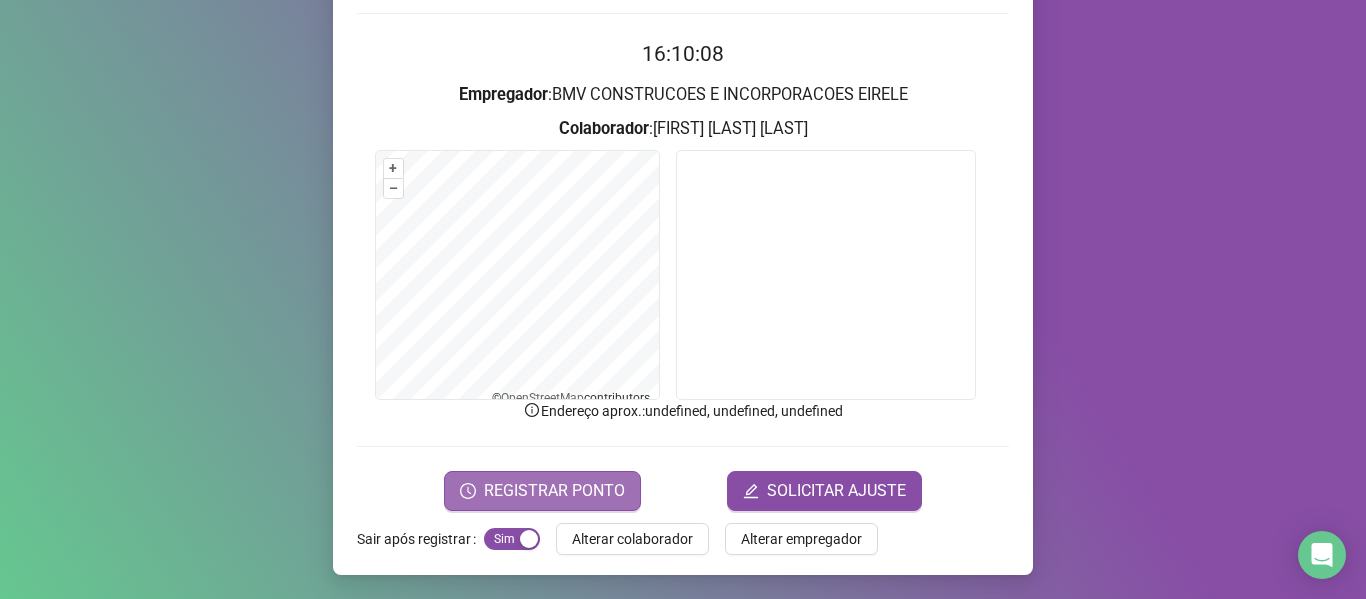 click on "REGISTRAR PONTO" at bounding box center [554, 491] 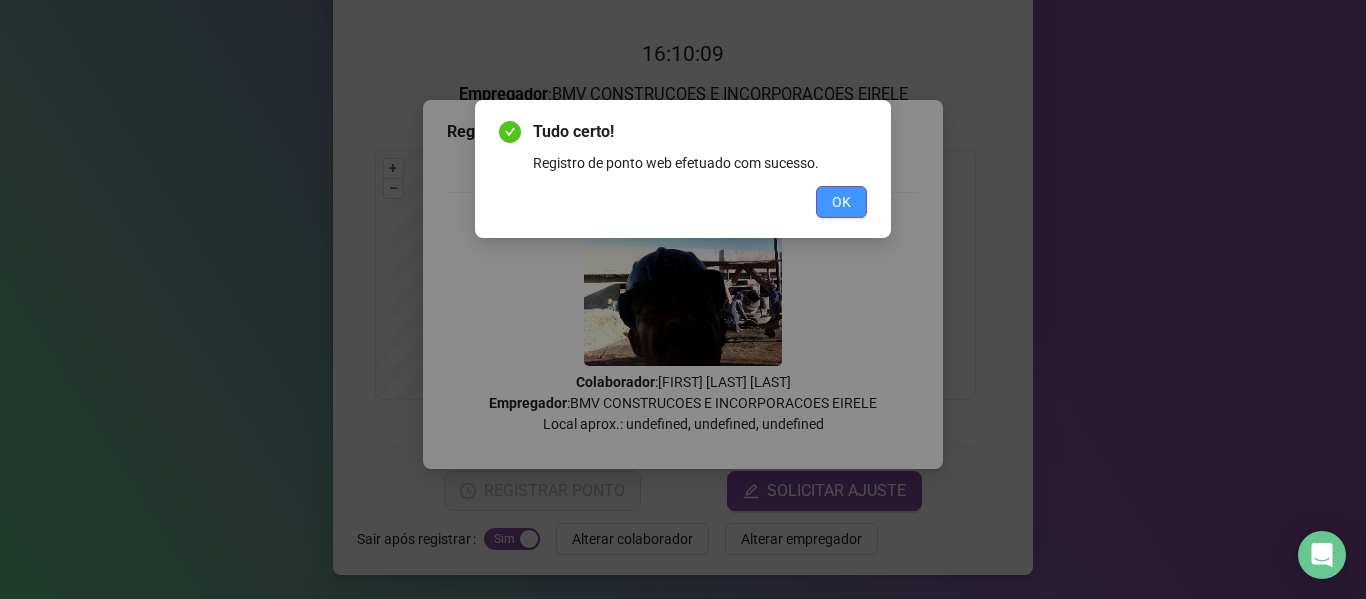 click on "OK" at bounding box center [841, 202] 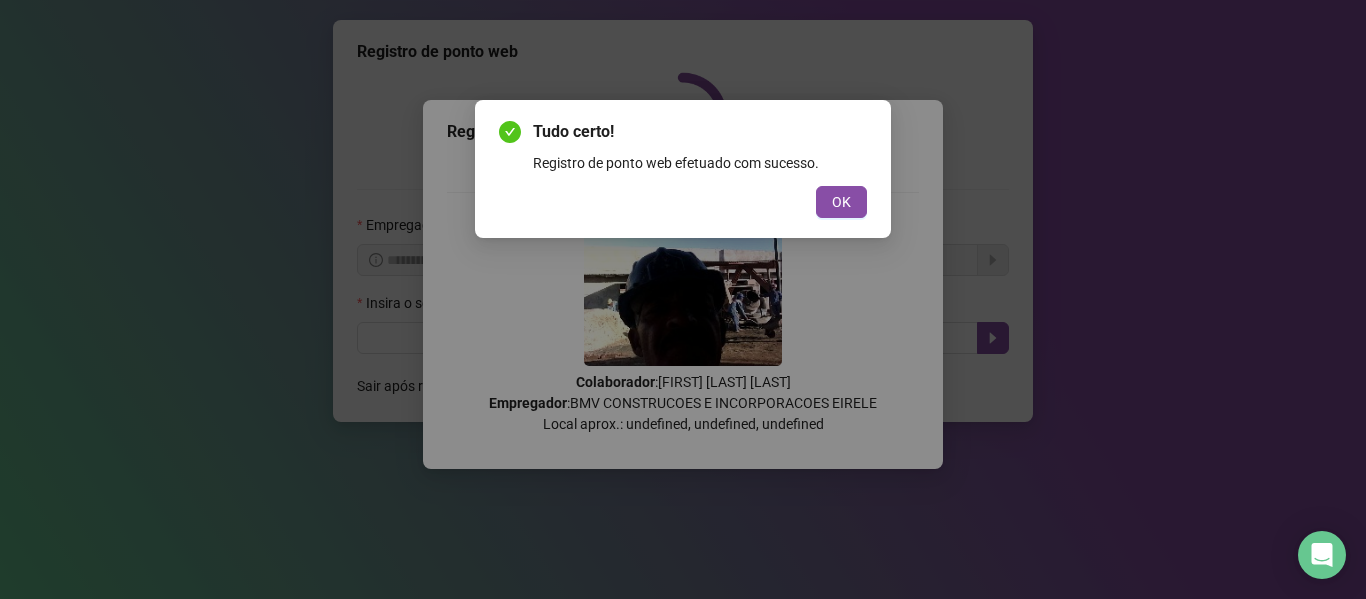 scroll, scrollTop: 0, scrollLeft: 0, axis: both 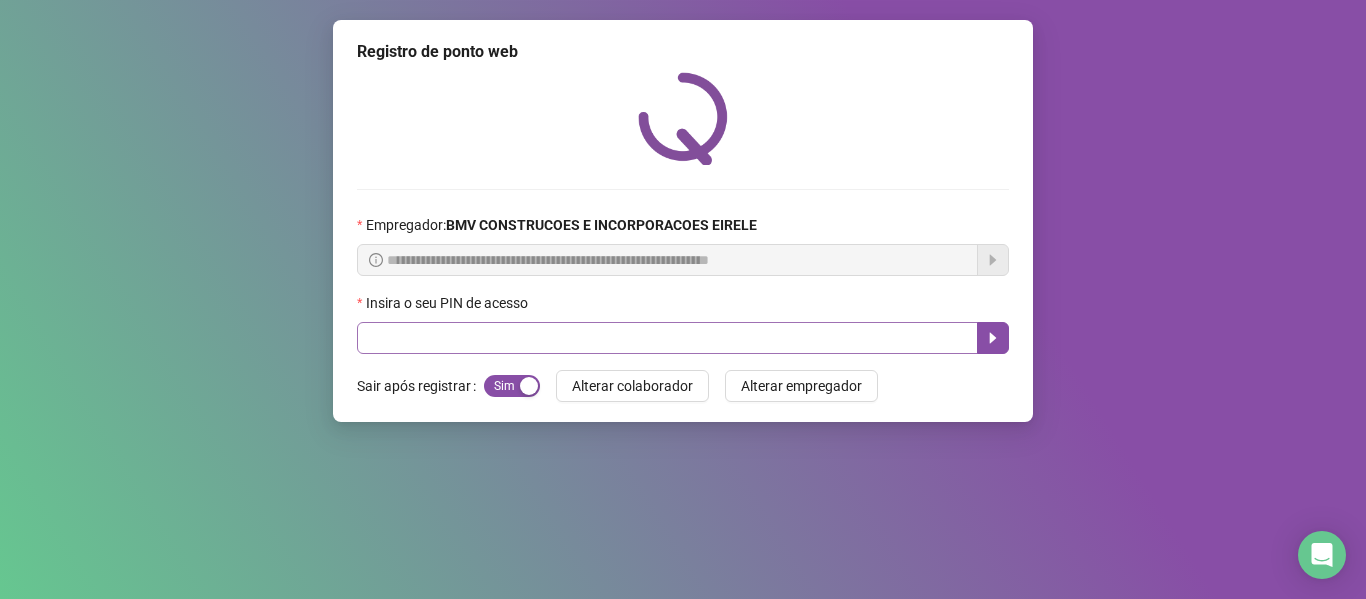 drag, startPoint x: 469, startPoint y: 318, endPoint x: 453, endPoint y: 340, distance: 27.202942 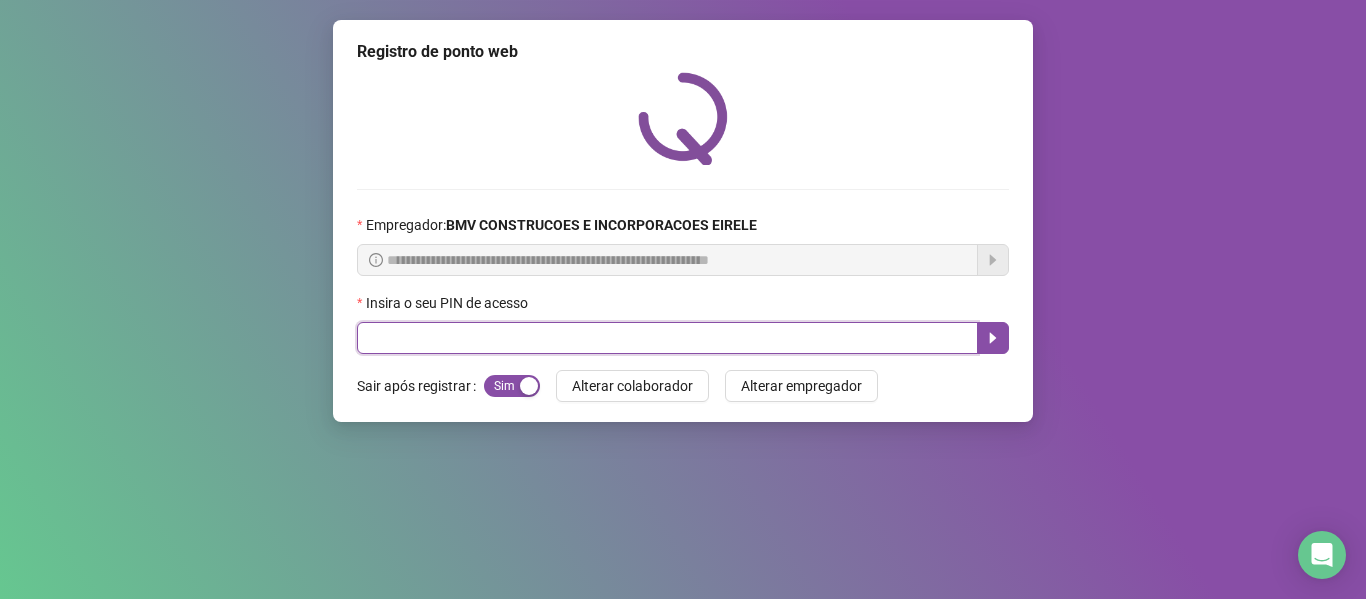 click at bounding box center (667, 338) 